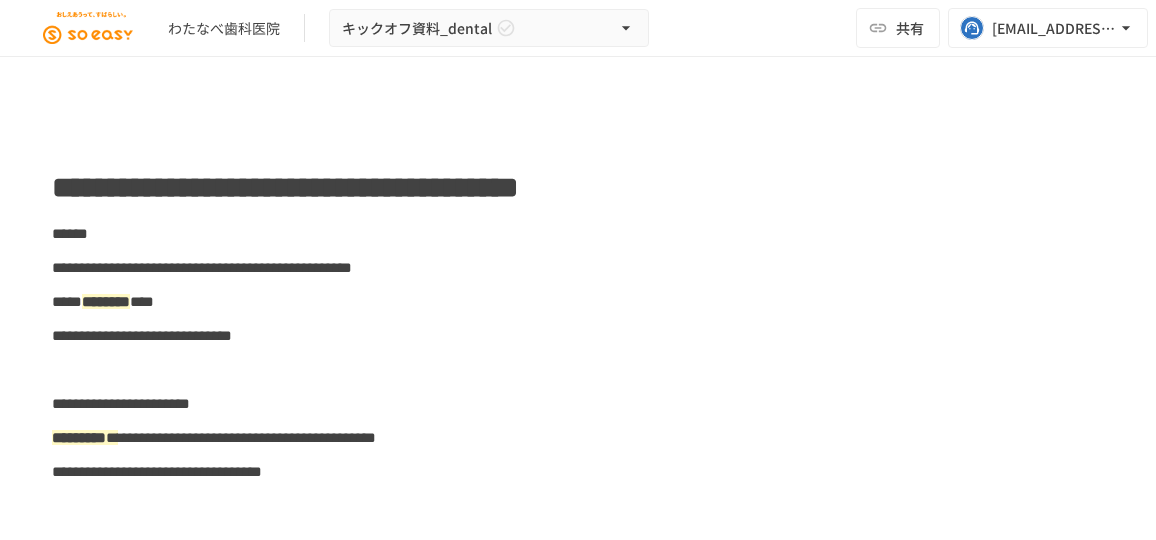 scroll, scrollTop: 0, scrollLeft: 0, axis: both 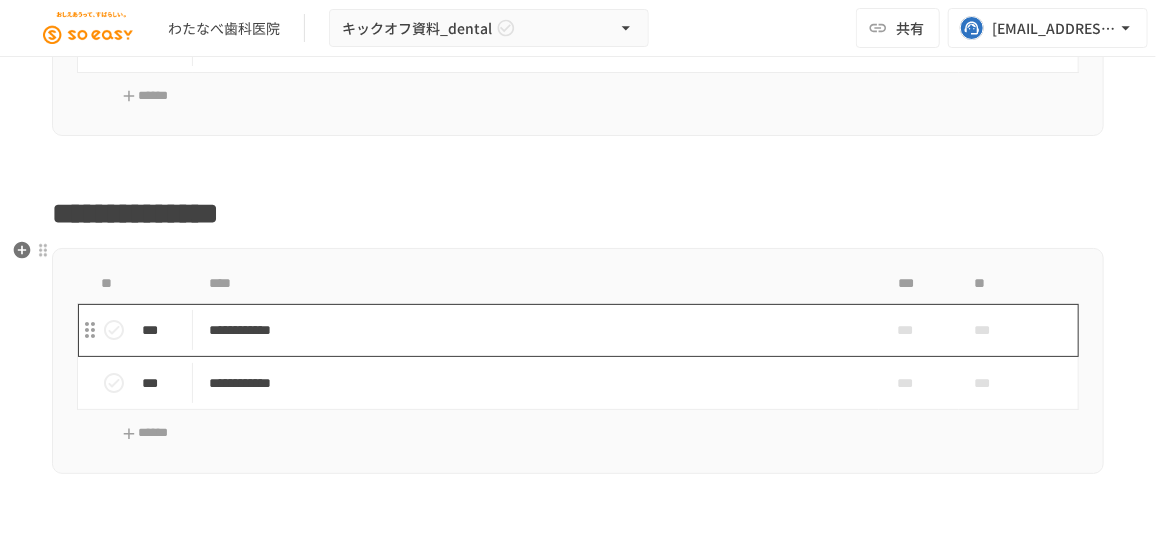 click on "**********" at bounding box center [530, 330] 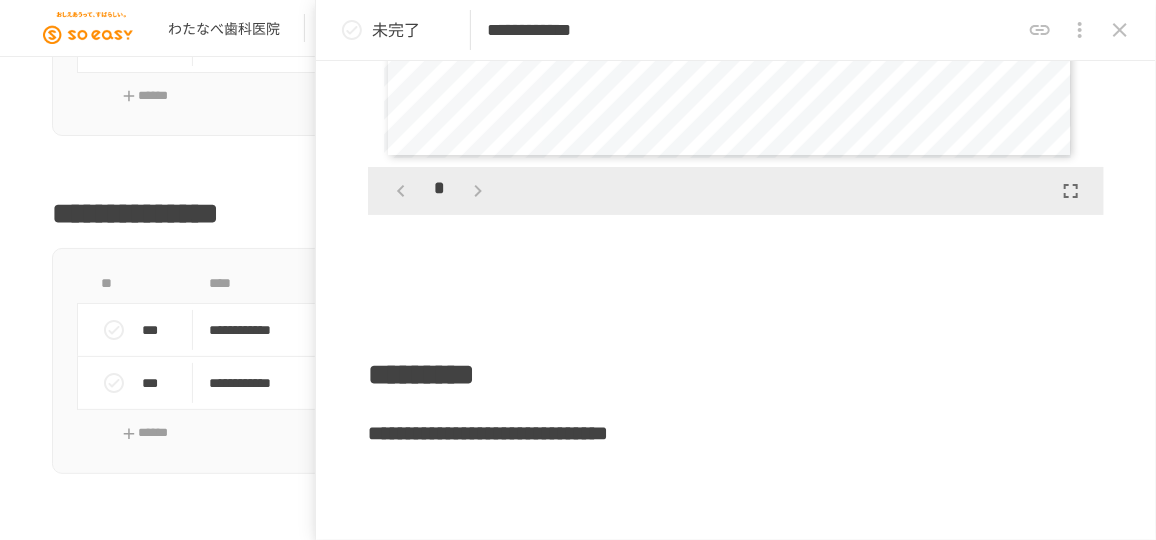 scroll, scrollTop: 12216, scrollLeft: 0, axis: vertical 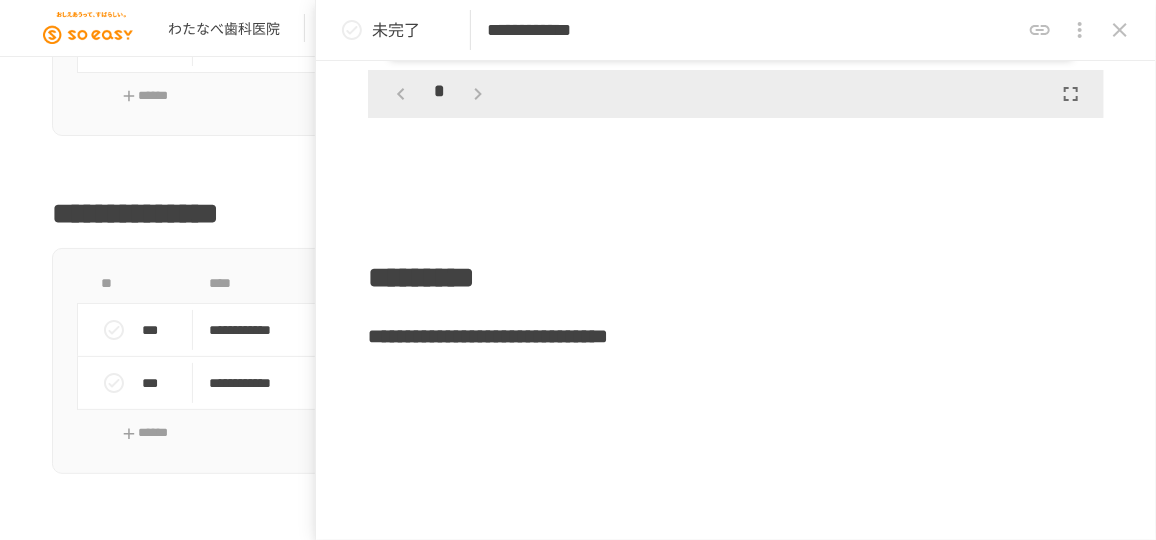 click on "*" at bounding box center [736, 94] 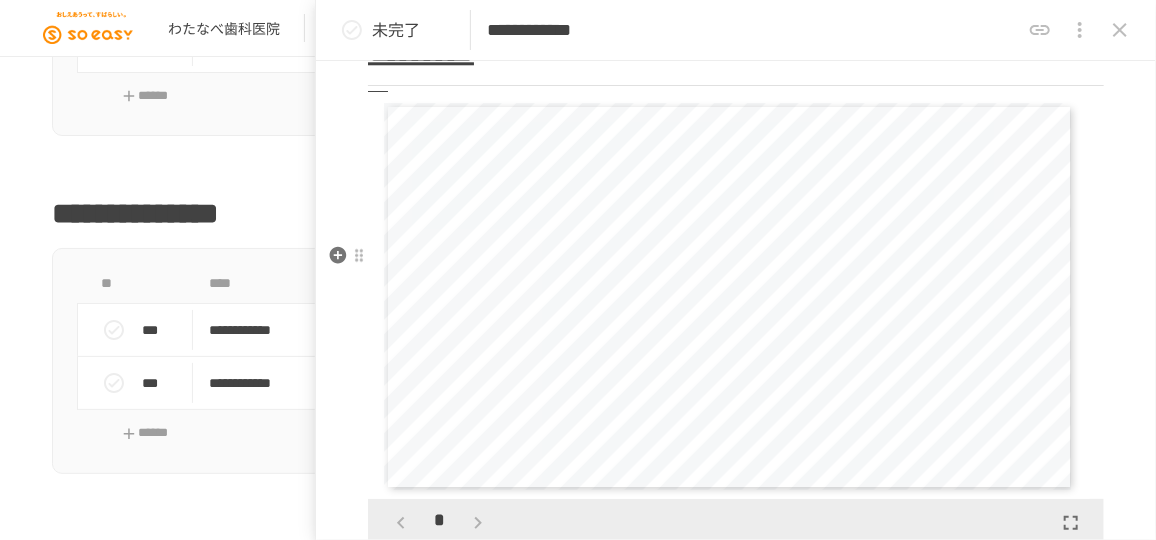 scroll, scrollTop: 11975, scrollLeft: 0, axis: vertical 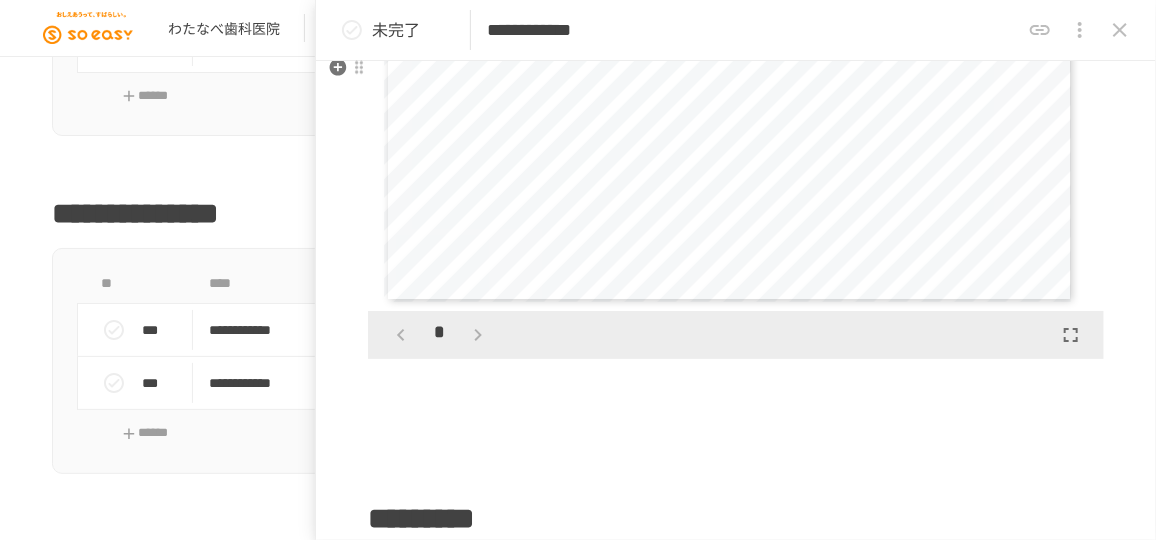 click on "**********" at bounding box center [736, -5068] 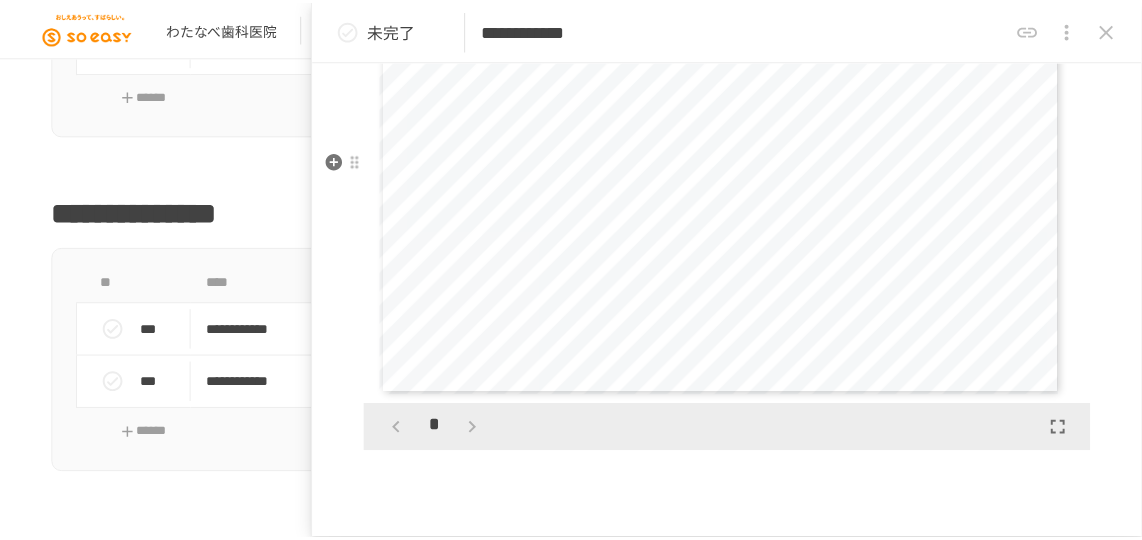 scroll, scrollTop: 11793, scrollLeft: 0, axis: vertical 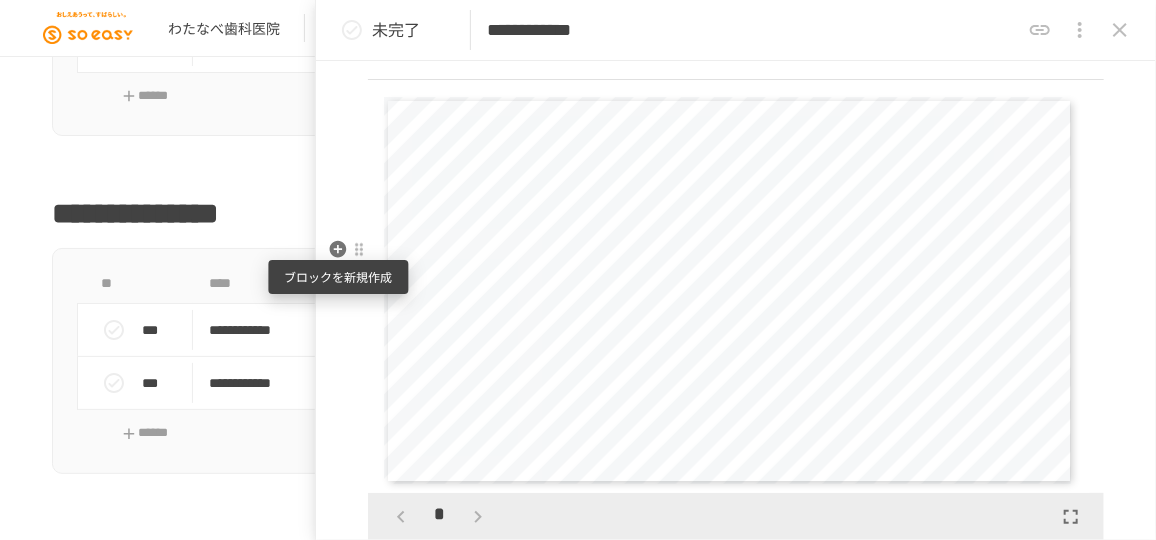 click 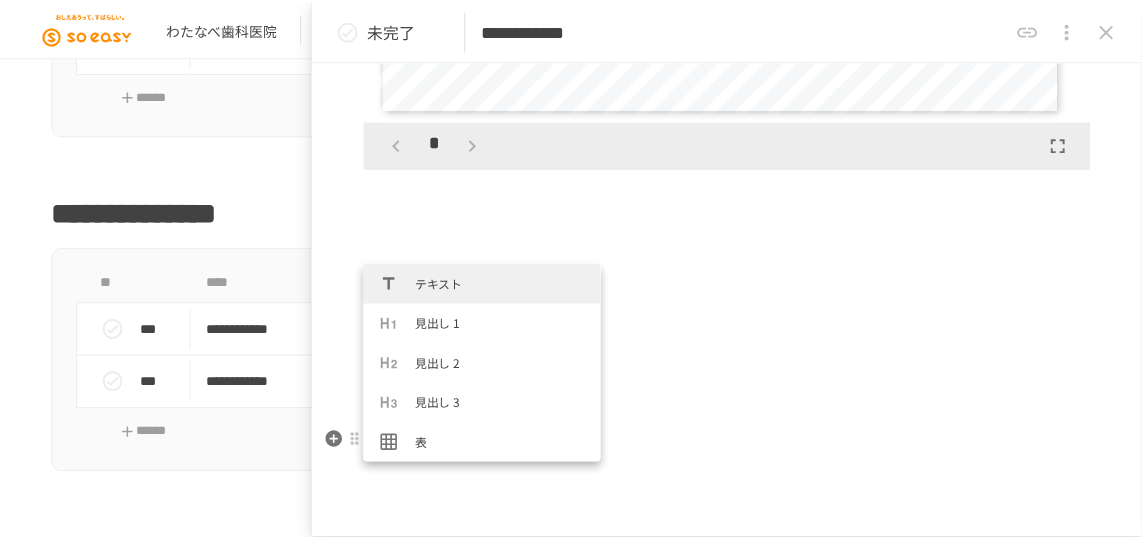scroll, scrollTop: 12157, scrollLeft: 0, axis: vertical 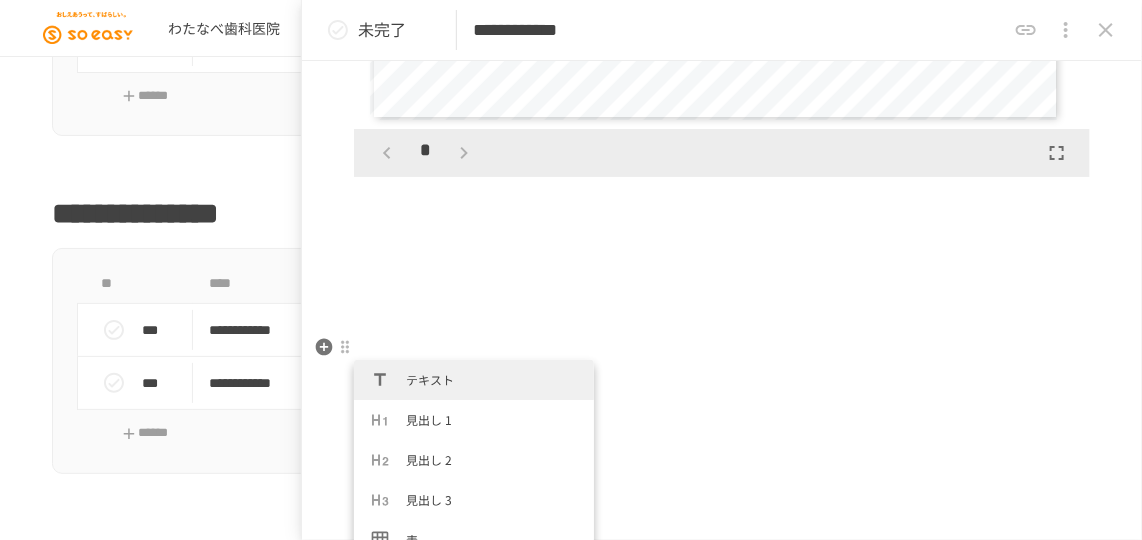 click at bounding box center (722, 233) 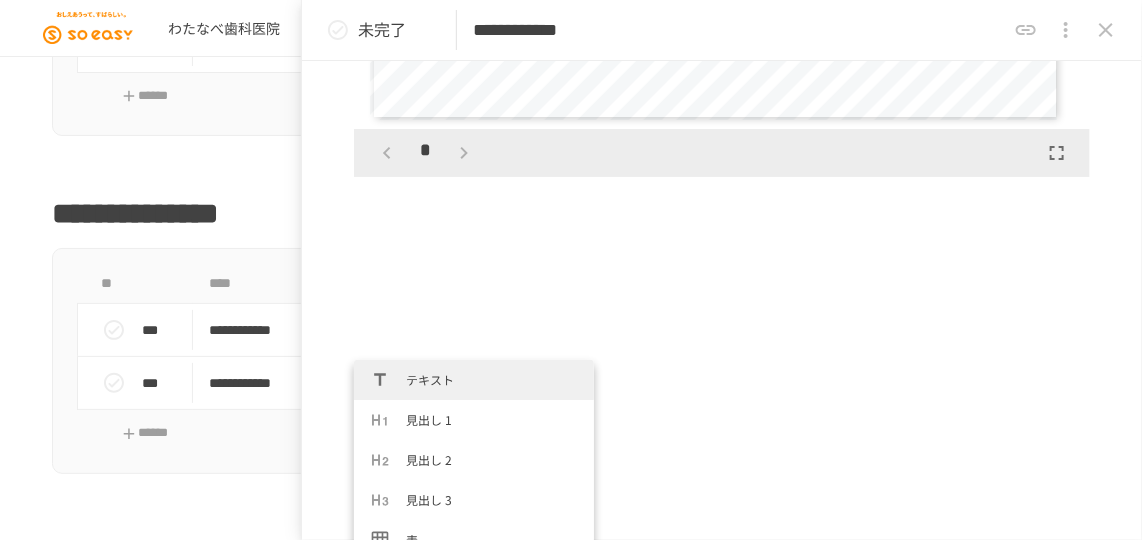 click on "**********" at bounding box center [722, -5233] 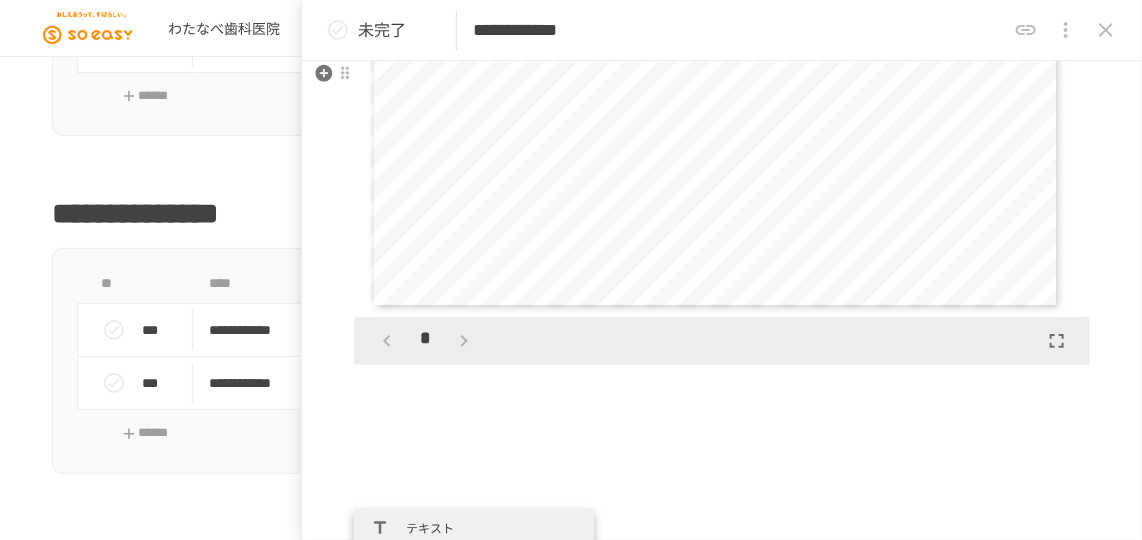 scroll, scrollTop: 12009, scrollLeft: 0, axis: vertical 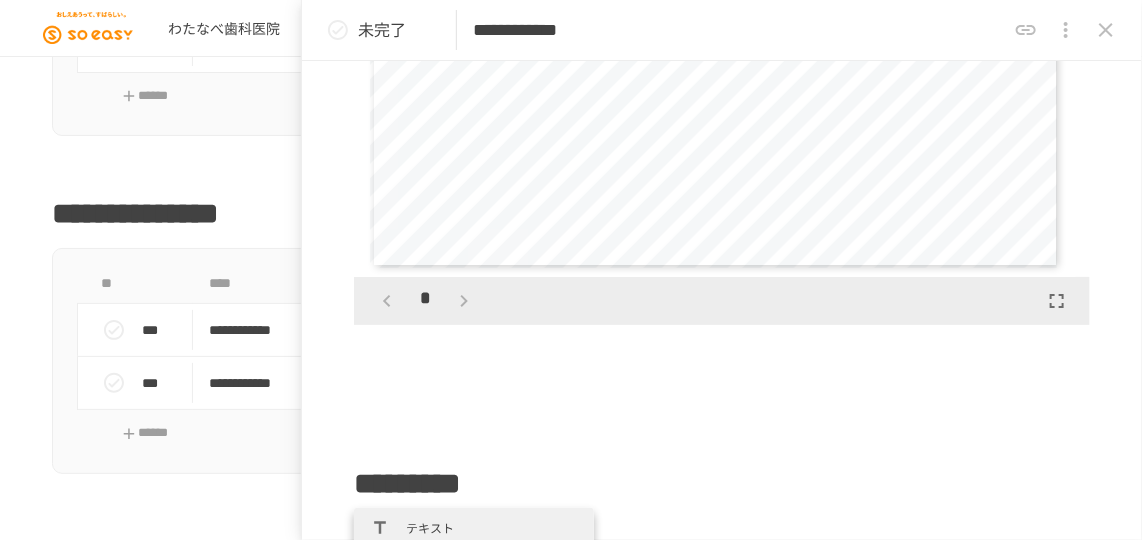 click on "**********" at bounding box center (715, 75) 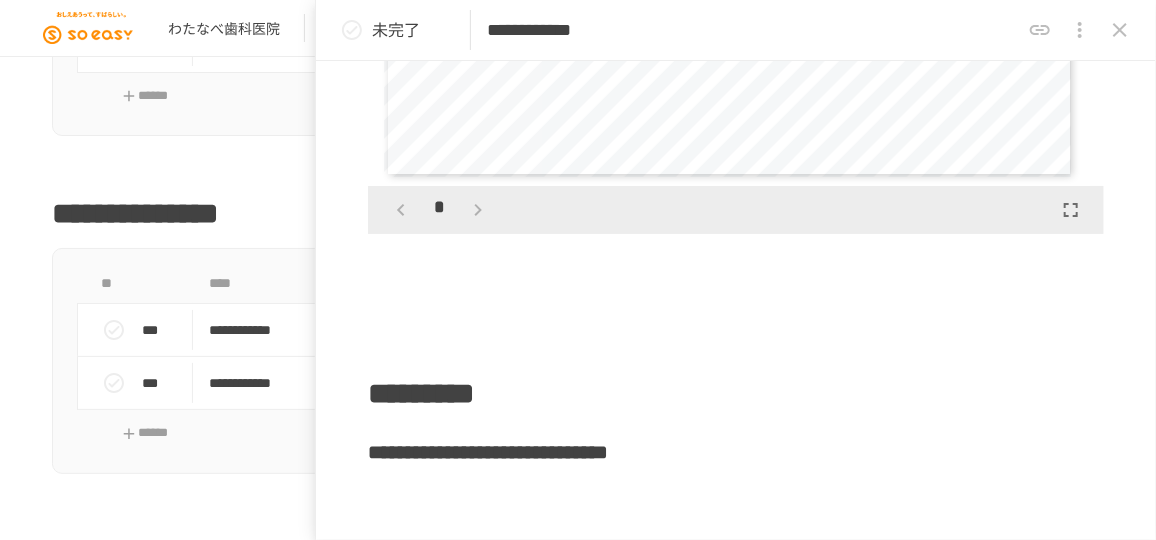 scroll, scrollTop: 12191, scrollLeft: 0, axis: vertical 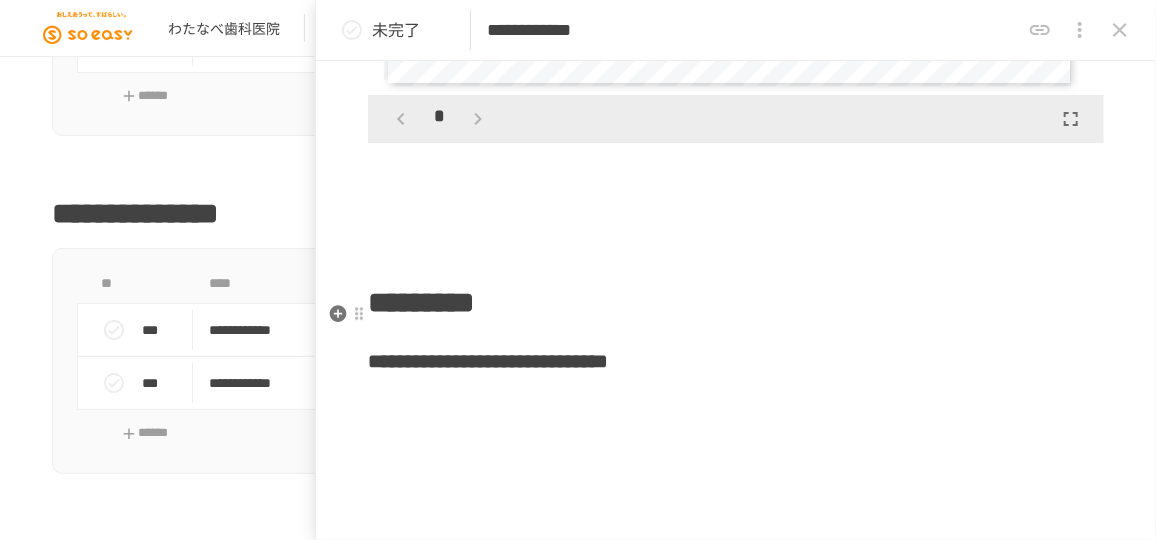click on "**********" at bounding box center [736, -5284] 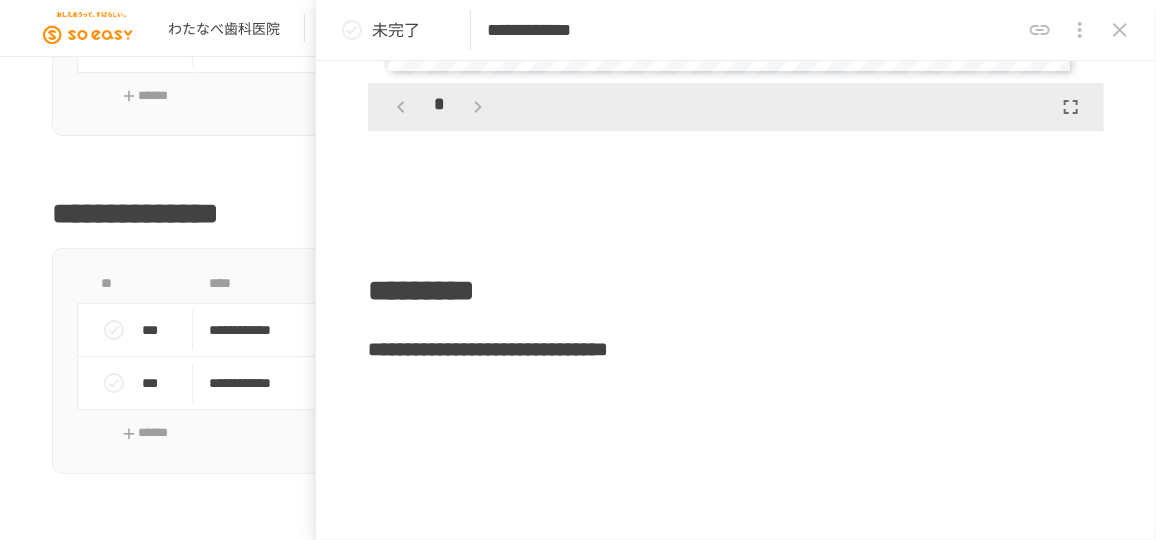 scroll, scrollTop: 12226, scrollLeft: 0, axis: vertical 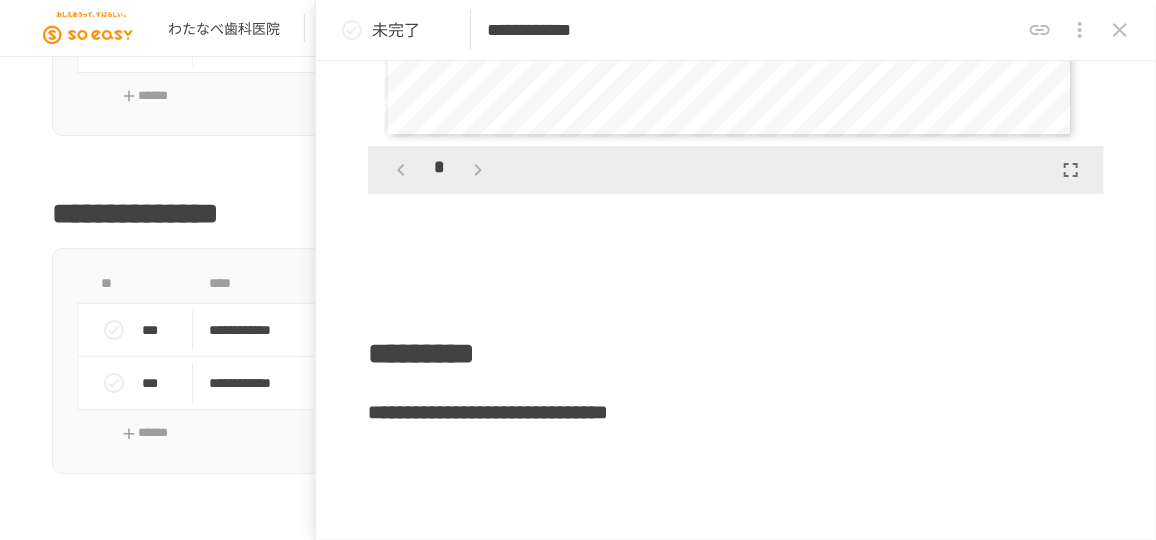 type 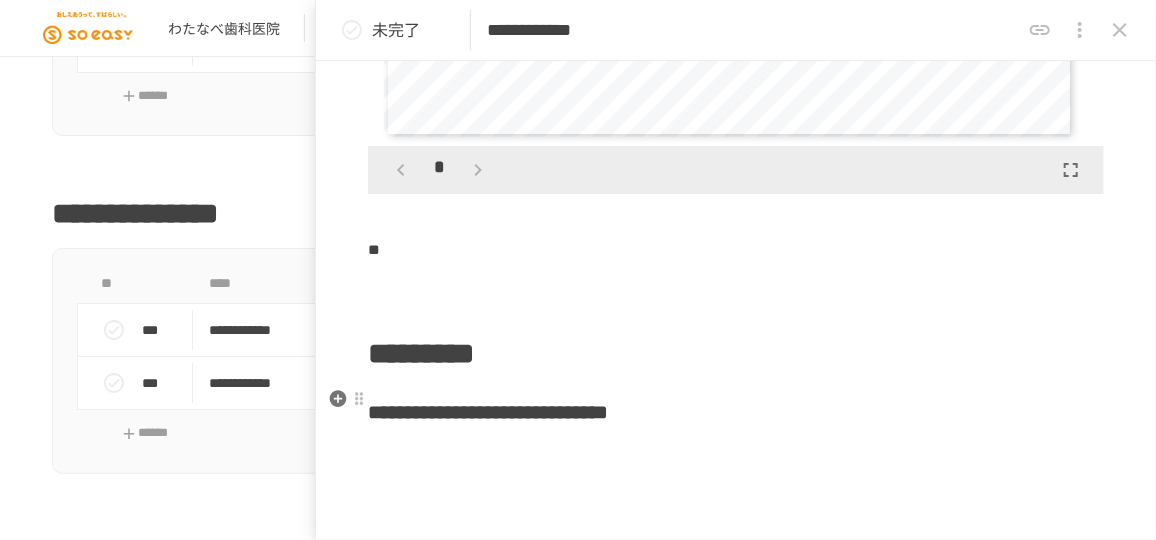 click on "*" at bounding box center [736, 250] 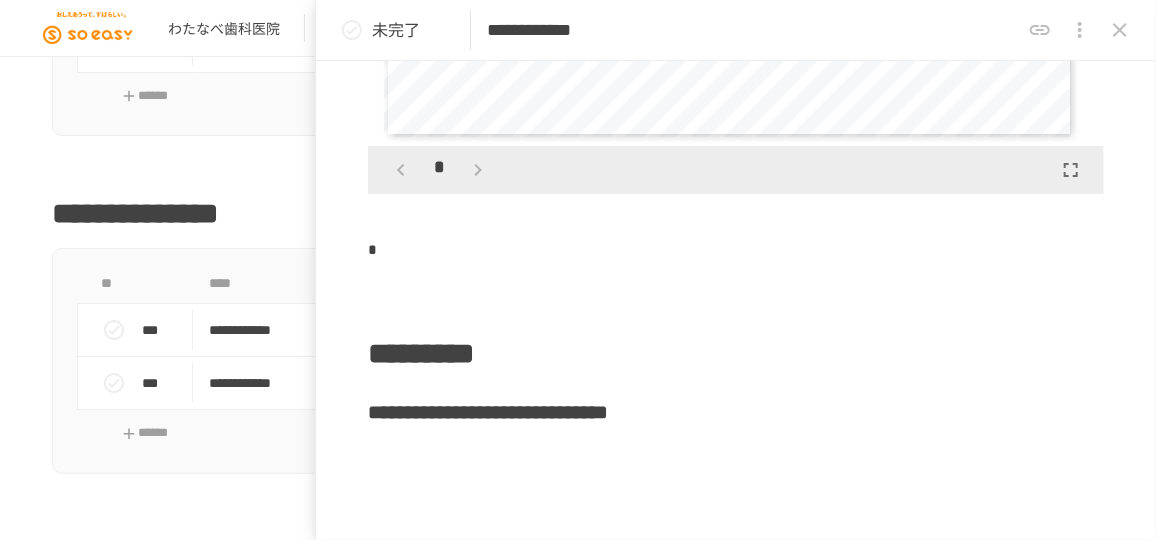 click 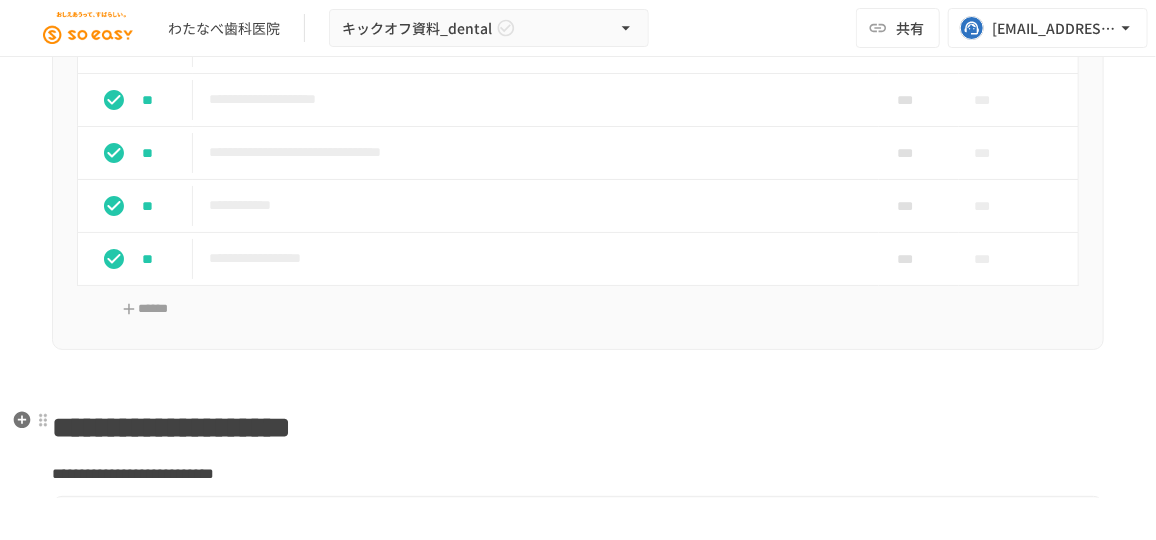 scroll, scrollTop: 1861, scrollLeft: 0, axis: vertical 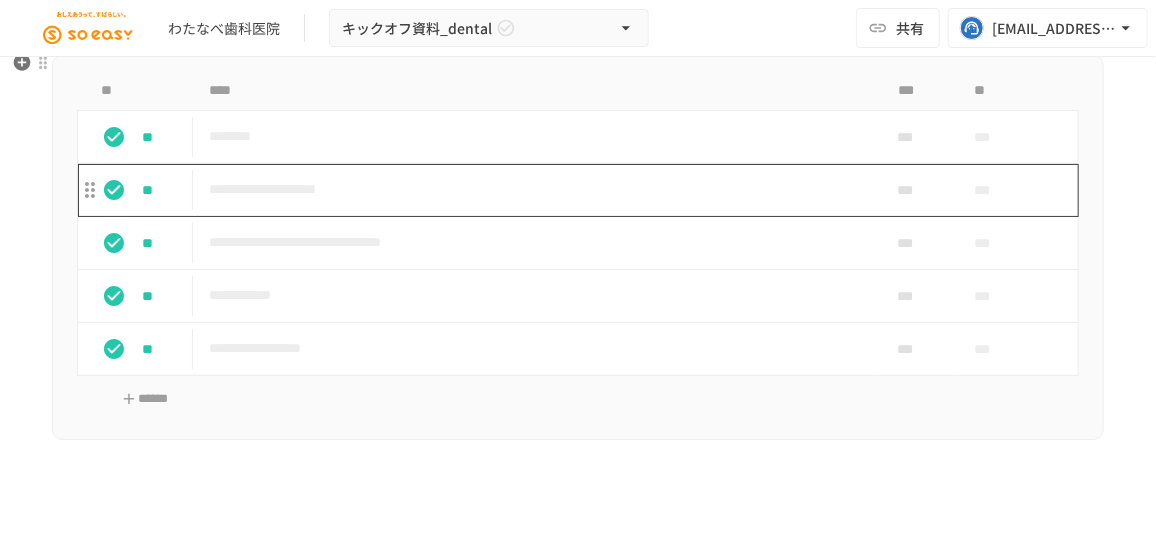 click on "**********" at bounding box center (530, 189) 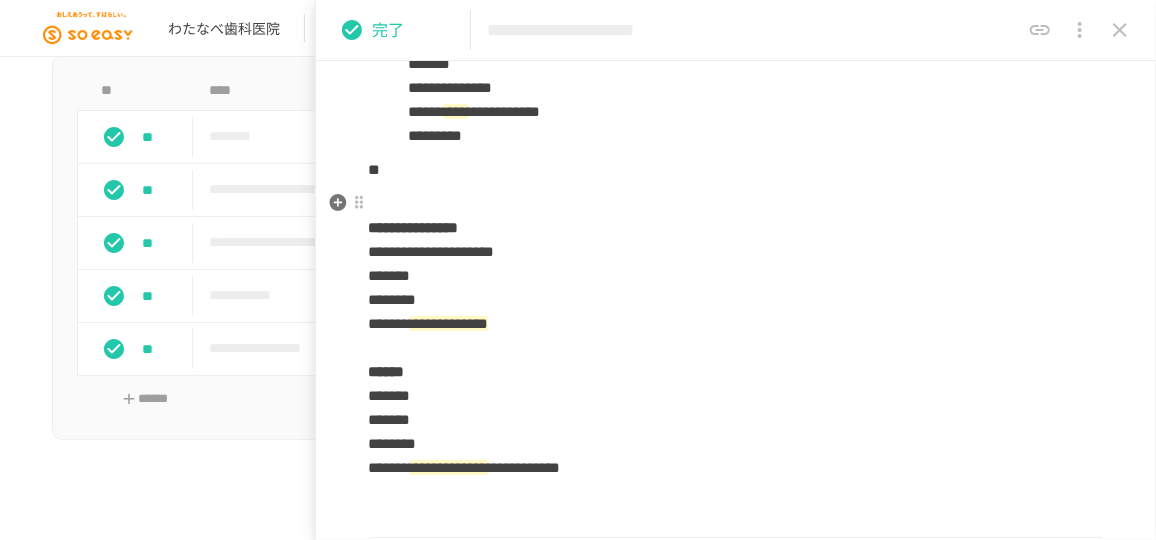 scroll, scrollTop: 1049, scrollLeft: 0, axis: vertical 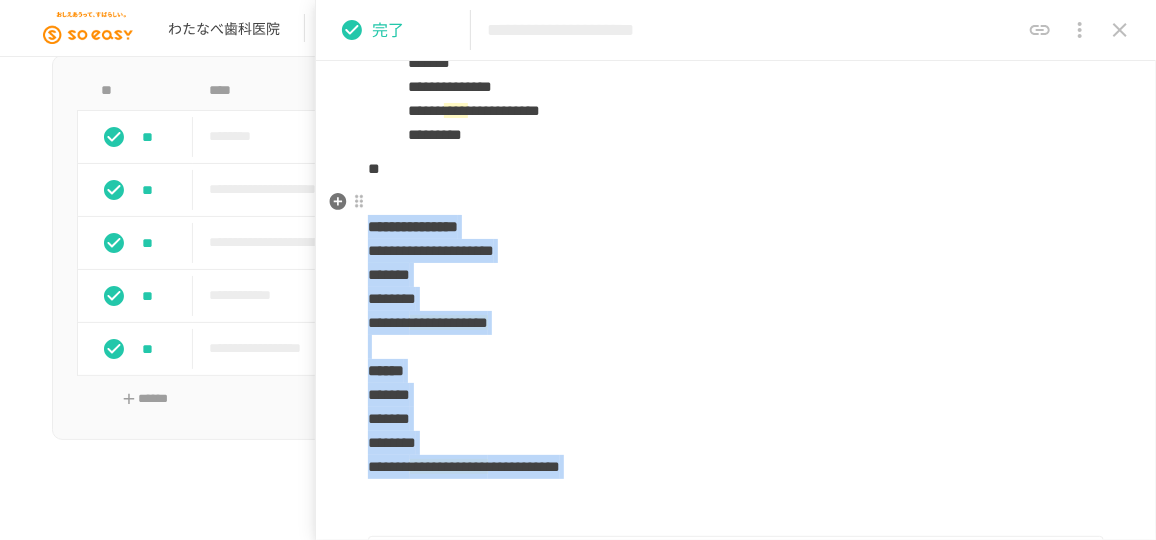 drag, startPoint x: 372, startPoint y: 229, endPoint x: 772, endPoint y: 485, distance: 474.9063 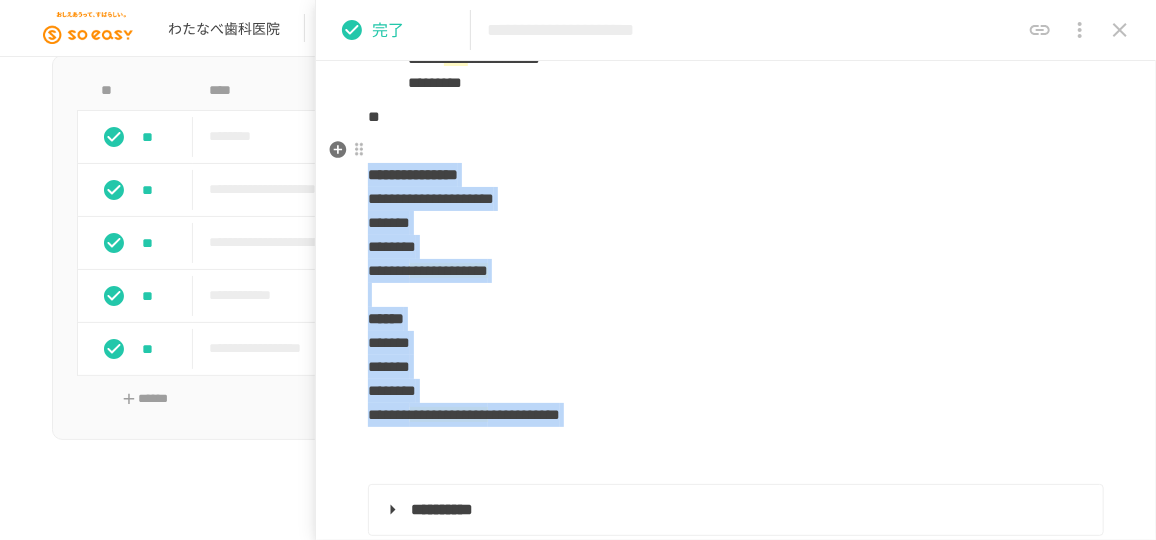 scroll, scrollTop: 1139, scrollLeft: 0, axis: vertical 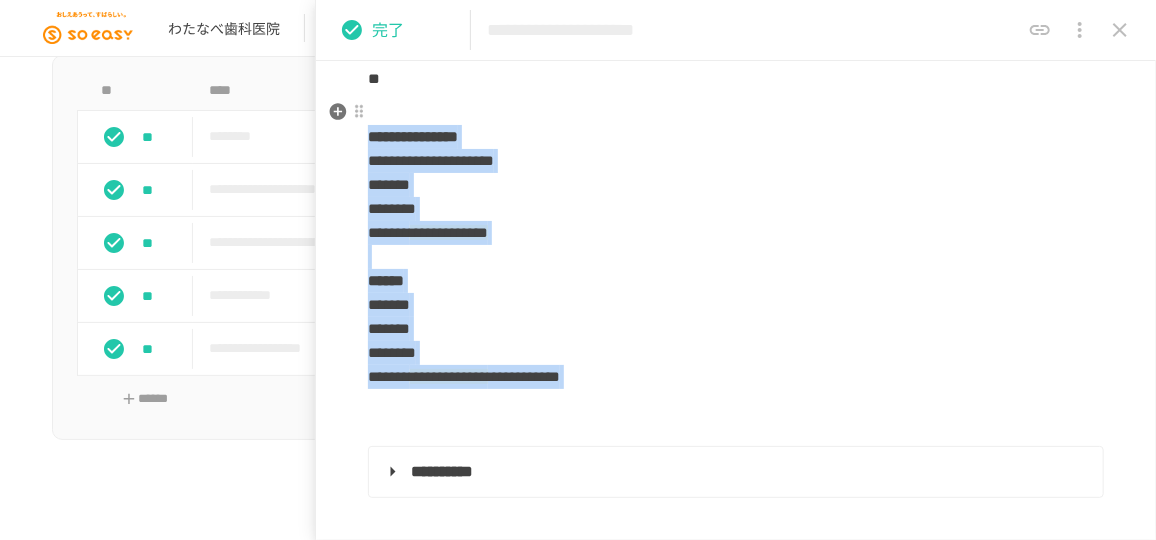 copy on "**********" 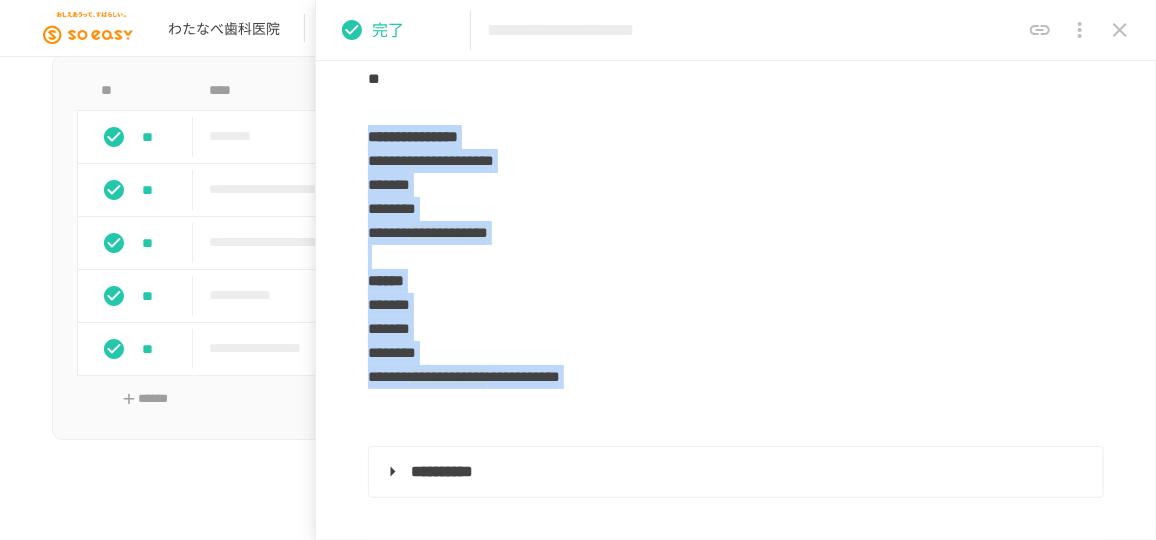 click 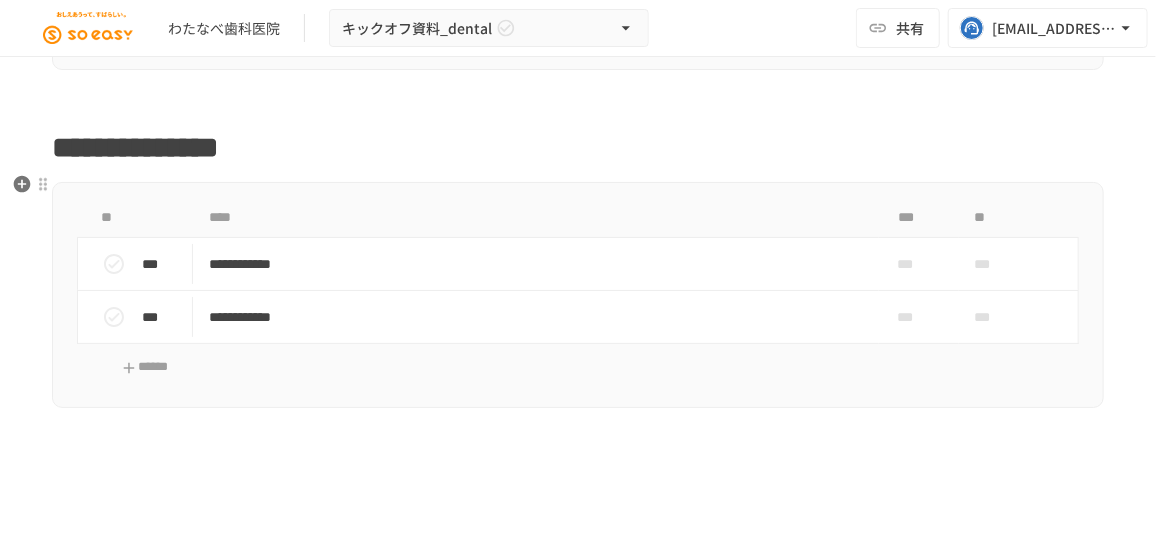 scroll, scrollTop: 2679, scrollLeft: 0, axis: vertical 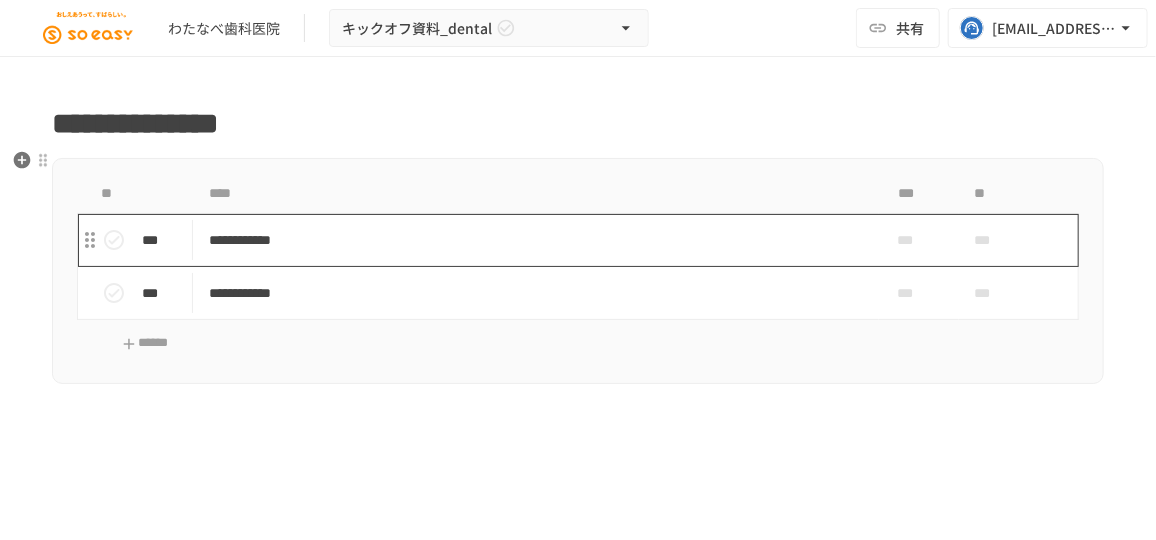 click on "**********" at bounding box center (530, 240) 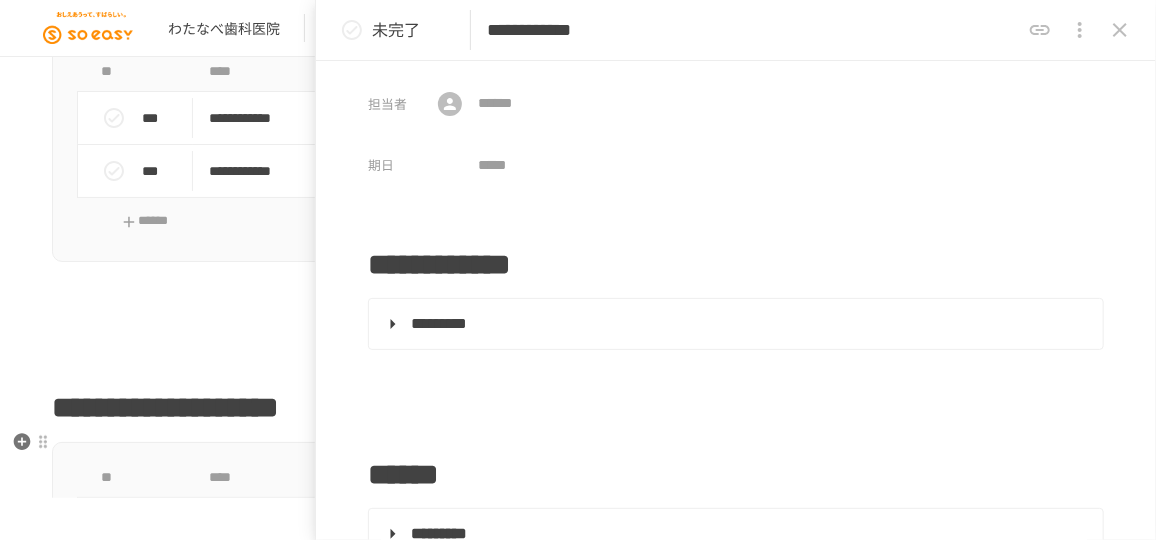 scroll, scrollTop: 2952, scrollLeft: 0, axis: vertical 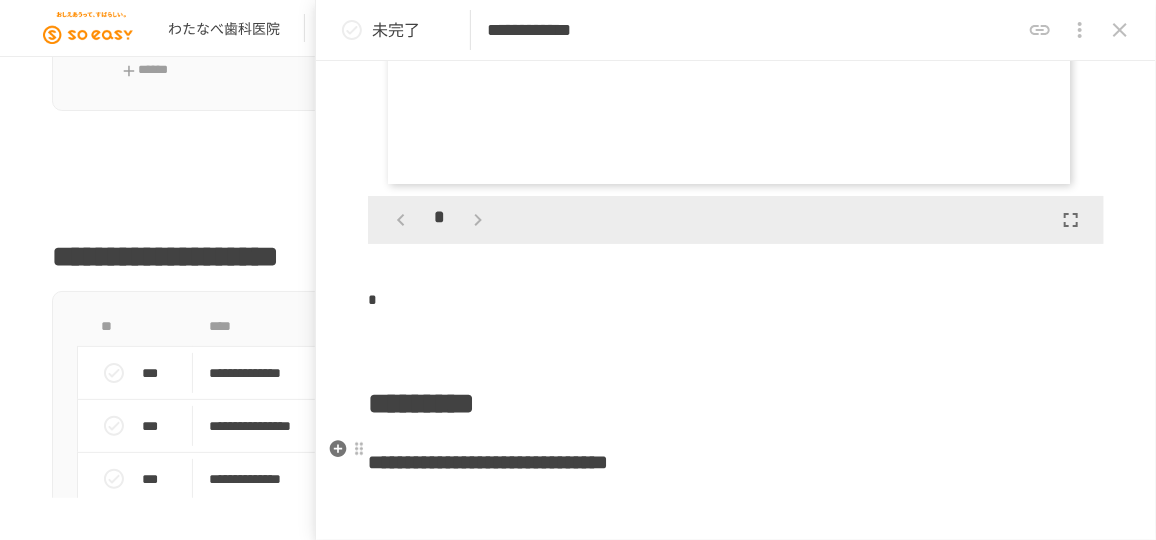 click on "*" at bounding box center (736, 300) 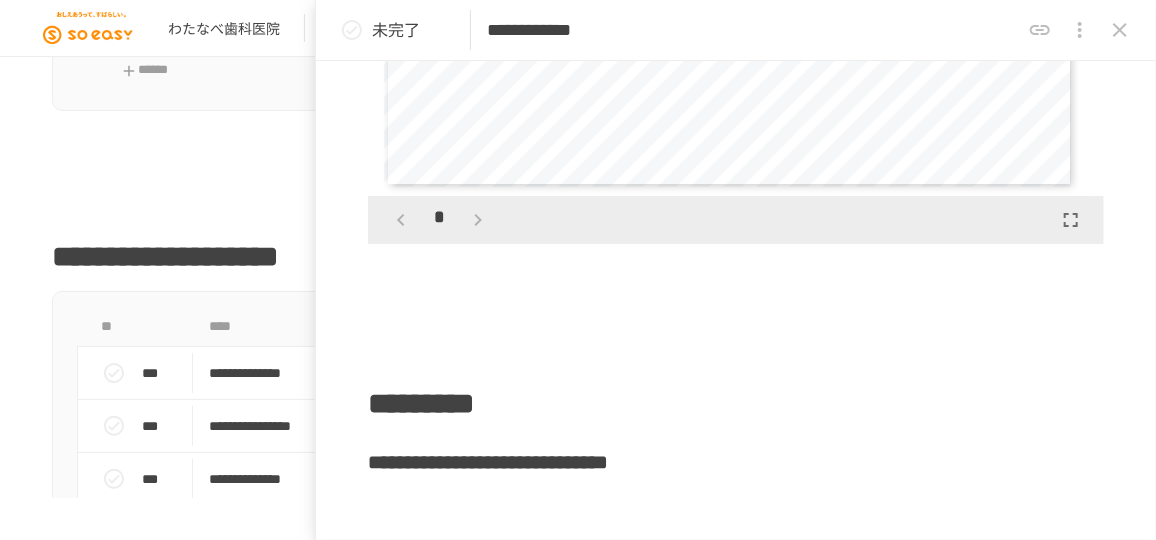 scroll, scrollTop: 12273, scrollLeft: 0, axis: vertical 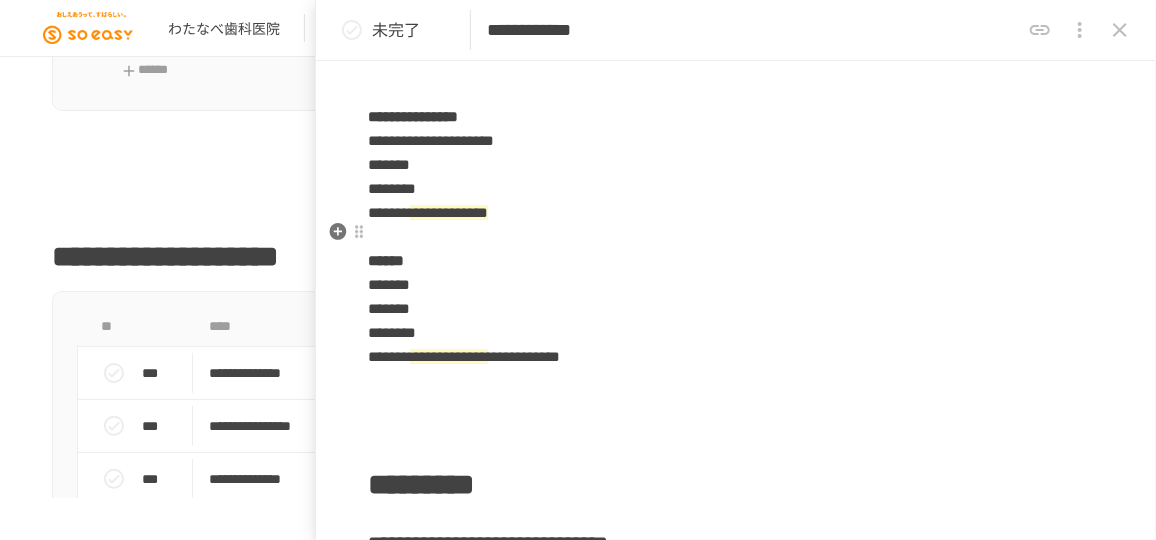 click at bounding box center [736, 83] 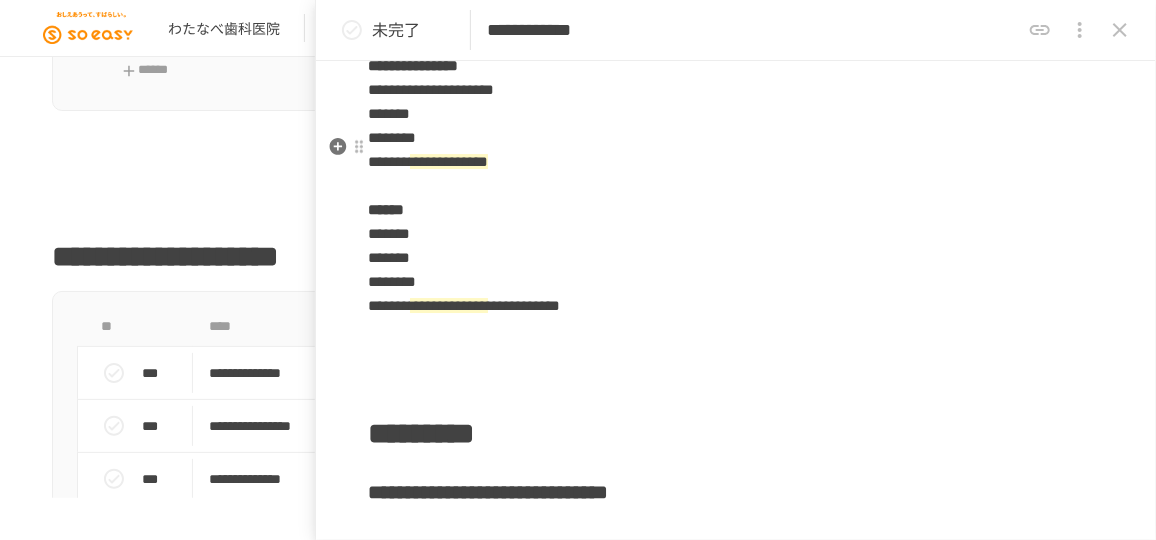 scroll, scrollTop: 12359, scrollLeft: 0, axis: vertical 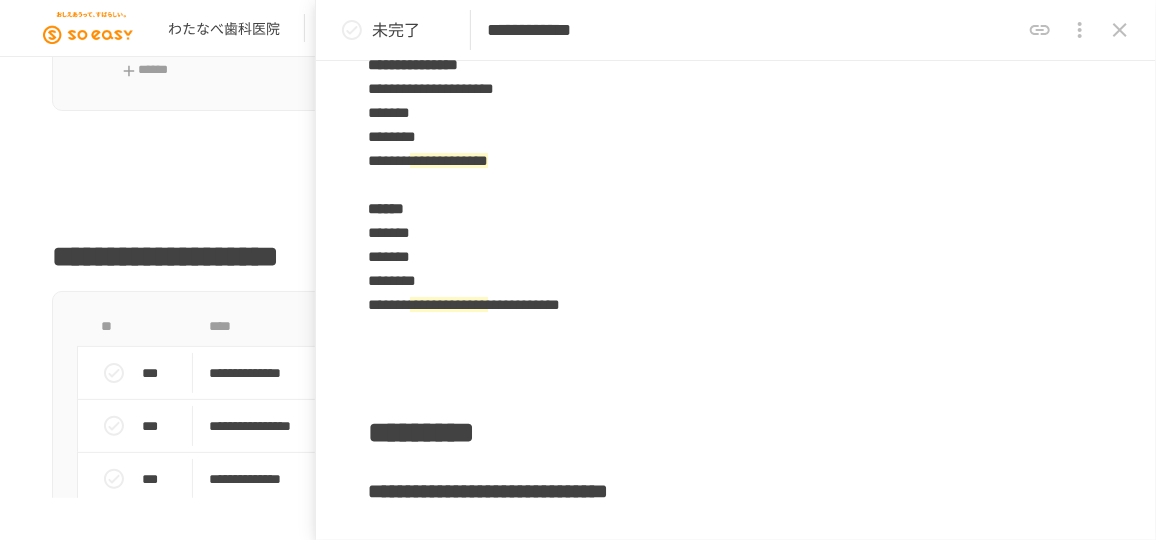 type 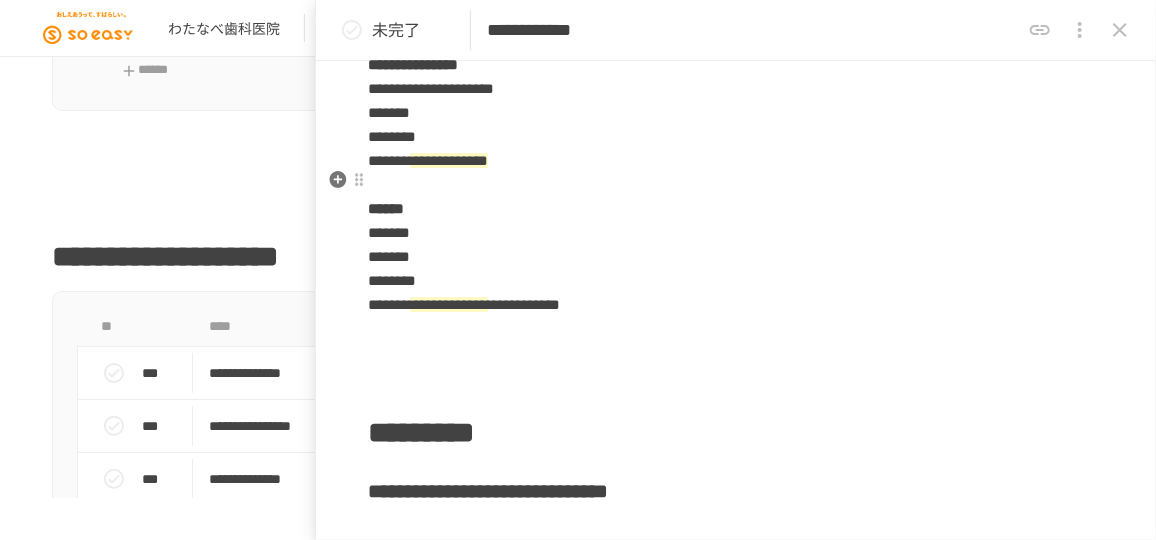 click on "**********" at bounding box center (736, 31) 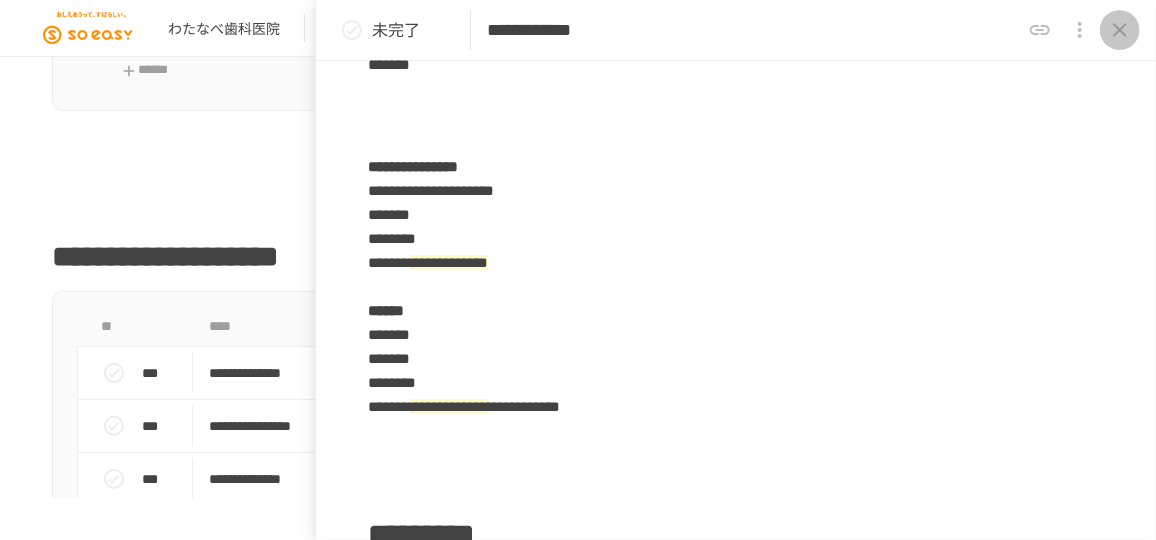 click 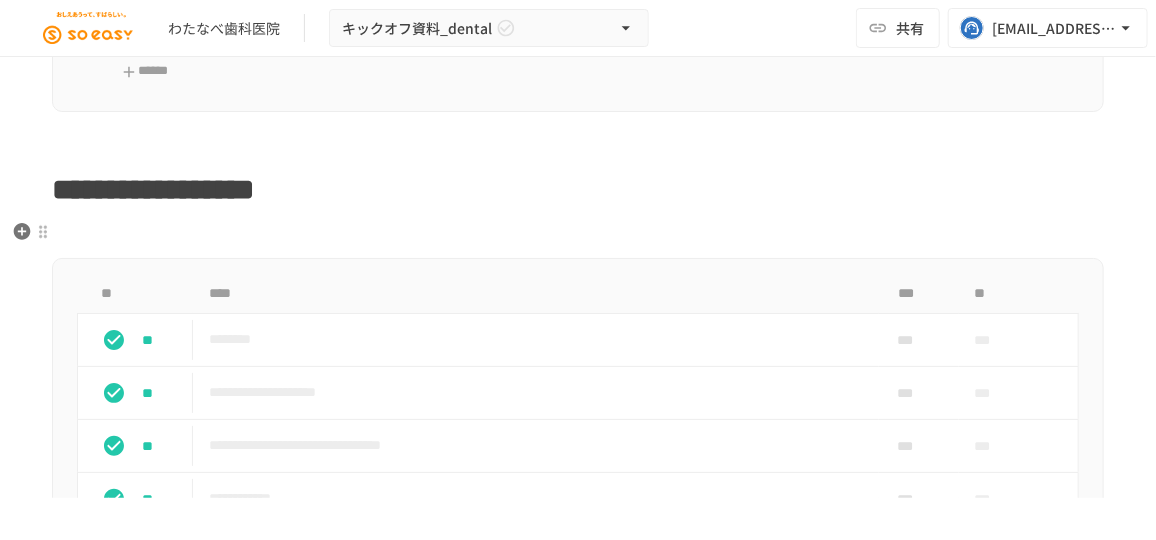 scroll, scrollTop: 1770, scrollLeft: 0, axis: vertical 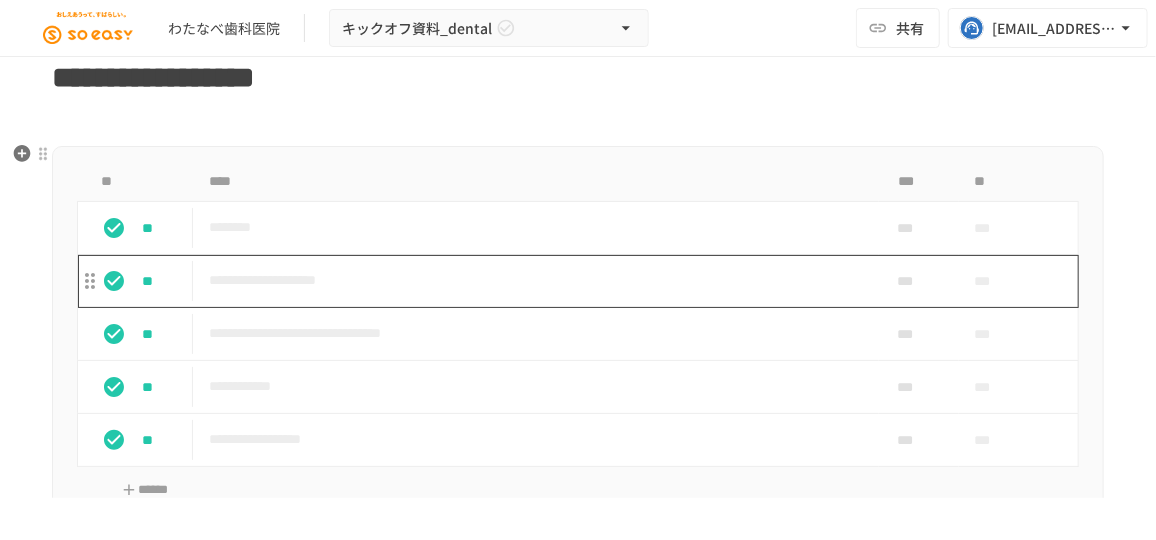 click on "**********" at bounding box center [530, 280] 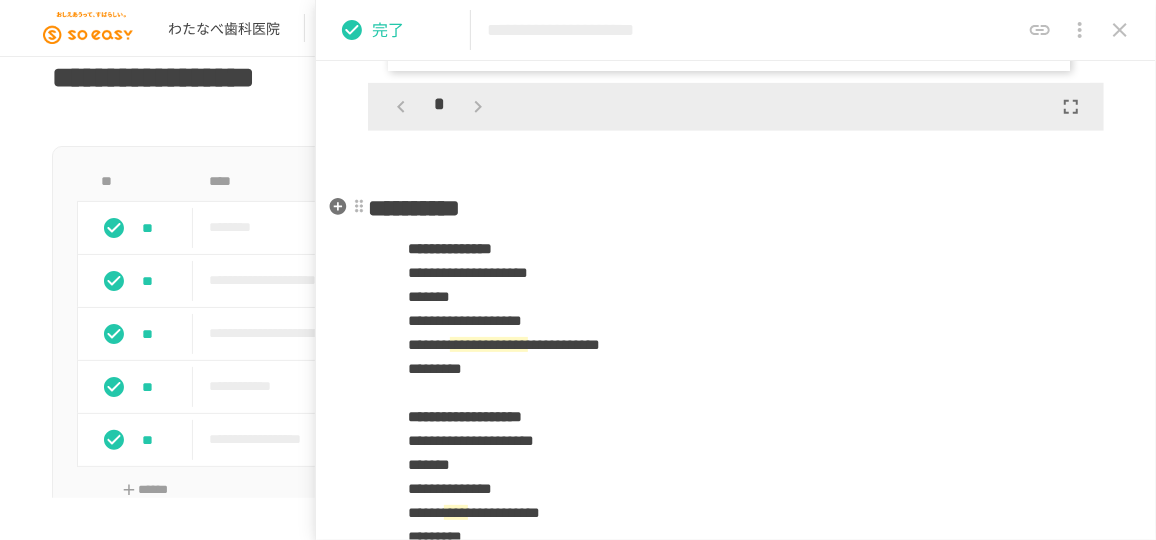 scroll, scrollTop: 727, scrollLeft: 0, axis: vertical 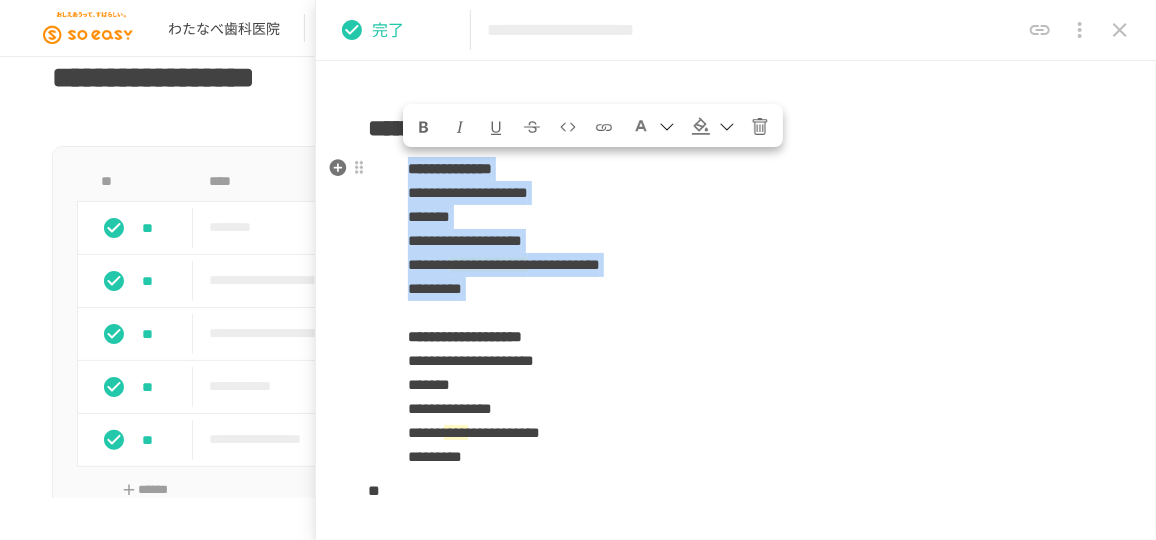 drag, startPoint x: 514, startPoint y: 300, endPoint x: 404, endPoint y: 175, distance: 166.50826 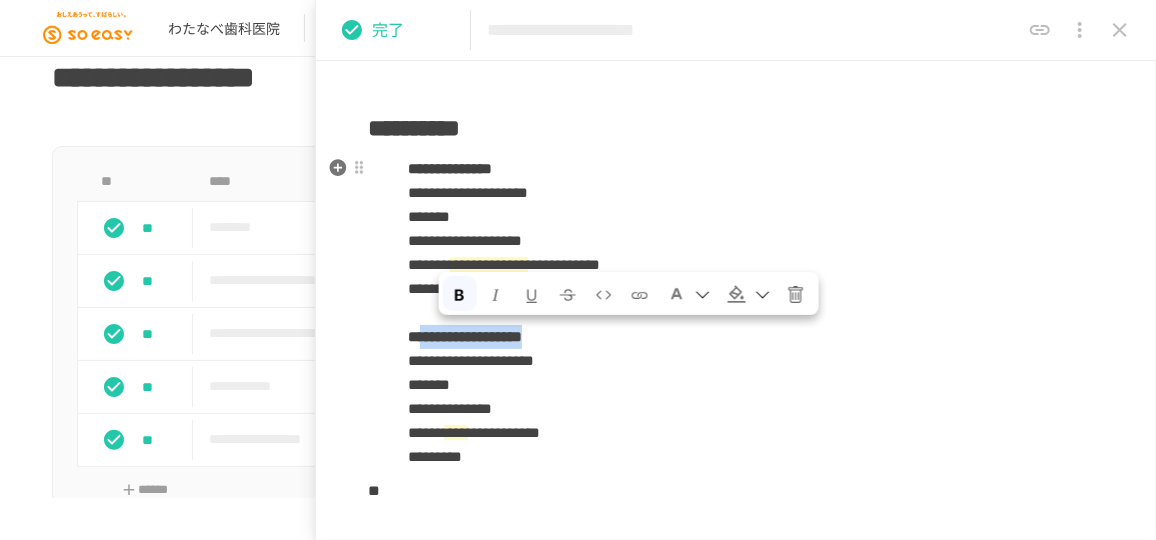drag, startPoint x: 650, startPoint y: 338, endPoint x: 424, endPoint y: 339, distance: 226.00221 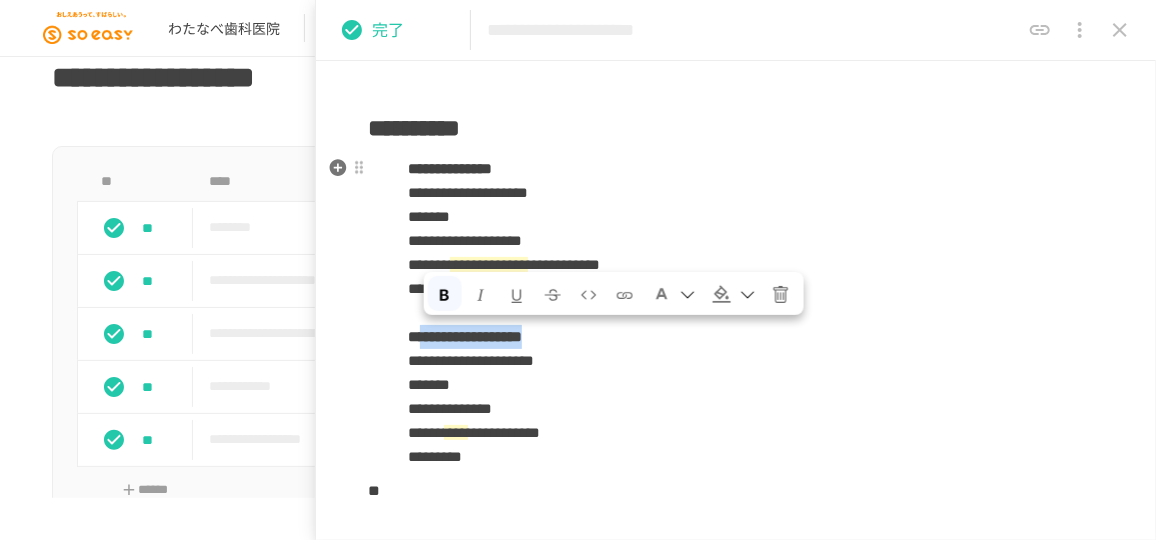 click on "**********" at bounding box center [465, 336] 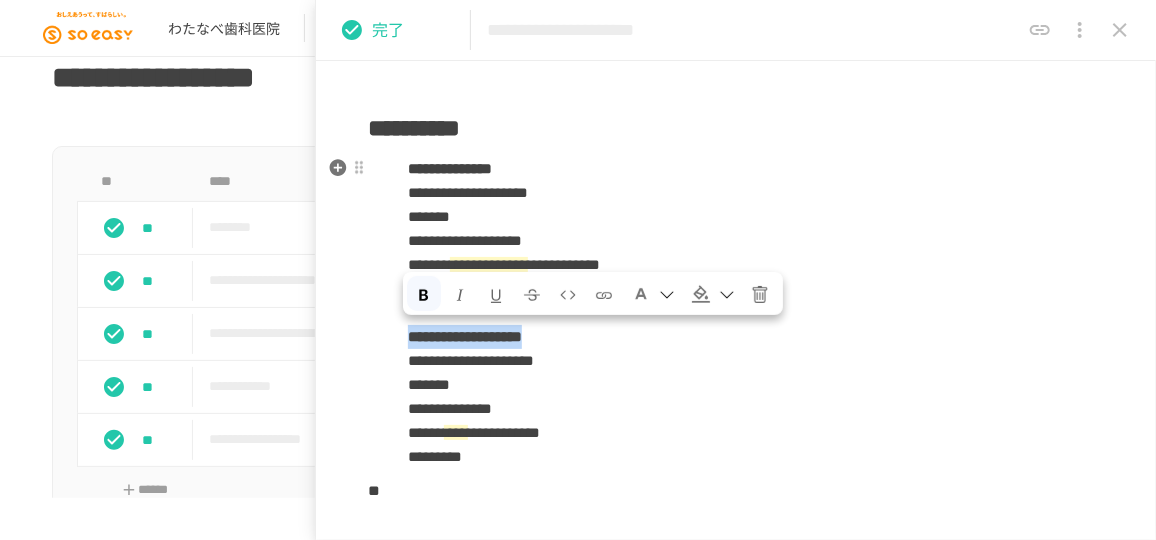 drag, startPoint x: 399, startPoint y: 338, endPoint x: 641, endPoint y: 335, distance: 242.0186 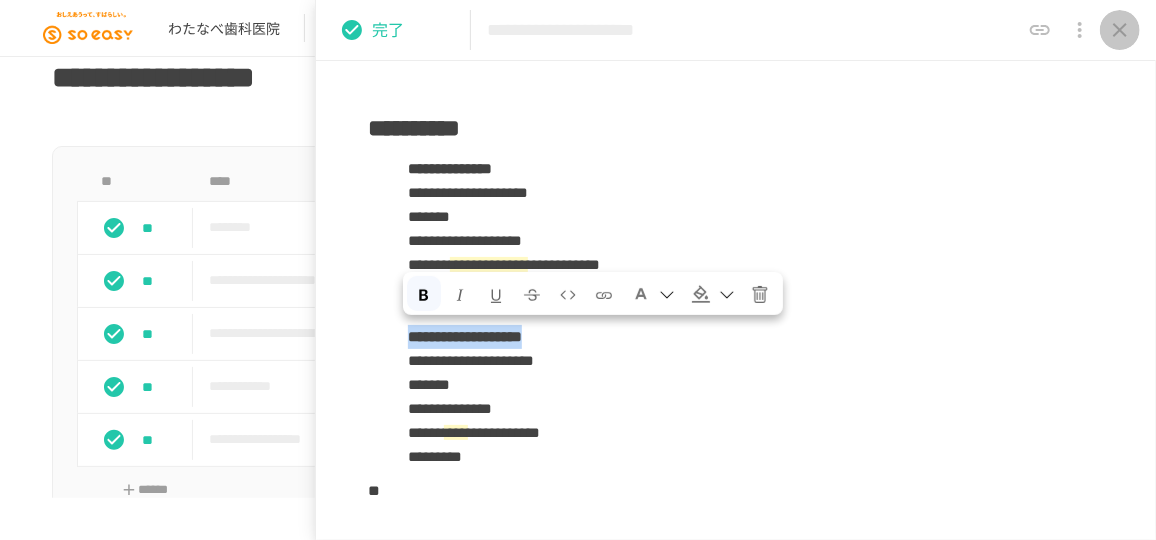 click 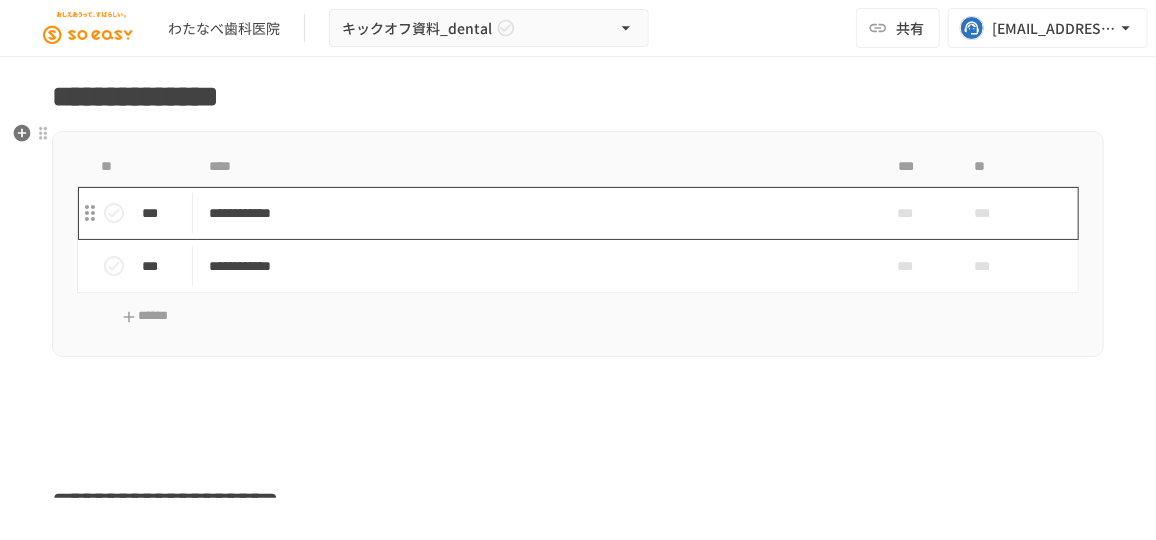 scroll, scrollTop: 2770, scrollLeft: 0, axis: vertical 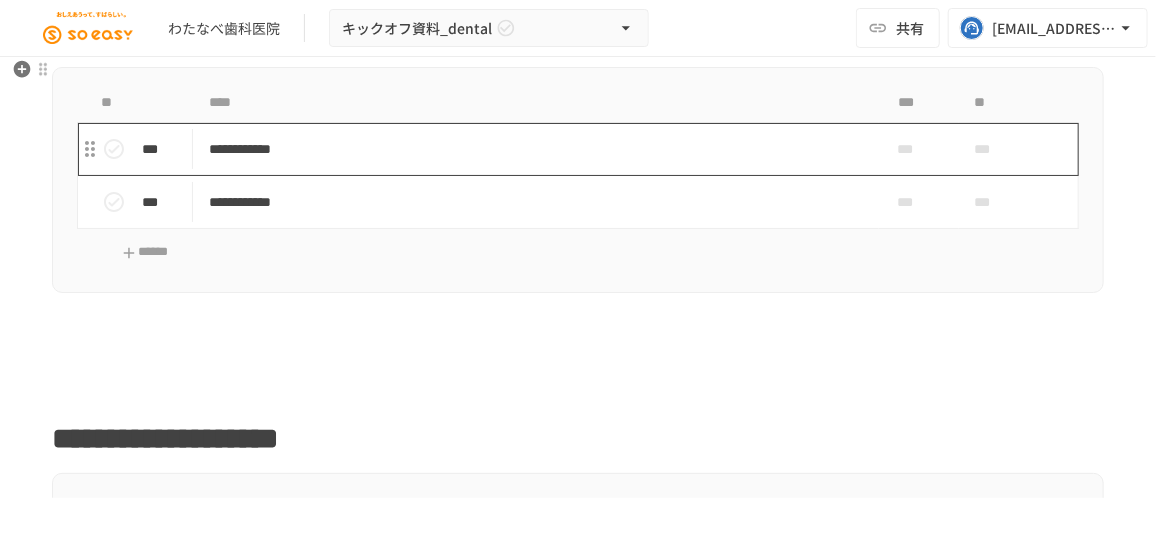 click on "**********" at bounding box center [536, 149] 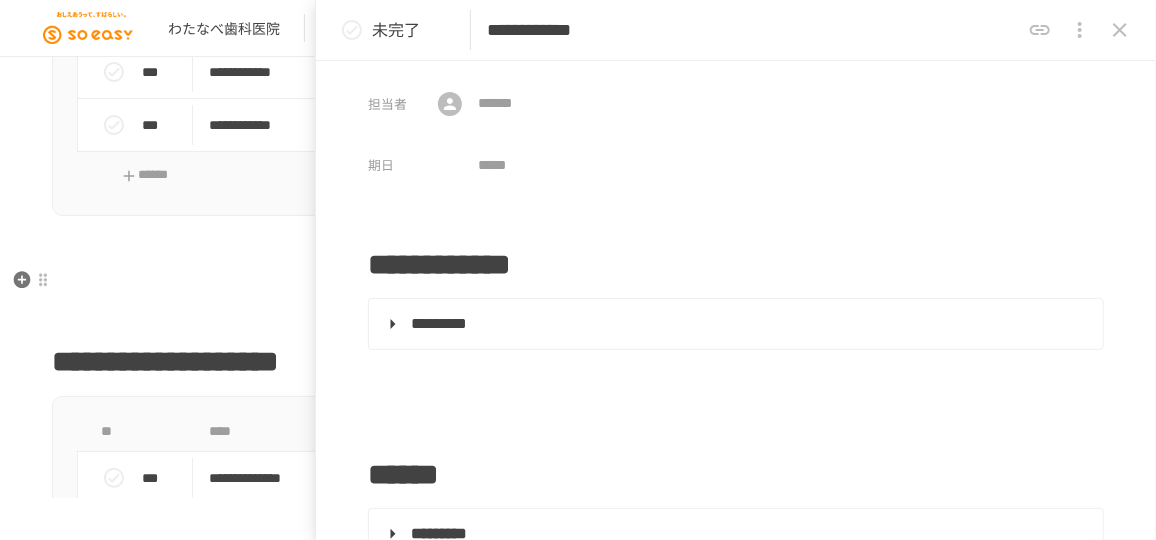 scroll, scrollTop: 2952, scrollLeft: 0, axis: vertical 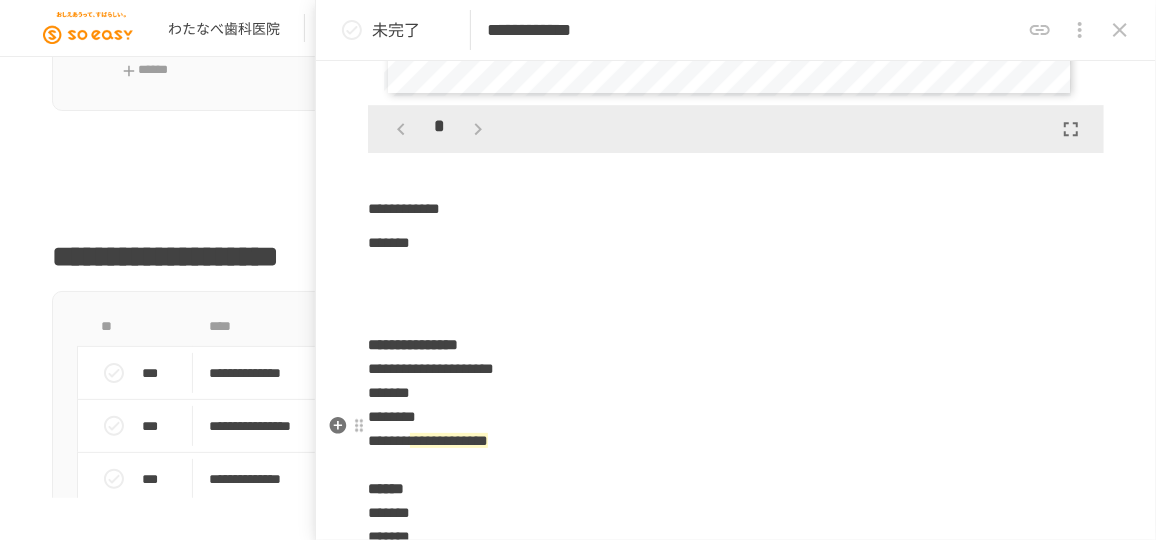click at bounding box center (736, 277) 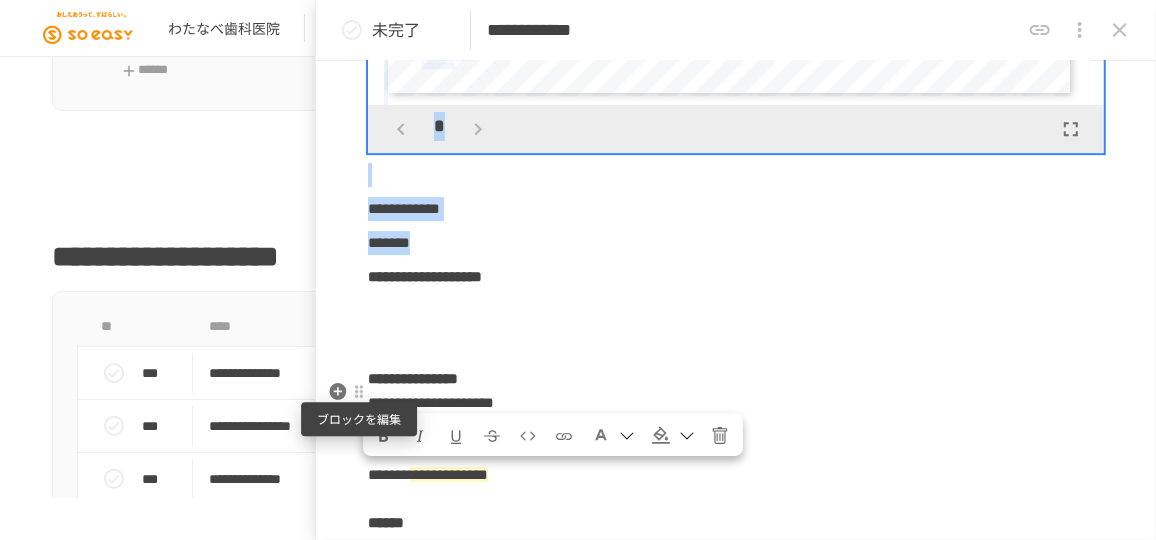 drag, startPoint x: 399, startPoint y: 398, endPoint x: 366, endPoint y: 394, distance: 33.24154 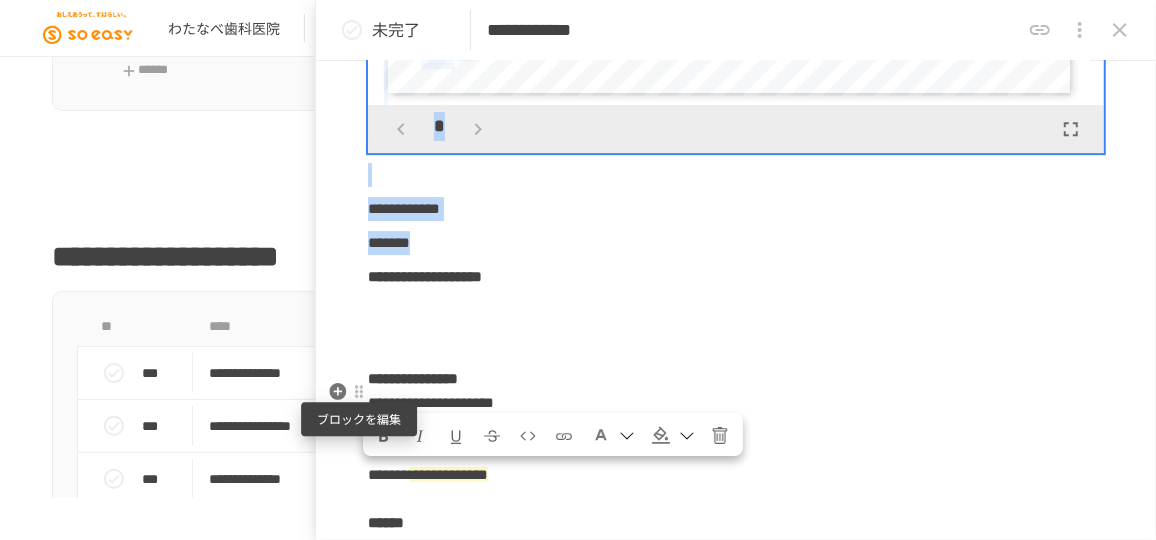 click on "**********" at bounding box center (736, -4903) 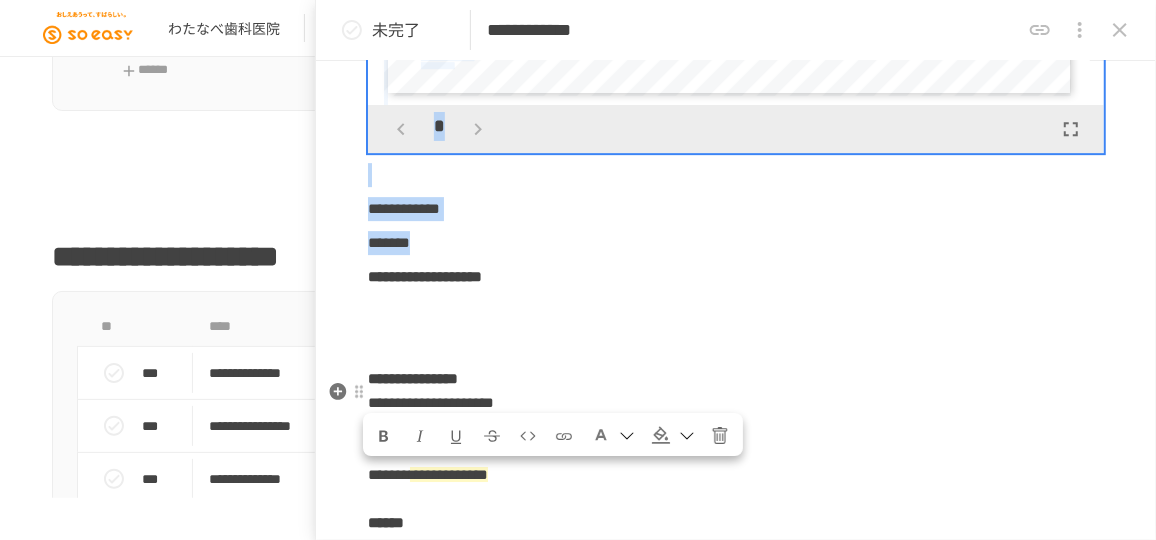 click on "*******" at bounding box center (389, 242) 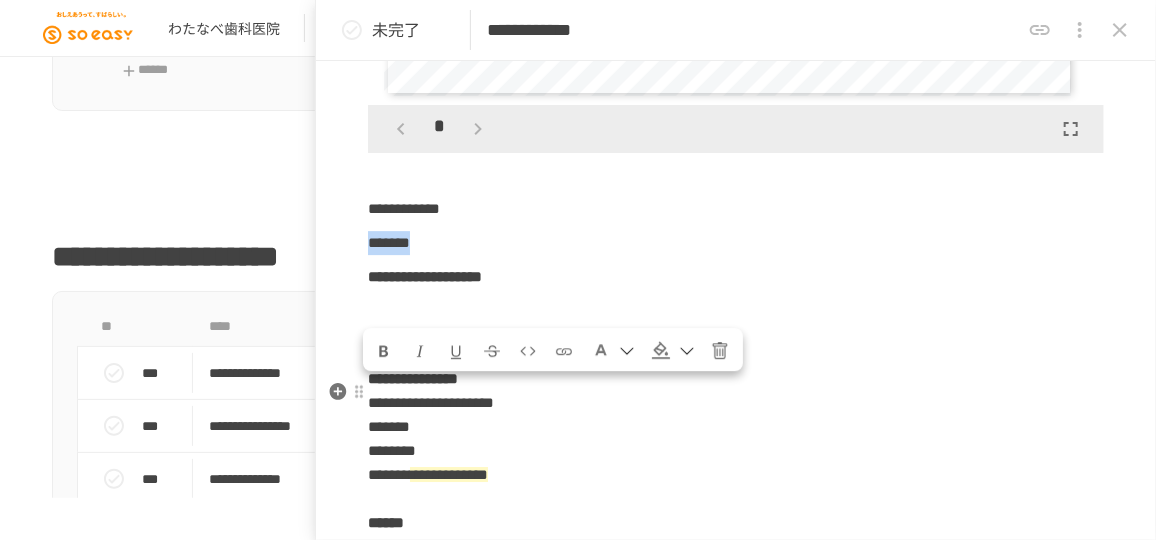 drag, startPoint x: 371, startPoint y: 389, endPoint x: 447, endPoint y: 392, distance: 76.05919 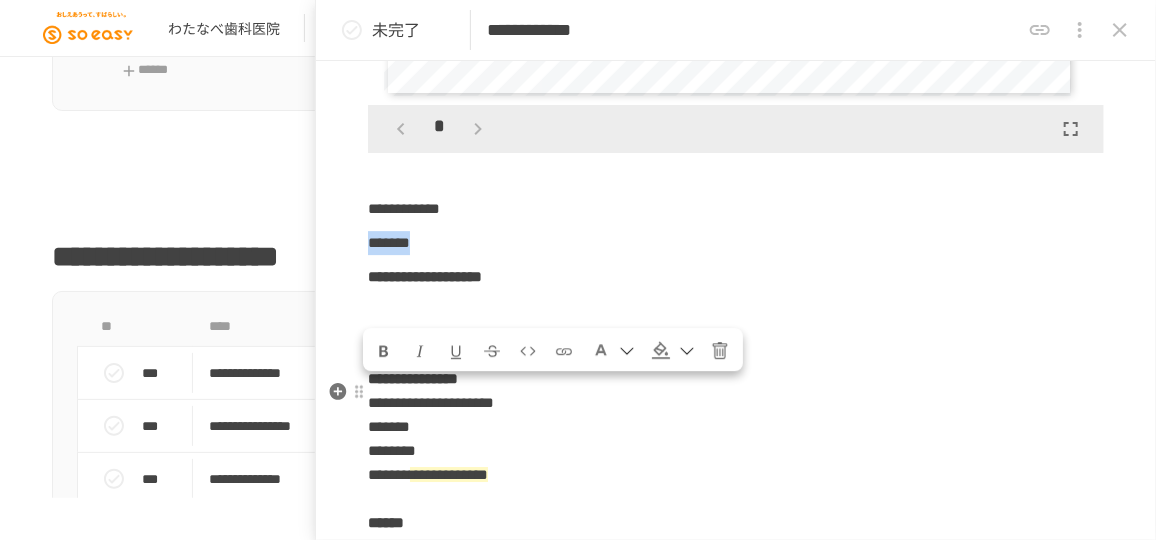 copy on "*******" 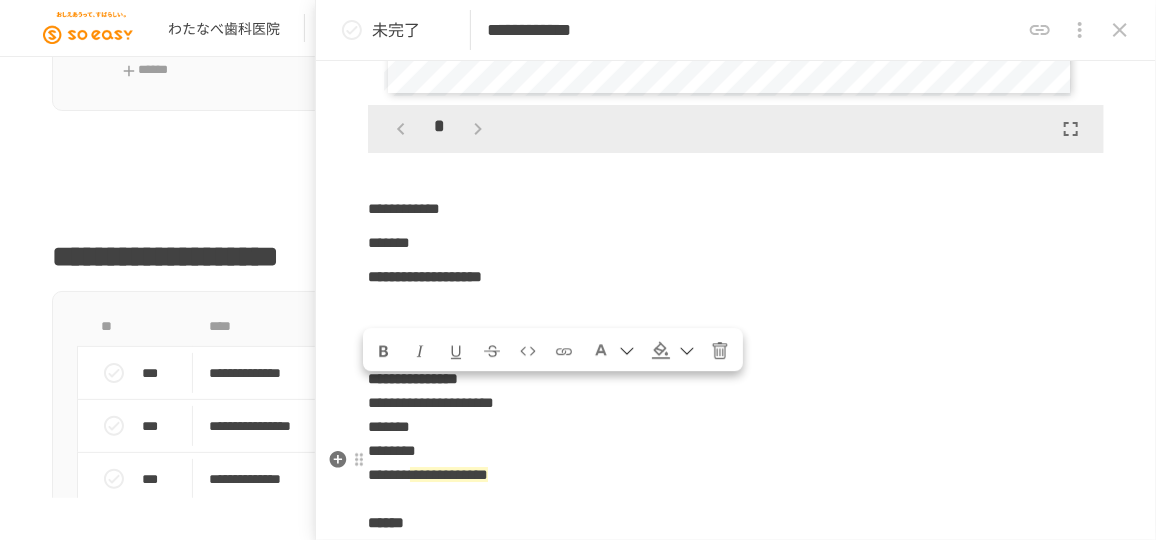 click on "**********" at bounding box center (736, -5057) 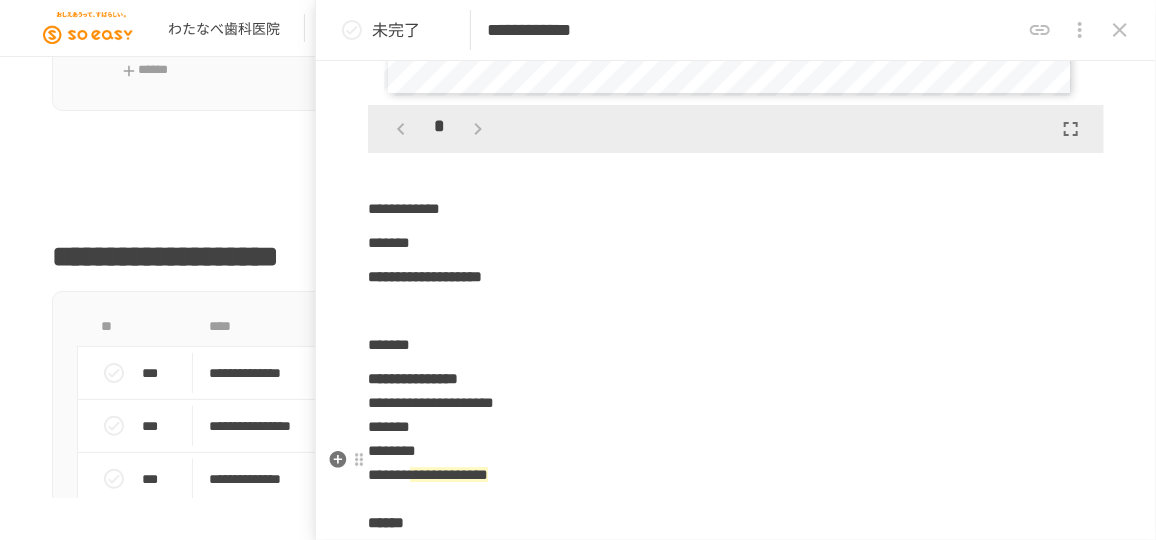 click on "**********" at bounding box center [736, -5057] 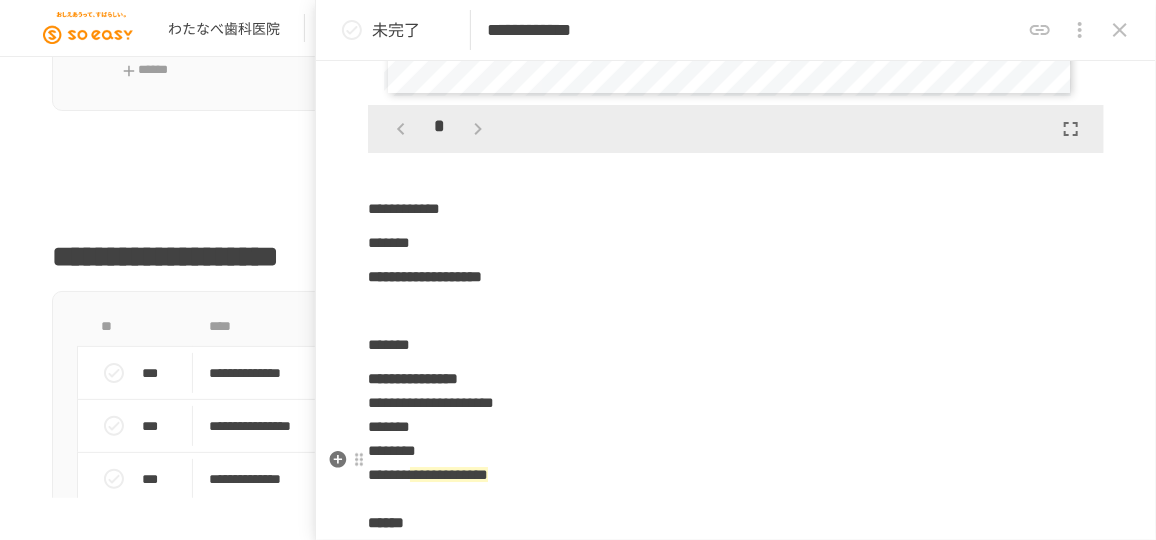 click at bounding box center (736, 311) 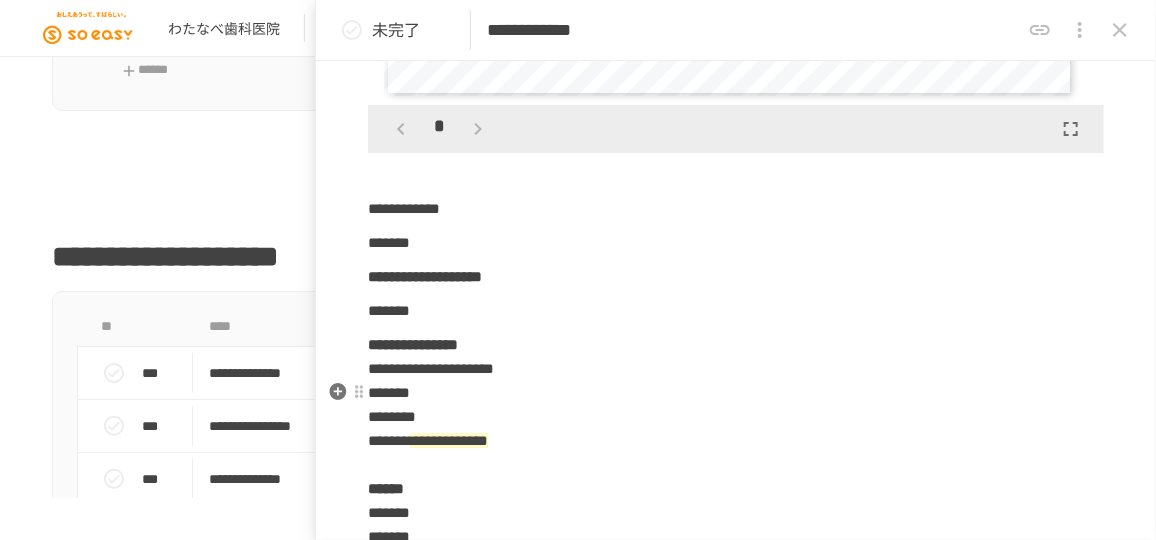 click on "*******" at bounding box center (389, 242) 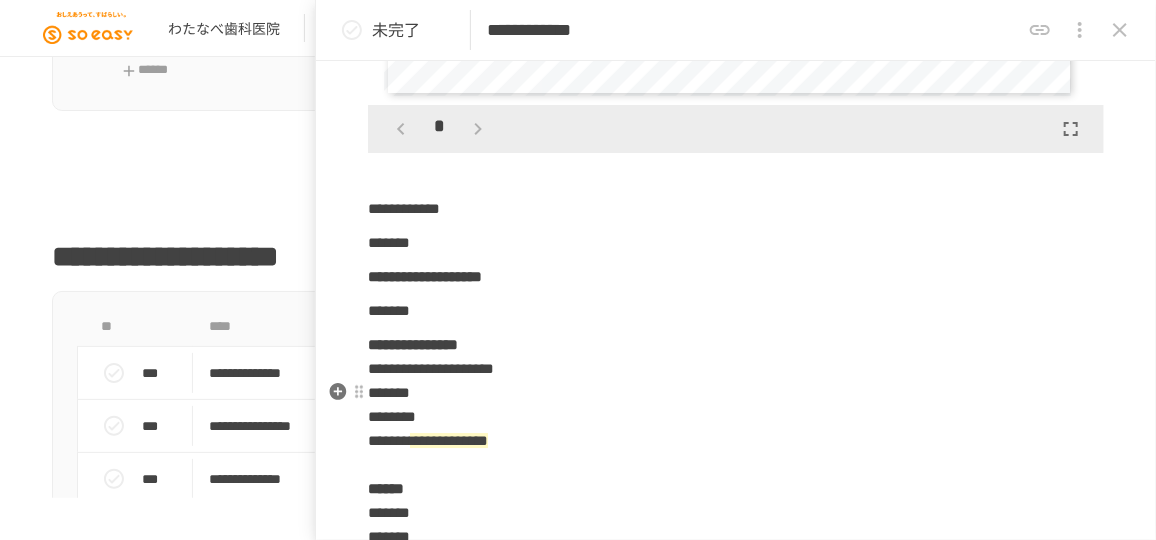 type 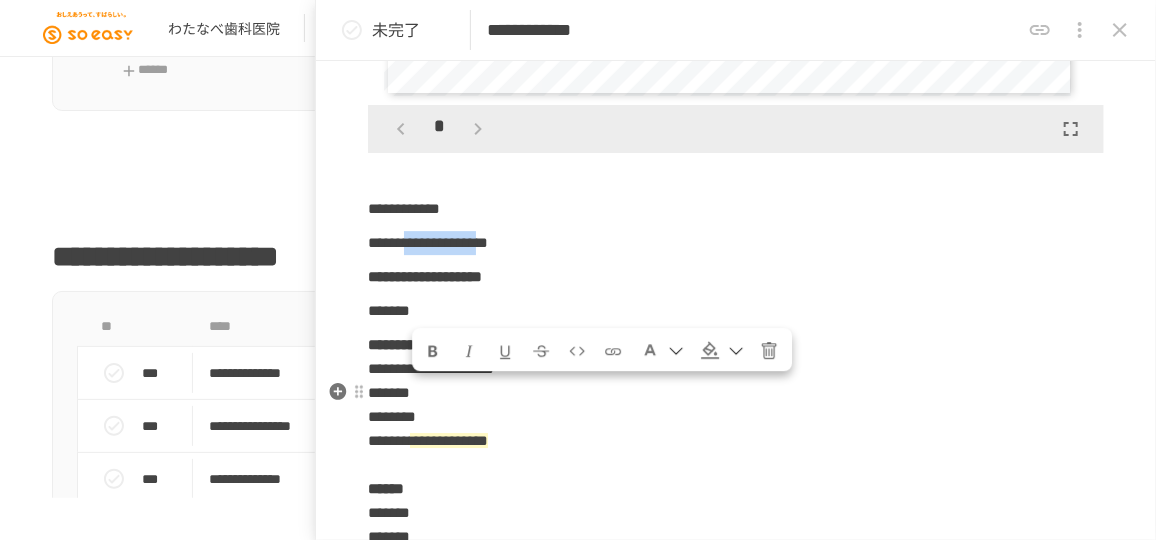 drag, startPoint x: 420, startPoint y: 392, endPoint x: 518, endPoint y: 395, distance: 98.045906 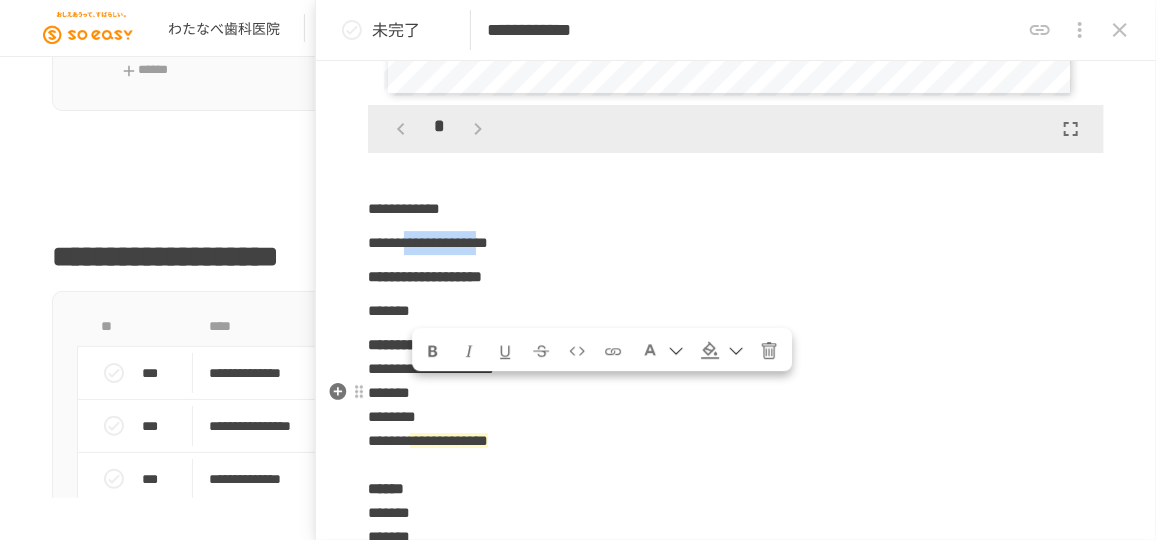 click on "**********" at bounding box center (428, 242) 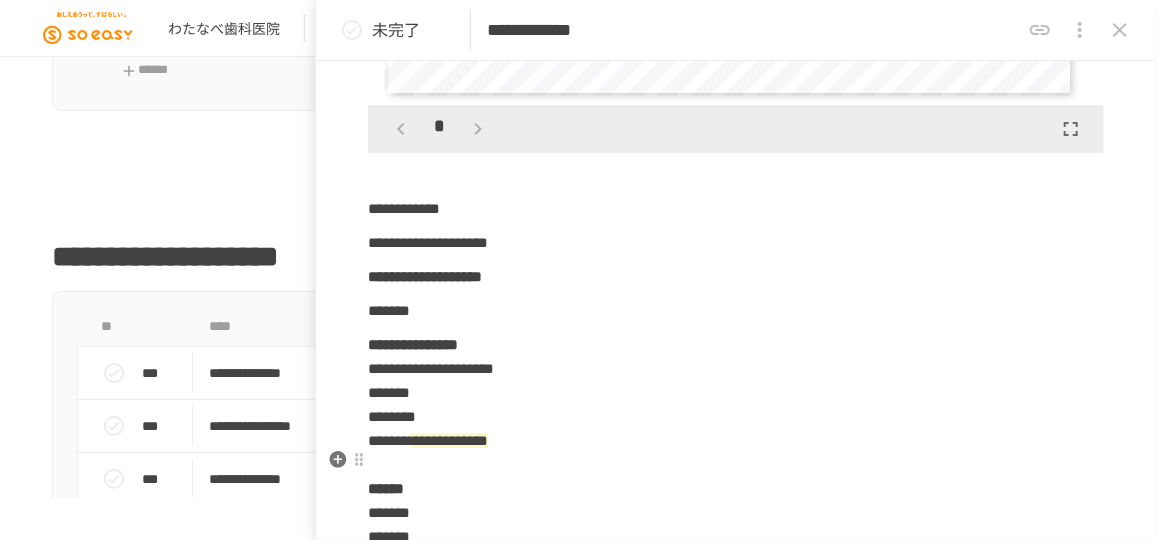 click on "*******" at bounding box center (389, 310) 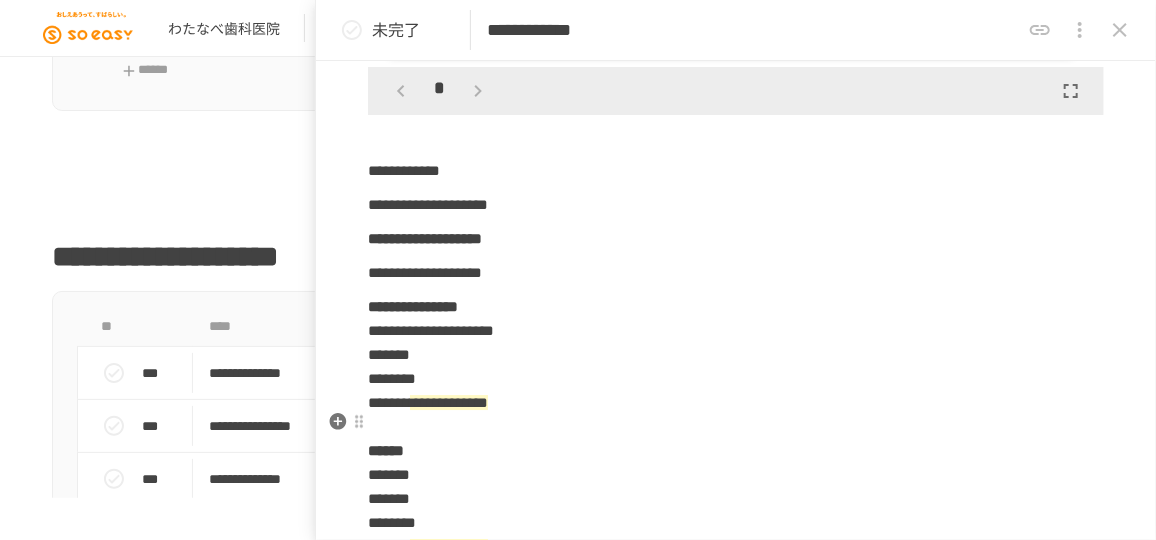 scroll, scrollTop: 12219, scrollLeft: 0, axis: vertical 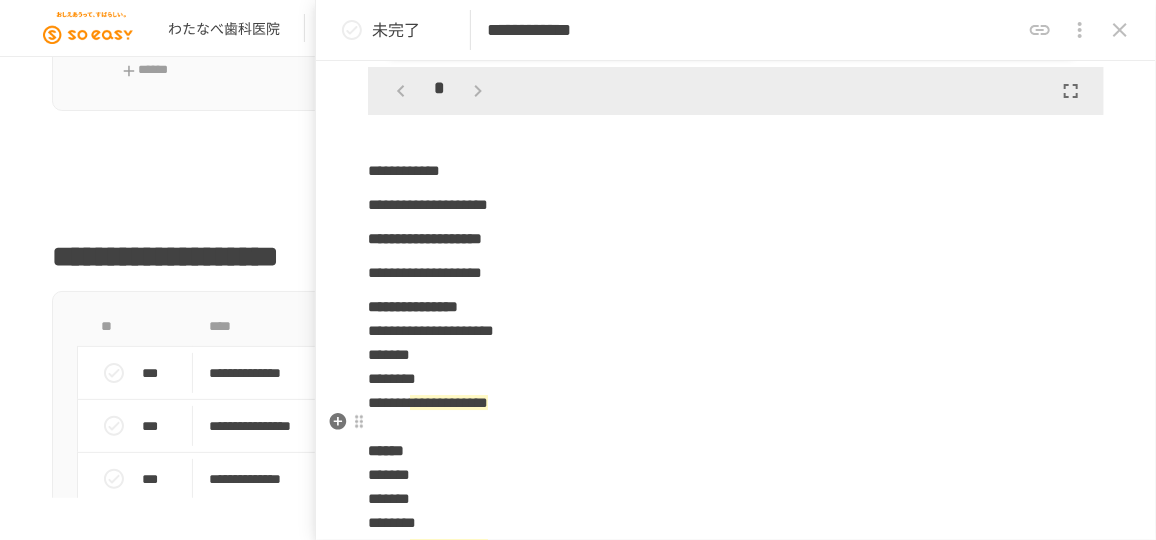 click on "**********" at bounding box center (736, 273) 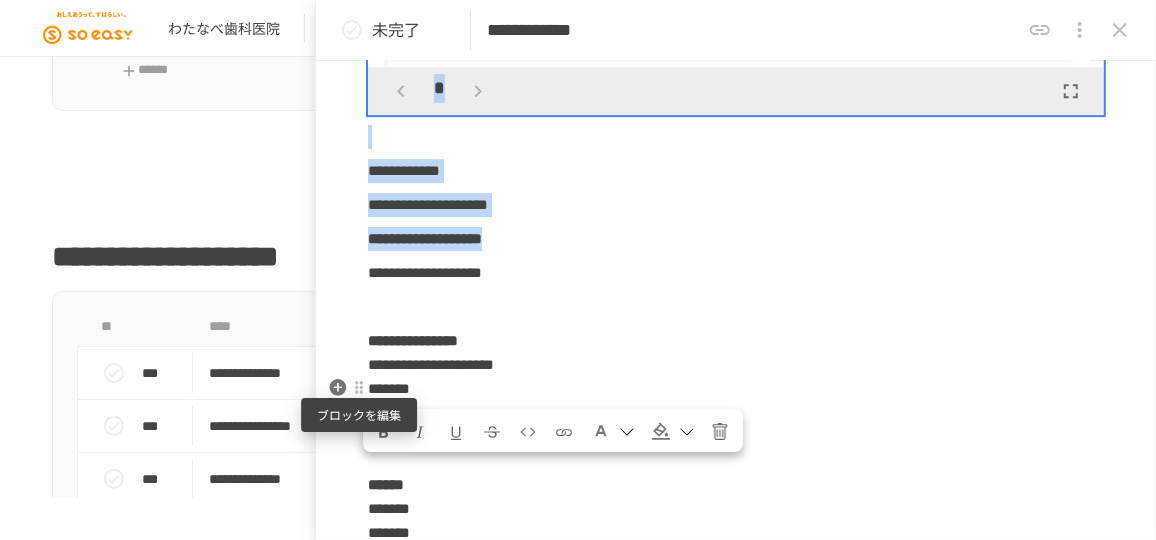 drag, startPoint x: 614, startPoint y: 391, endPoint x: 355, endPoint y: 397, distance: 259.0695 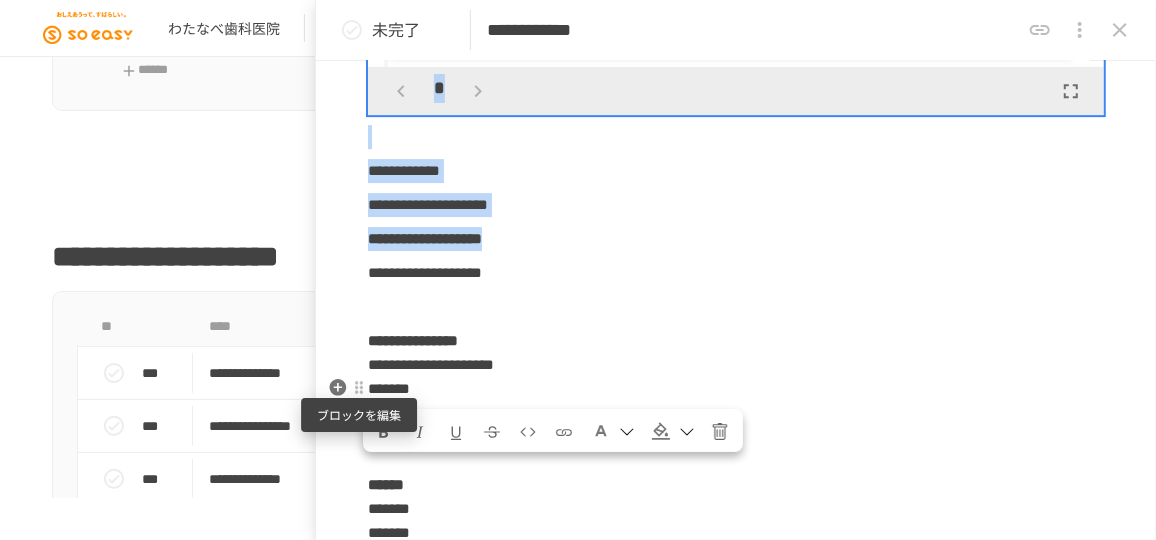 click on "**********" at bounding box center [736, -4941] 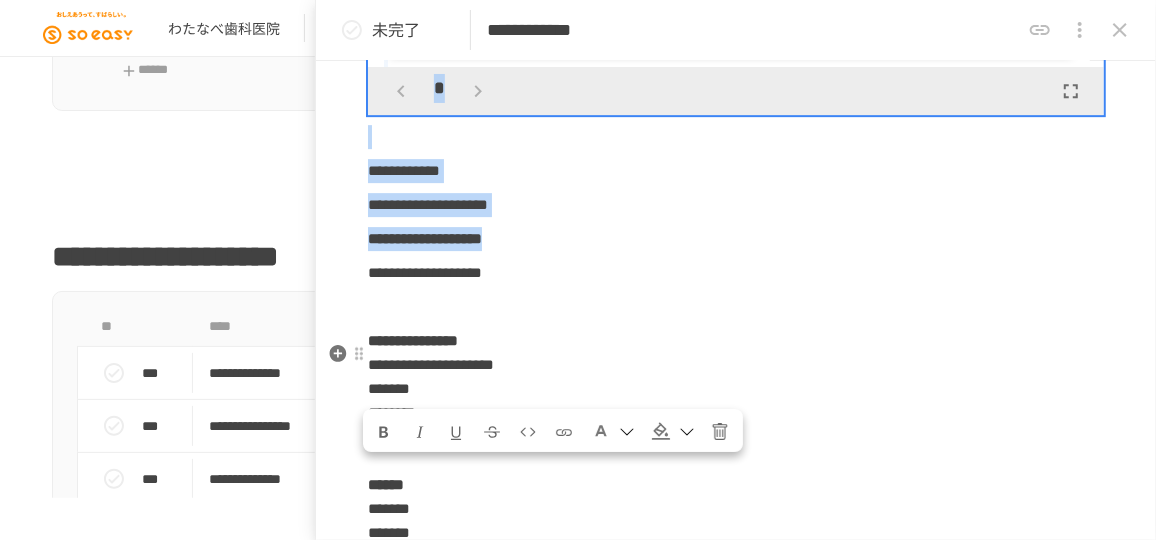 click on "**********" at bounding box center (428, 204) 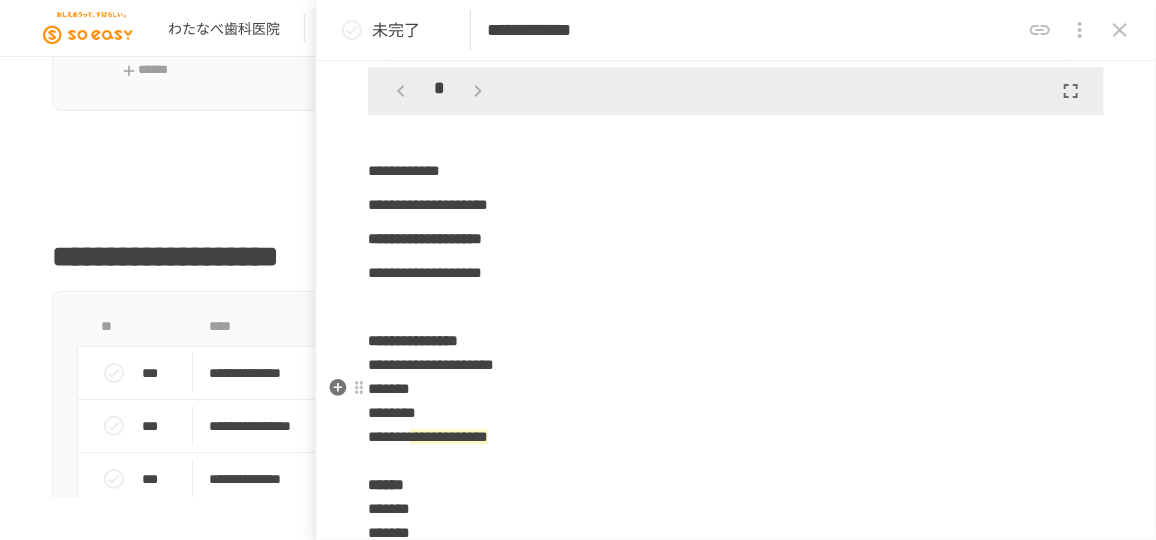click on "**********" at bounding box center (425, 238) 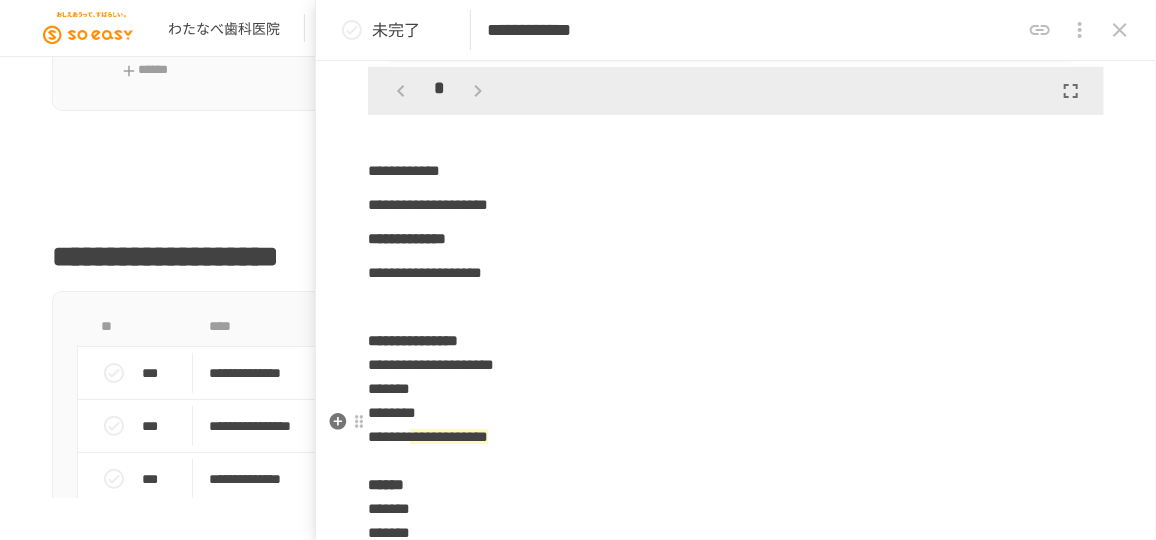 click on "**********" at bounding box center (425, 272) 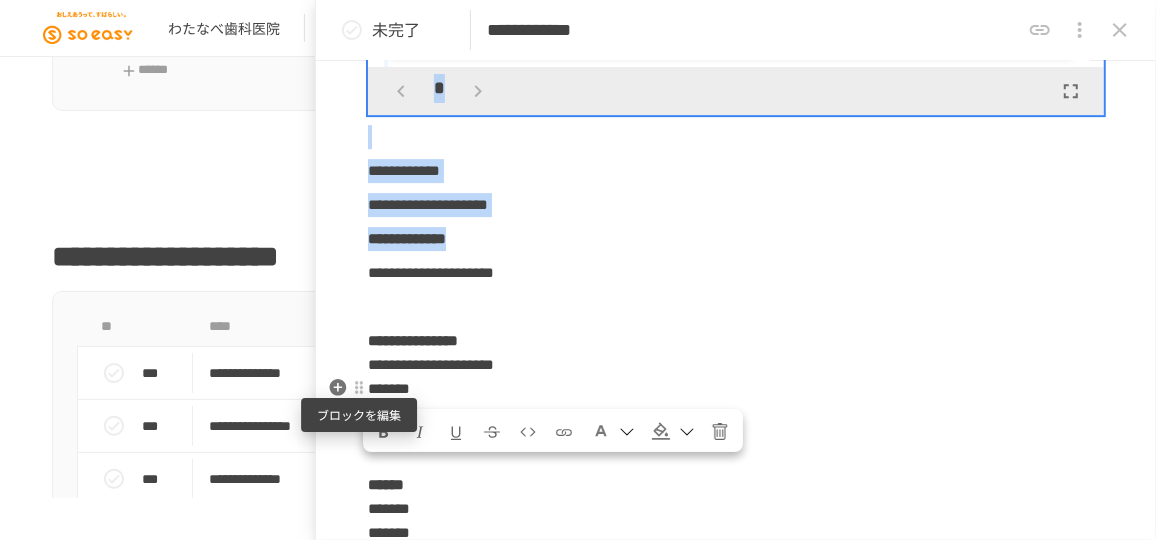 drag, startPoint x: 573, startPoint y: 388, endPoint x: 366, endPoint y: 389, distance: 207.00241 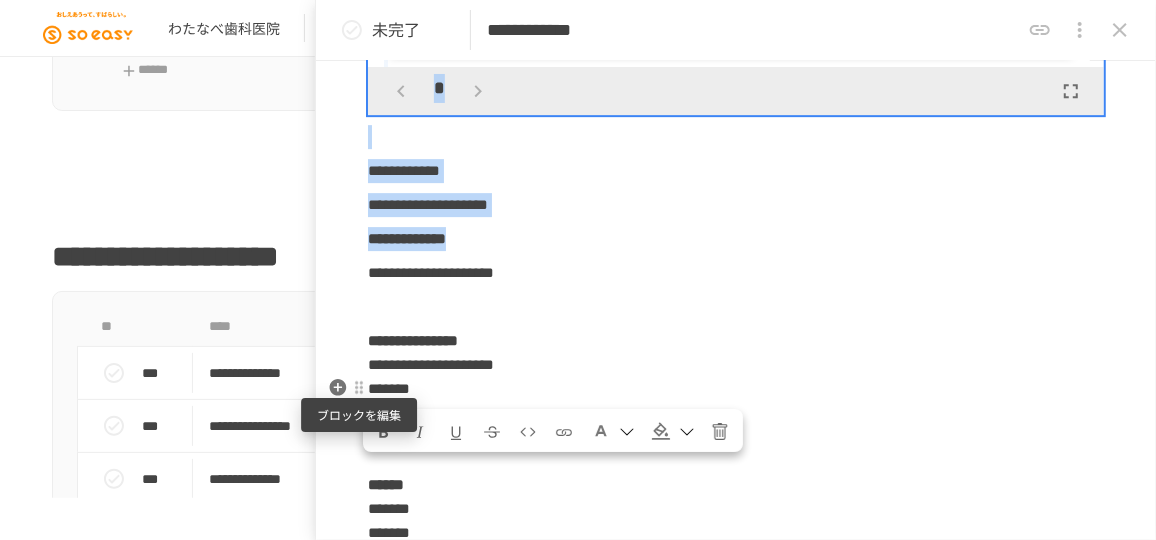 click on "**********" at bounding box center [736, -4941] 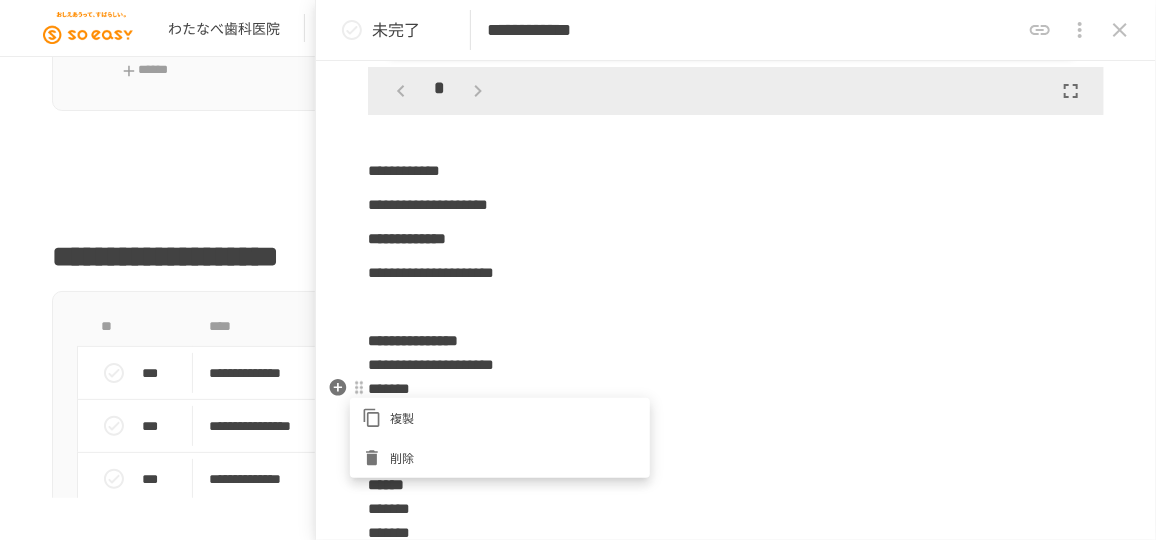 click at bounding box center [578, 270] 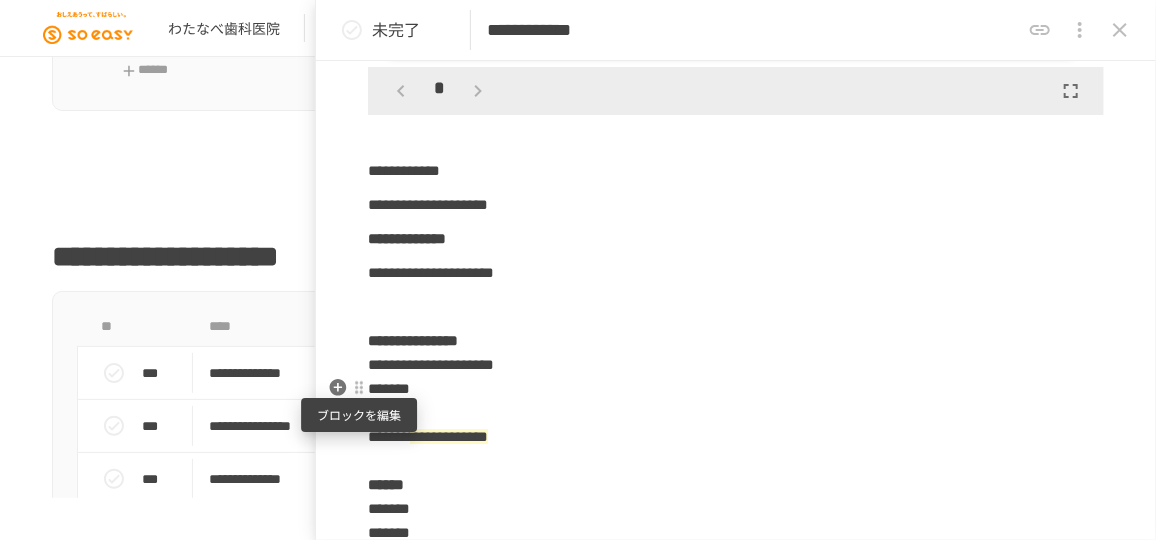 click at bounding box center [359, 388] 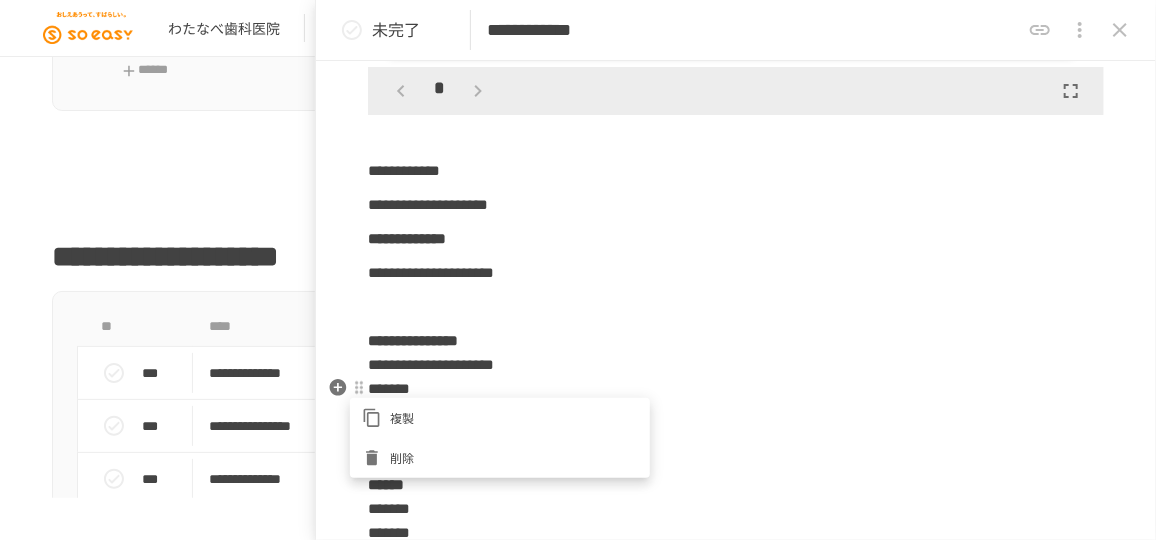 click at bounding box center [578, 270] 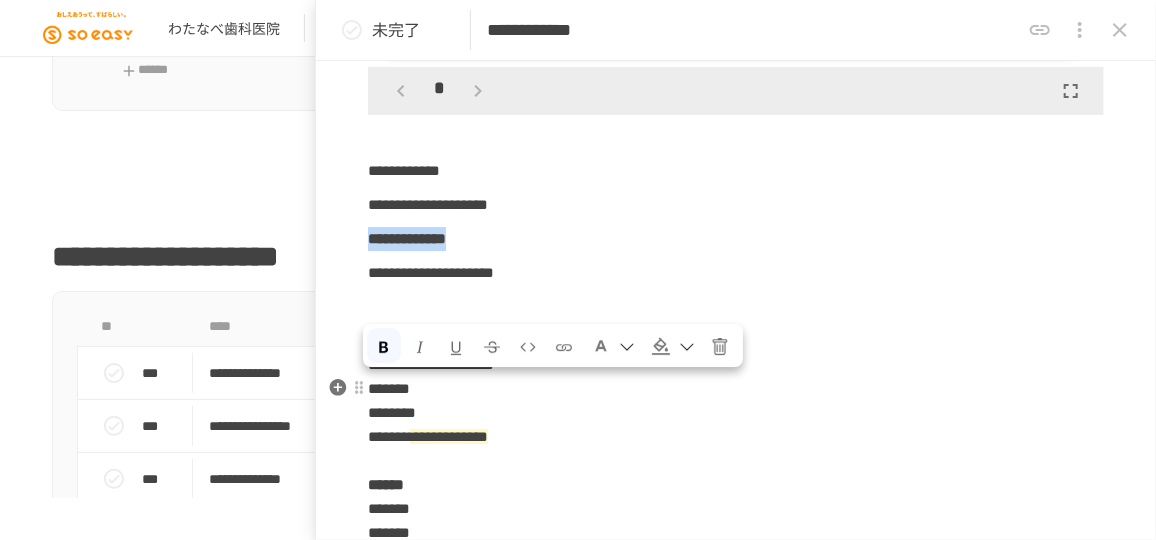 drag, startPoint x: 565, startPoint y: 394, endPoint x: 369, endPoint y: 390, distance: 196.04082 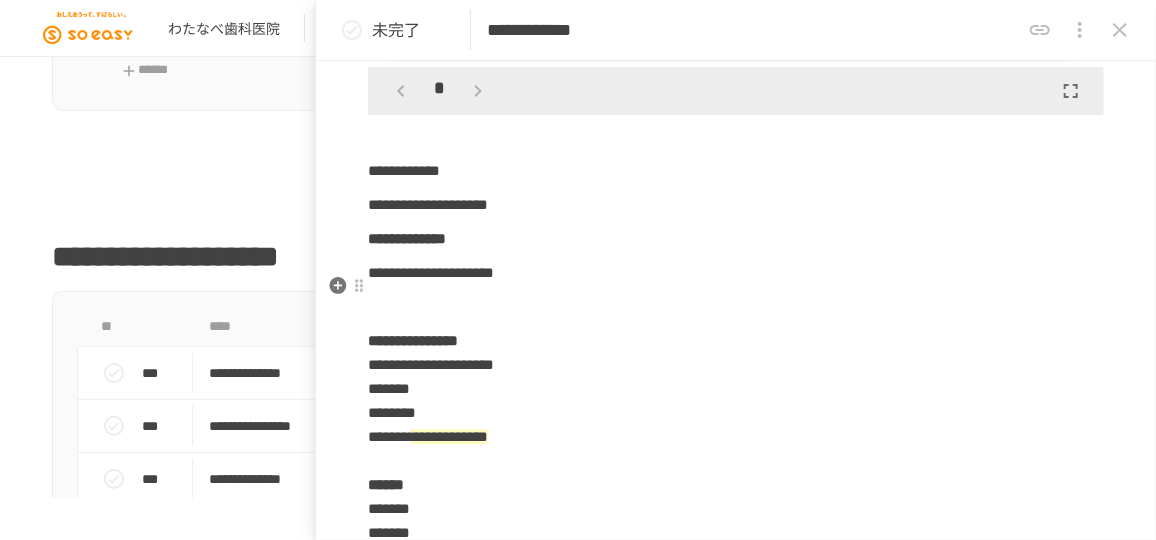 click on "**********" at bounding box center (736, -5095) 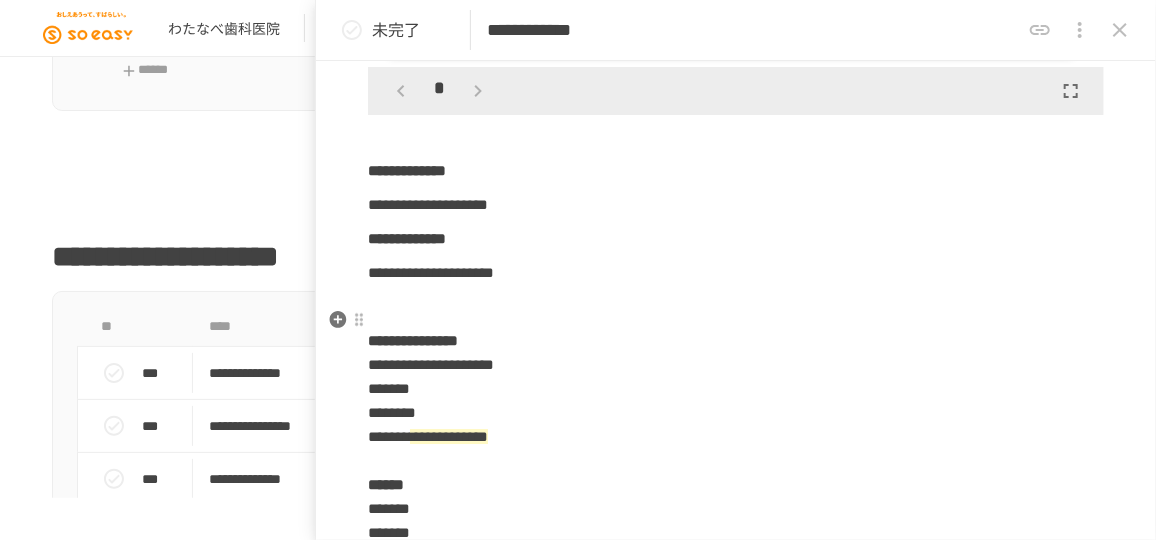 click on "**********" at bounding box center [407, 170] 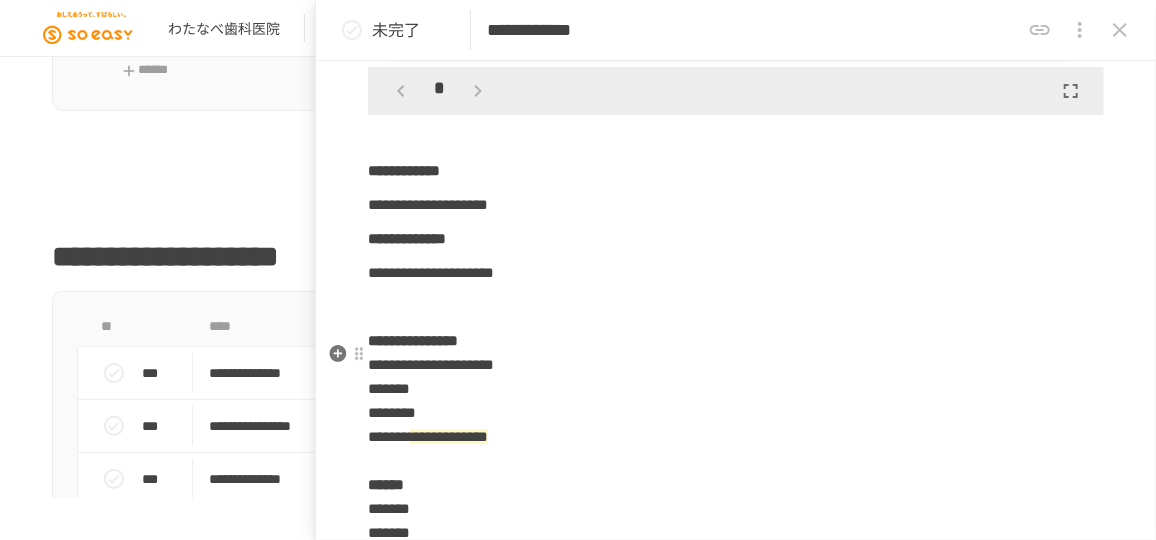 scroll, scrollTop: 12310, scrollLeft: 0, axis: vertical 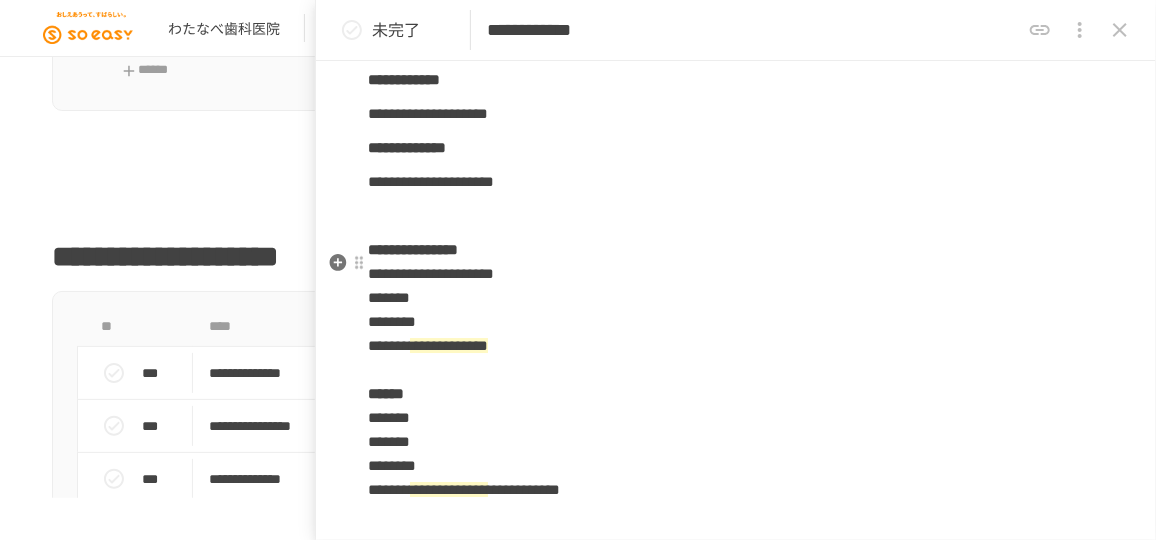 click on "**********" at bounding box center (428, 113) 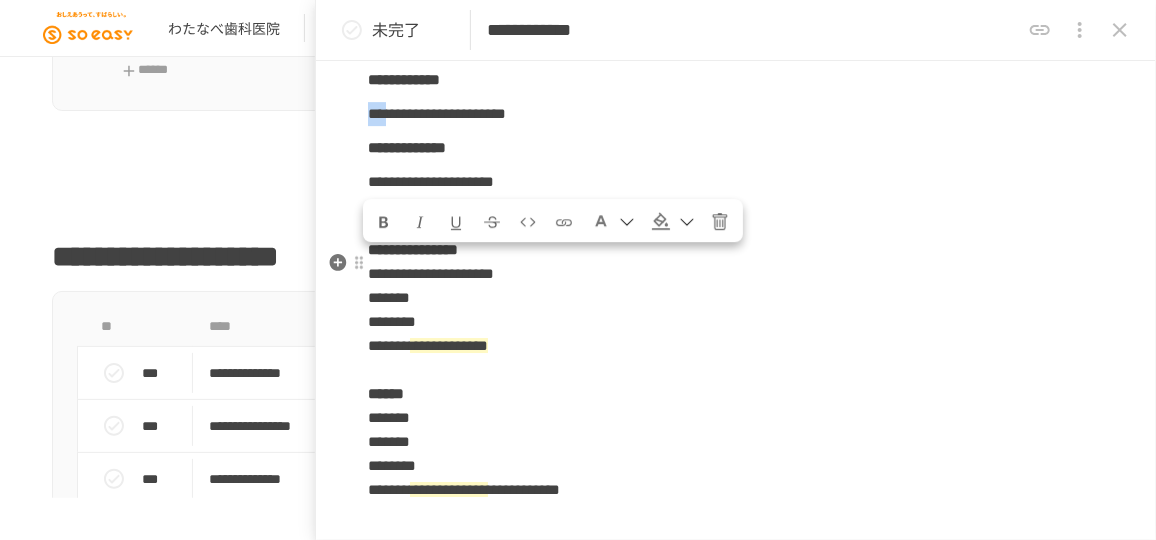 drag, startPoint x: 409, startPoint y: 258, endPoint x: 373, endPoint y: 263, distance: 36.345562 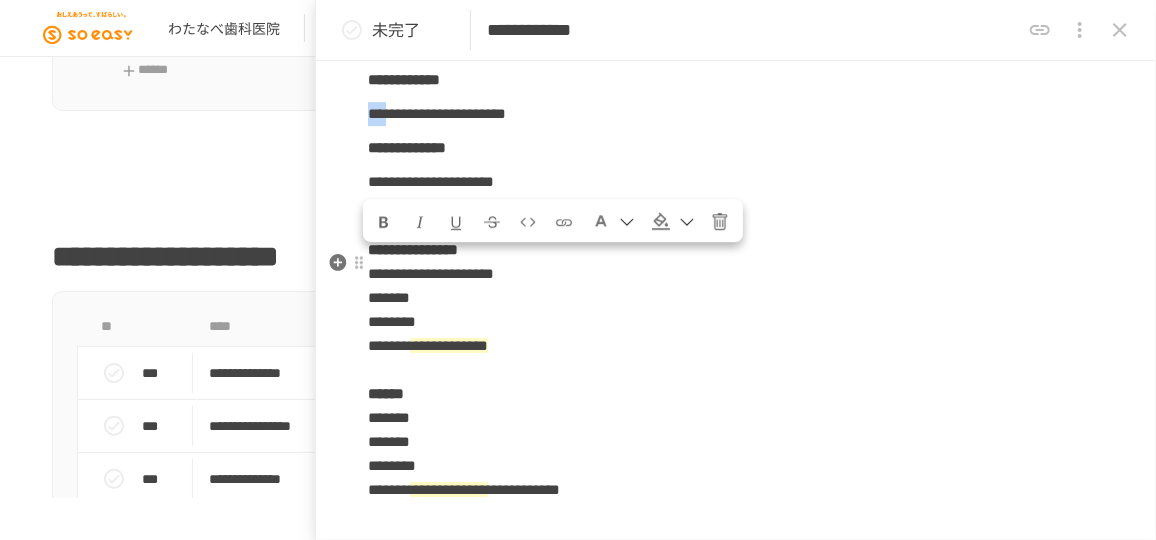 click on "**********" at bounding box center (437, 113) 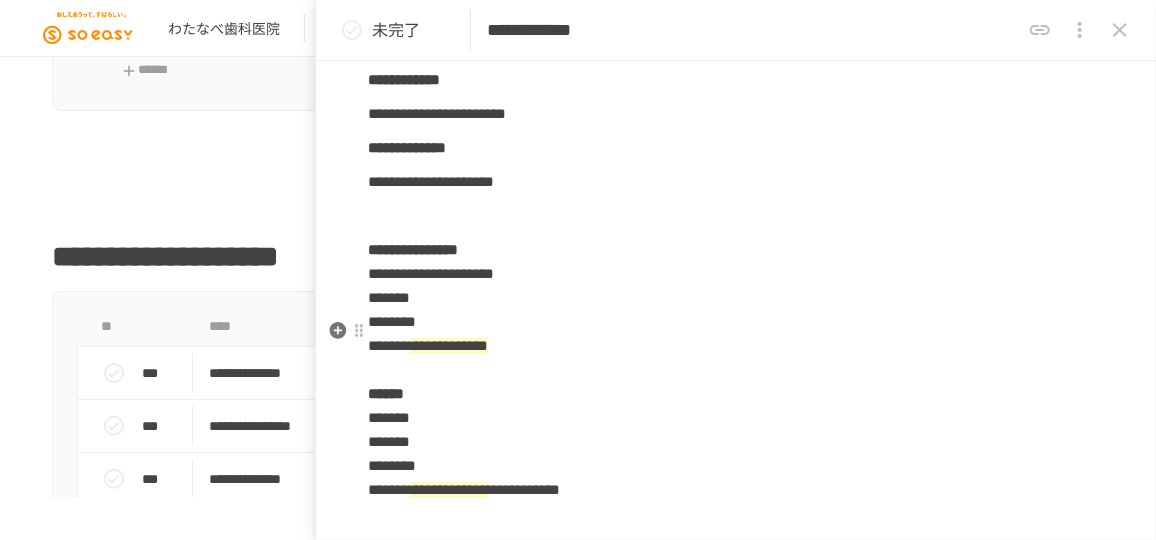 click on "**********" at bounding box center [431, 181] 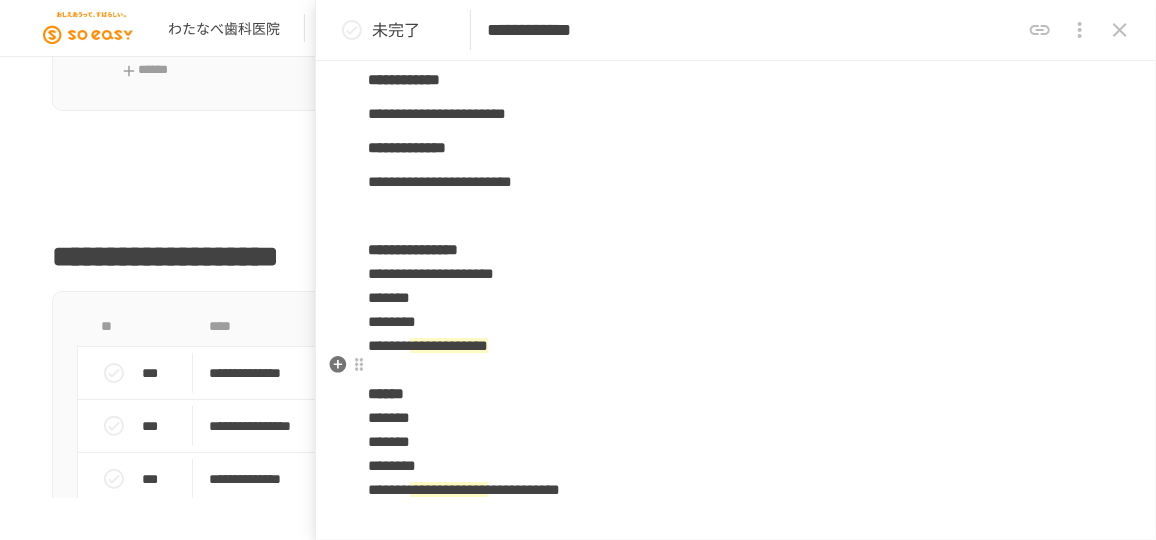 click at bounding box center (736, 216) 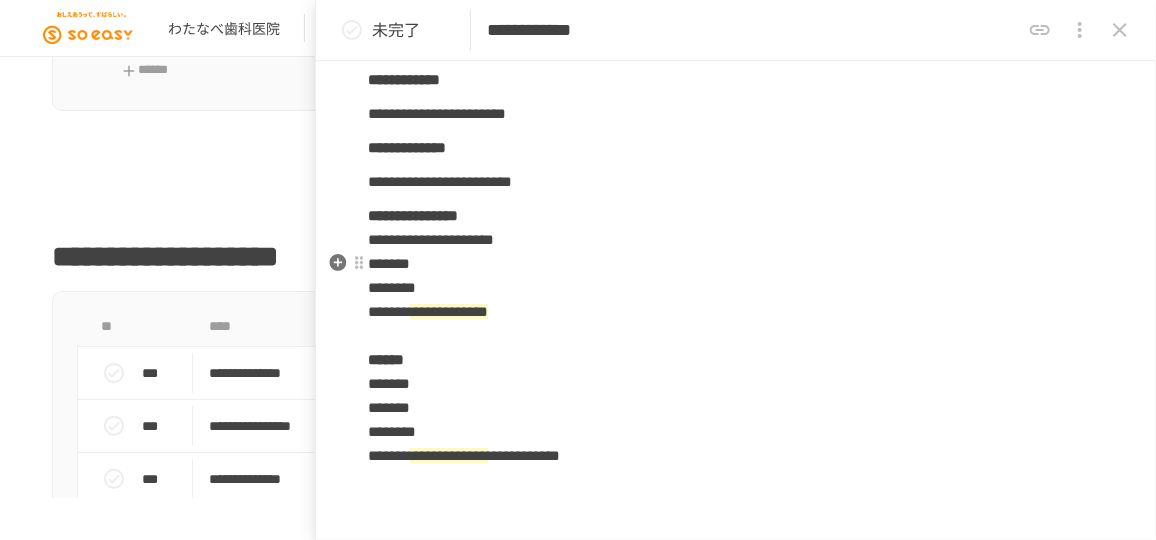 click on "**********" at bounding box center [437, 113] 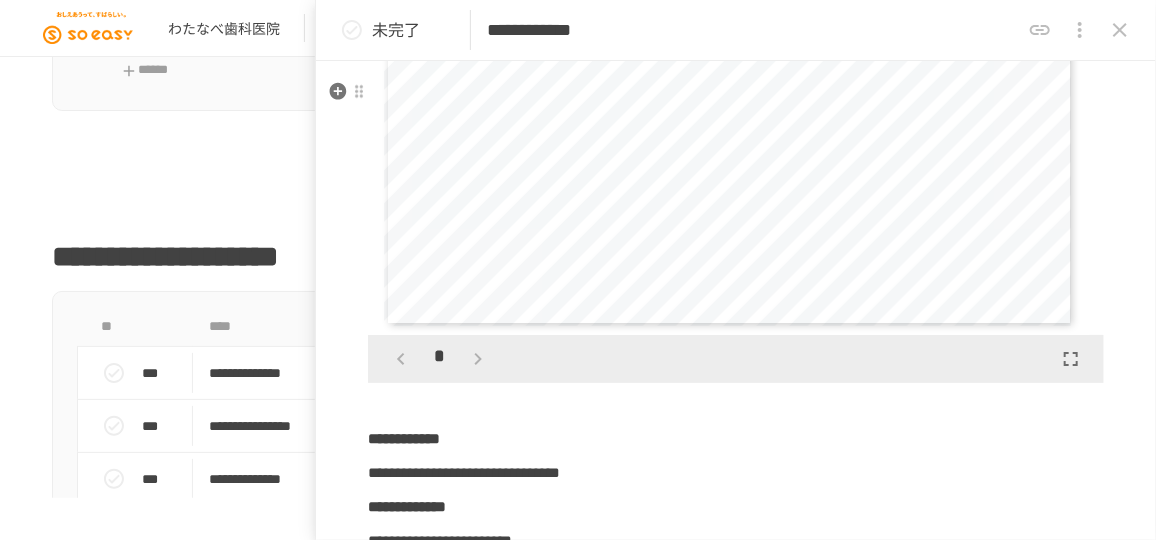 scroll, scrollTop: 11856, scrollLeft: 0, axis: vertical 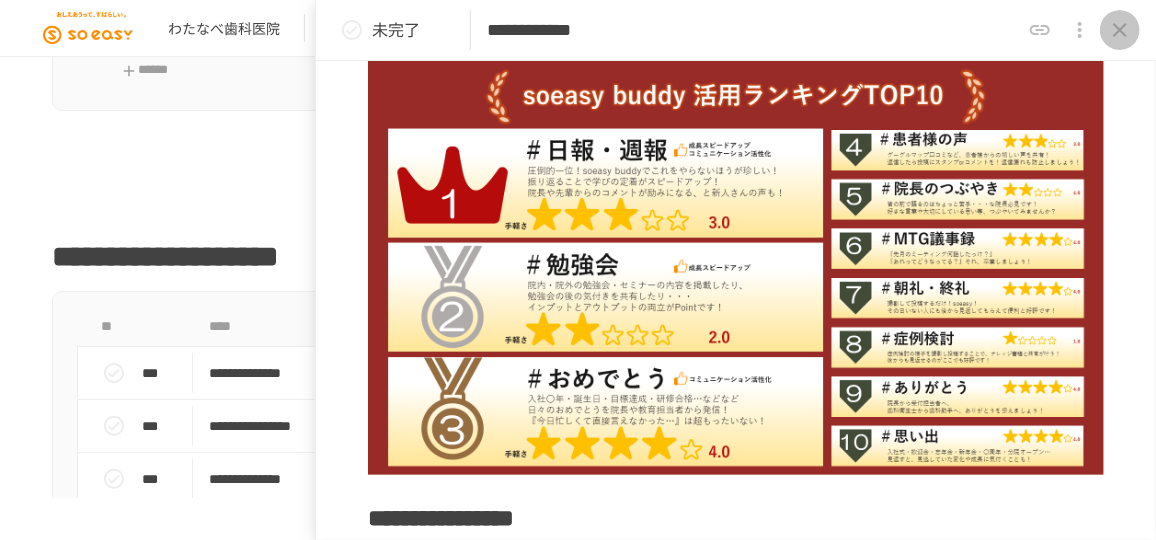 click 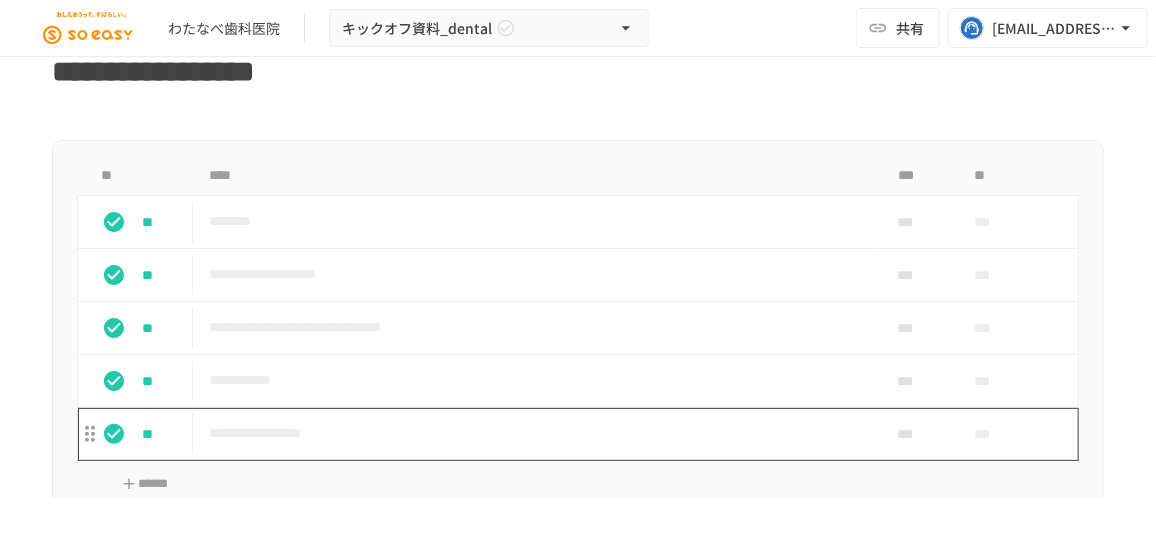 scroll, scrollTop: 1770, scrollLeft: 0, axis: vertical 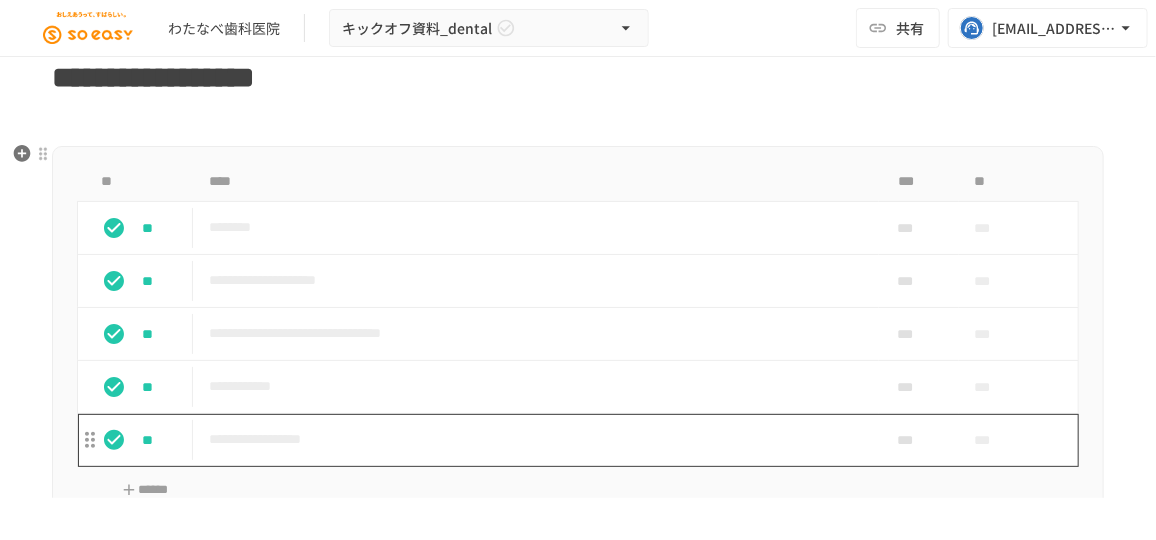 click on "**********" at bounding box center [530, 439] 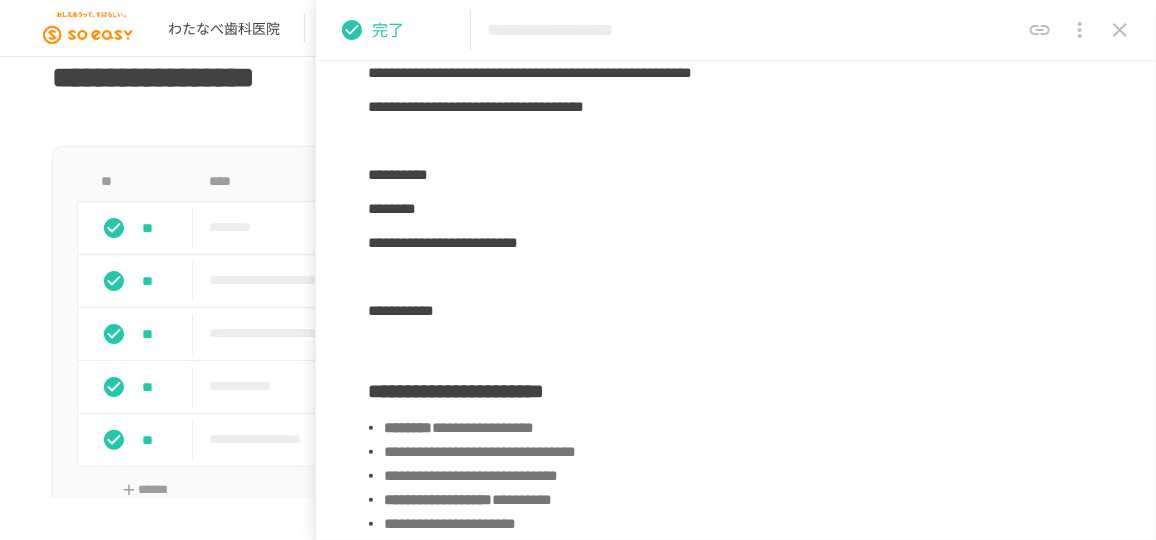 scroll, scrollTop: 1272, scrollLeft: 0, axis: vertical 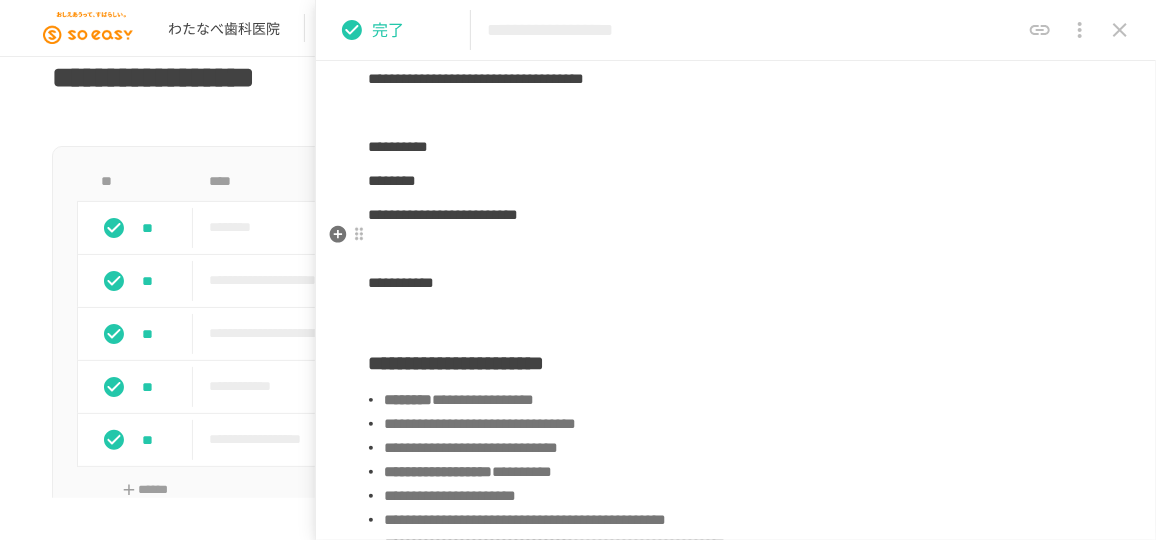 drag, startPoint x: 759, startPoint y: 233, endPoint x: 745, endPoint y: 230, distance: 14.3178215 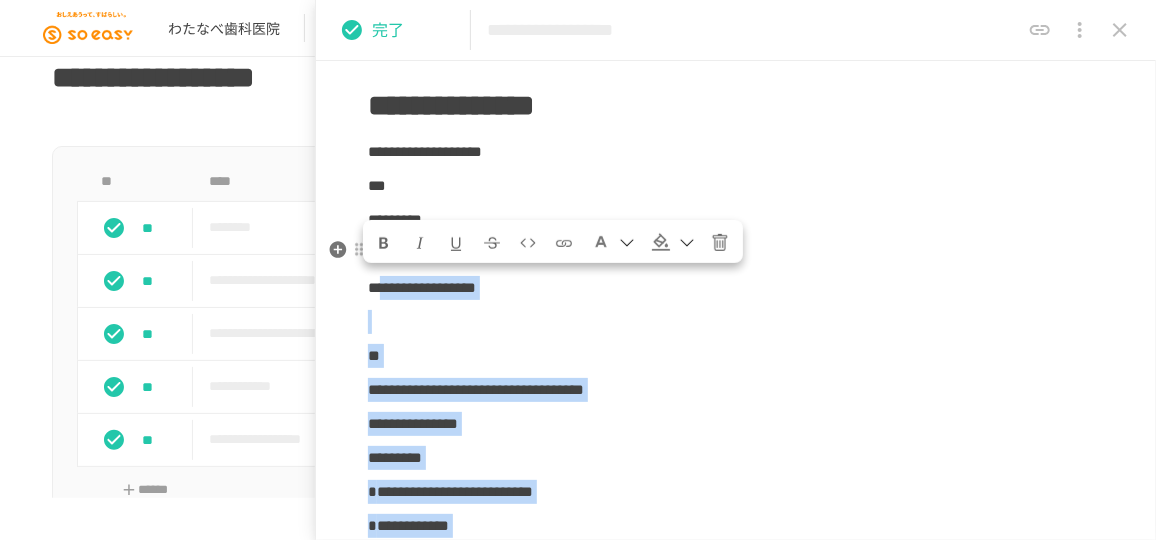 scroll, scrollTop: 721, scrollLeft: 0, axis: vertical 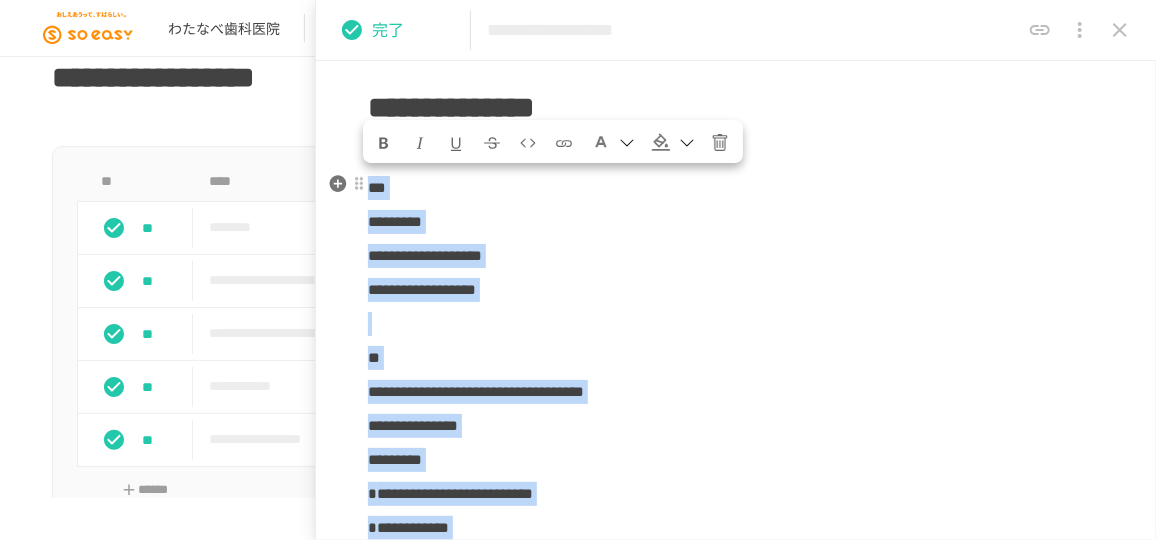 drag, startPoint x: 750, startPoint y: 347, endPoint x: 373, endPoint y: 186, distance: 409.93903 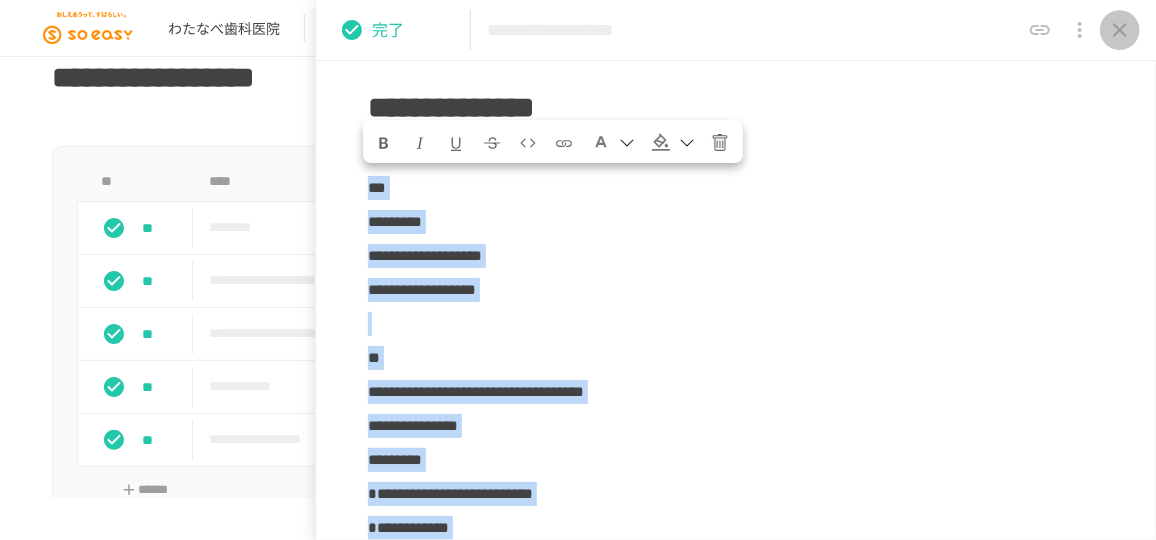 click 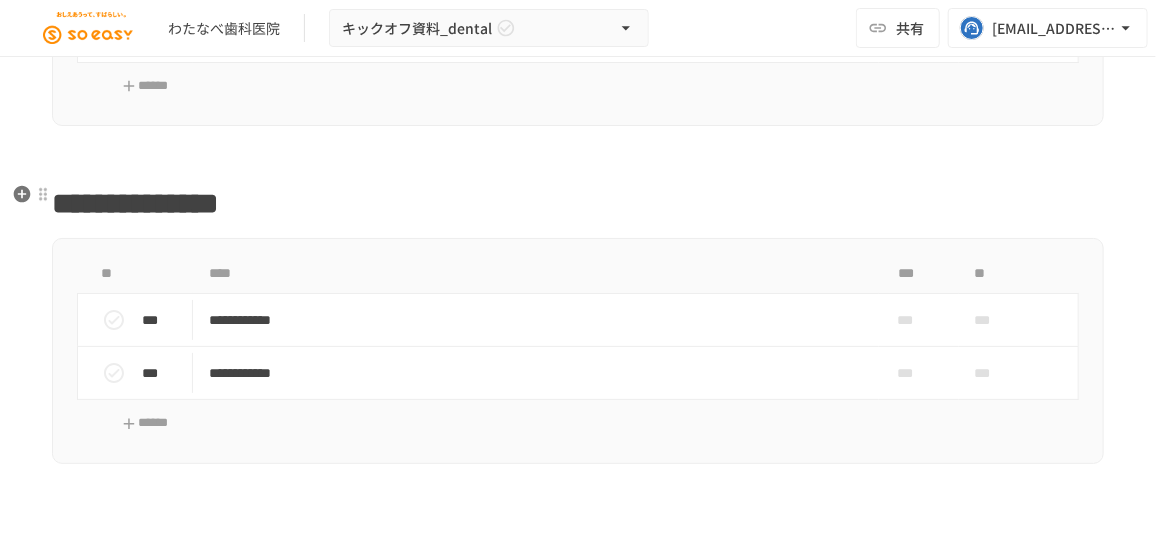 scroll, scrollTop: 2679, scrollLeft: 0, axis: vertical 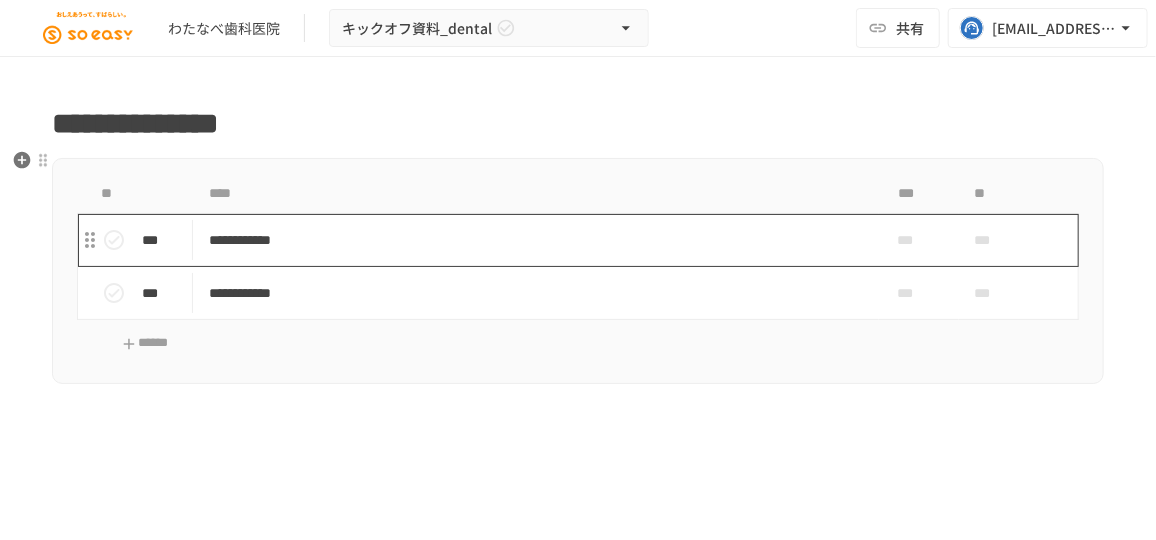 click on "**********" at bounding box center [530, 240] 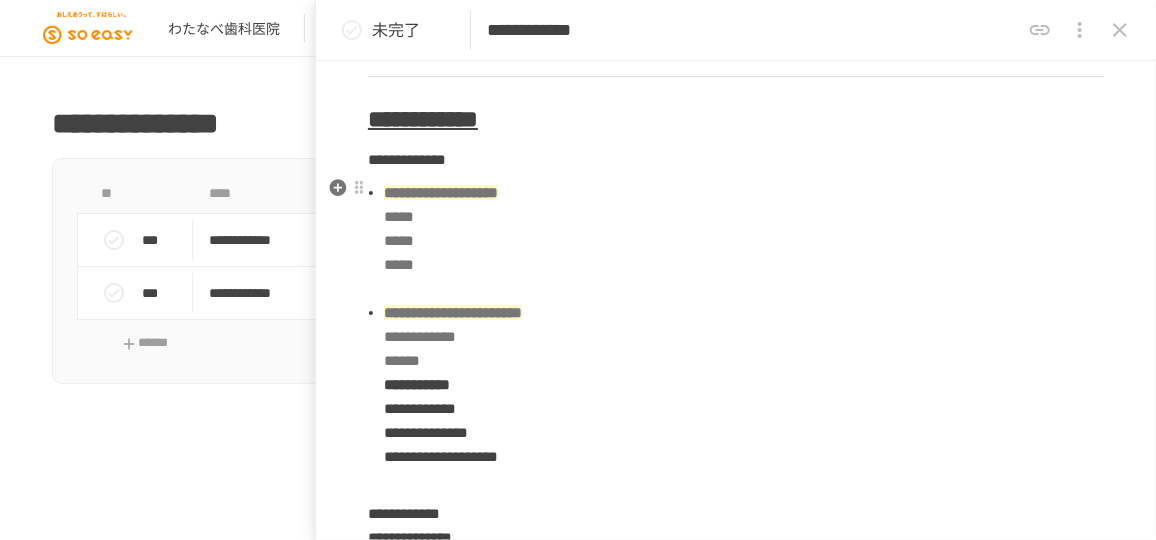 scroll, scrollTop: 727, scrollLeft: 0, axis: vertical 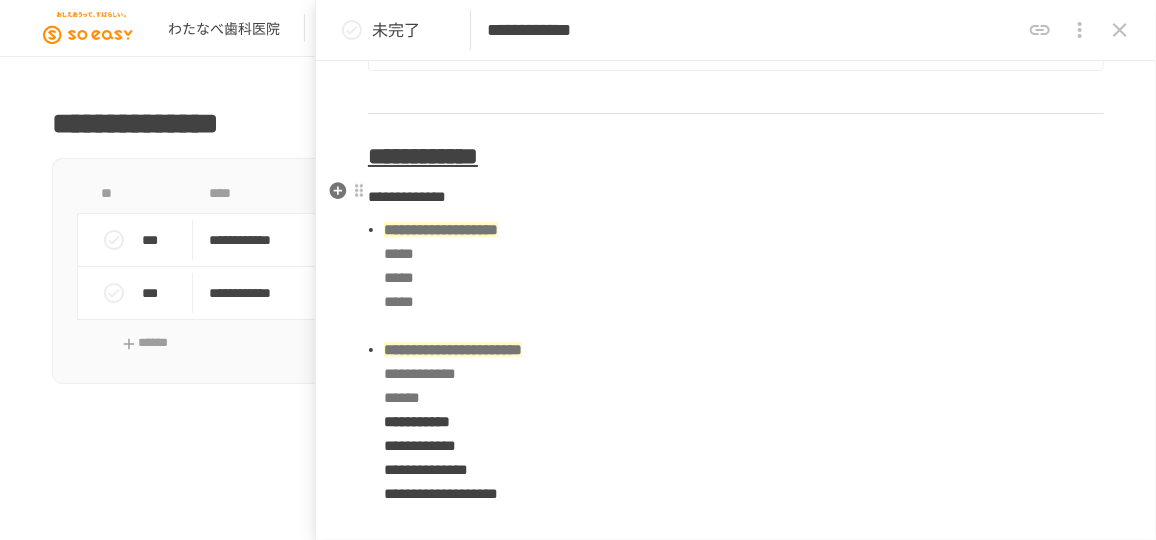 click on "**********" at bounding box center (407, 196) 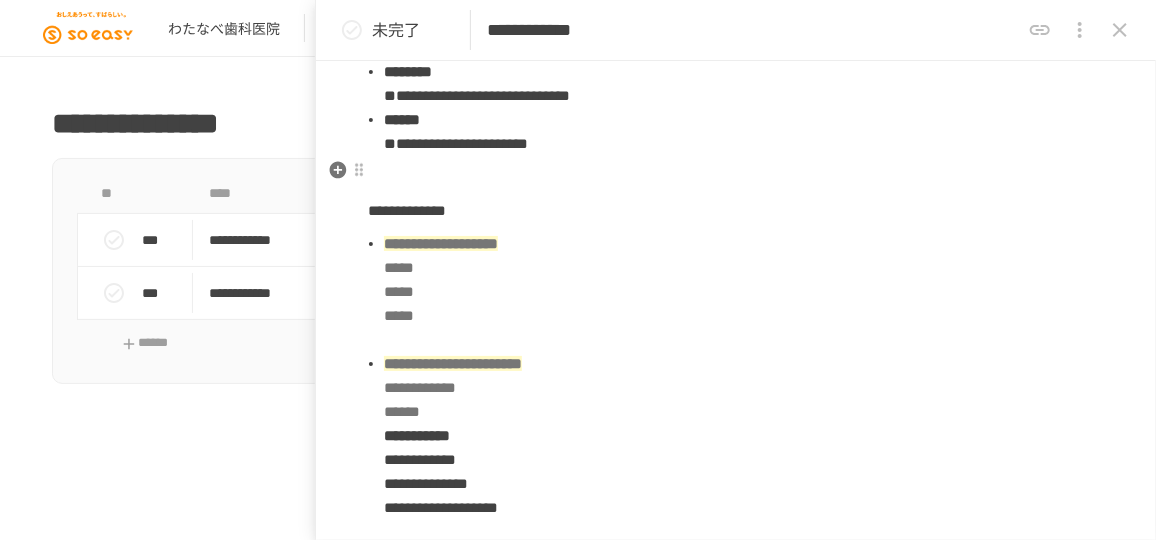 scroll, scrollTop: 1037, scrollLeft: 0, axis: vertical 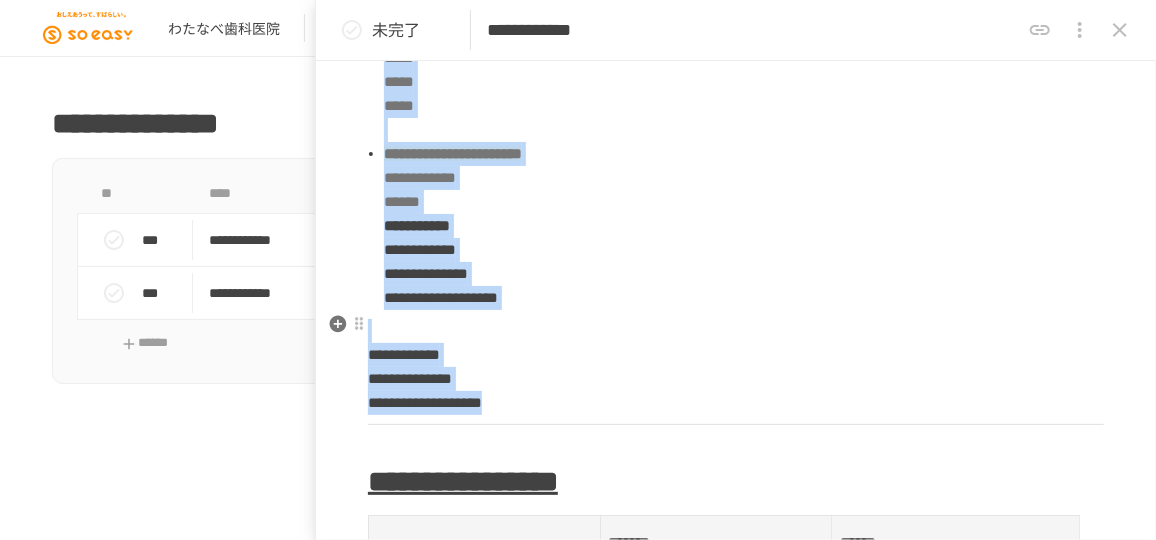 drag, startPoint x: 372, startPoint y: 202, endPoint x: 651, endPoint y: 402, distance: 343.27975 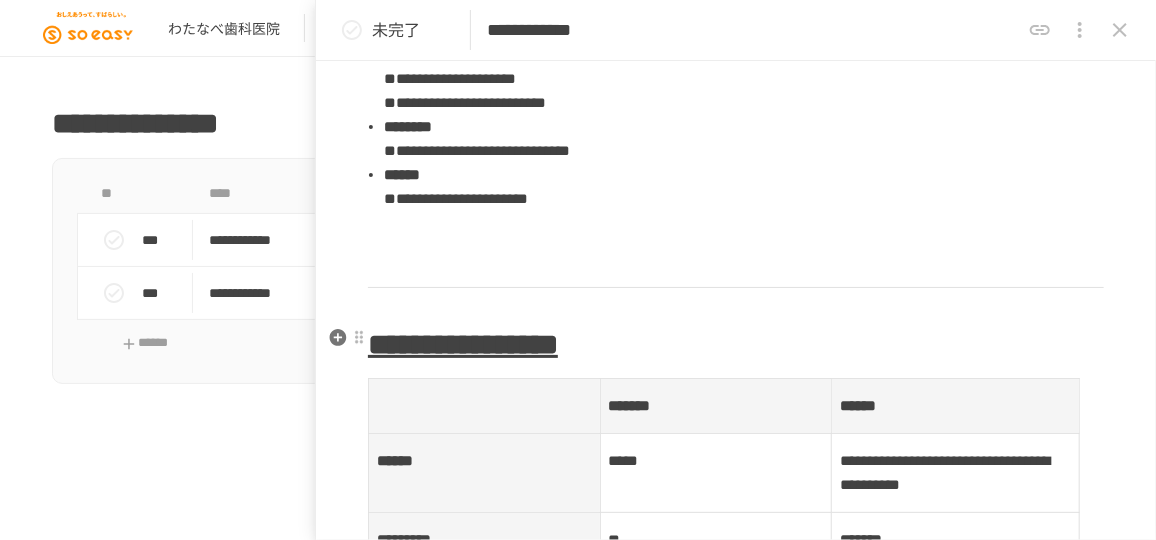 scroll, scrollTop: 981, scrollLeft: 0, axis: vertical 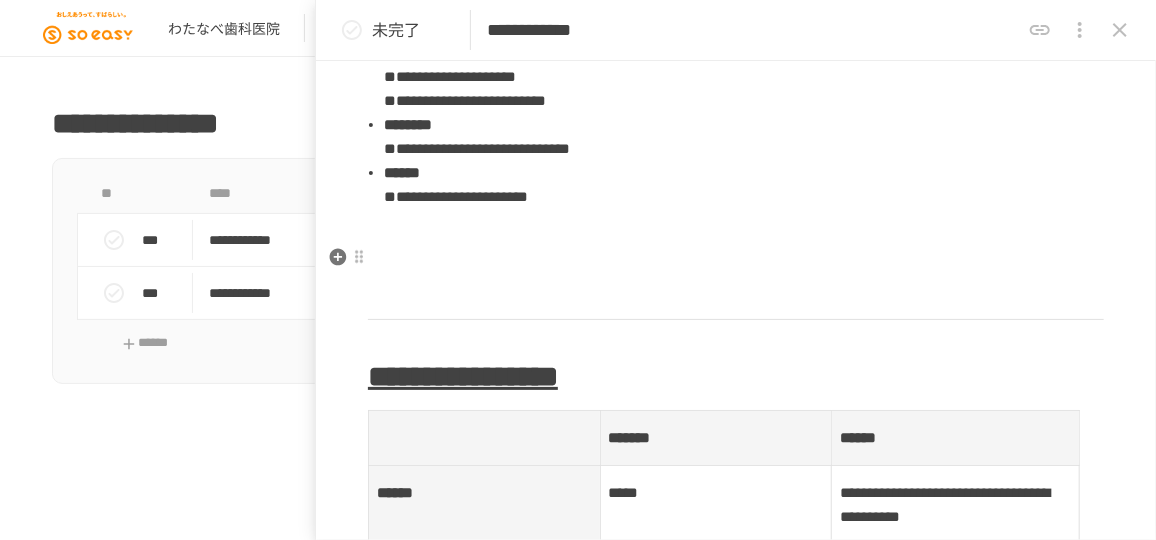 click at bounding box center (736, 264) 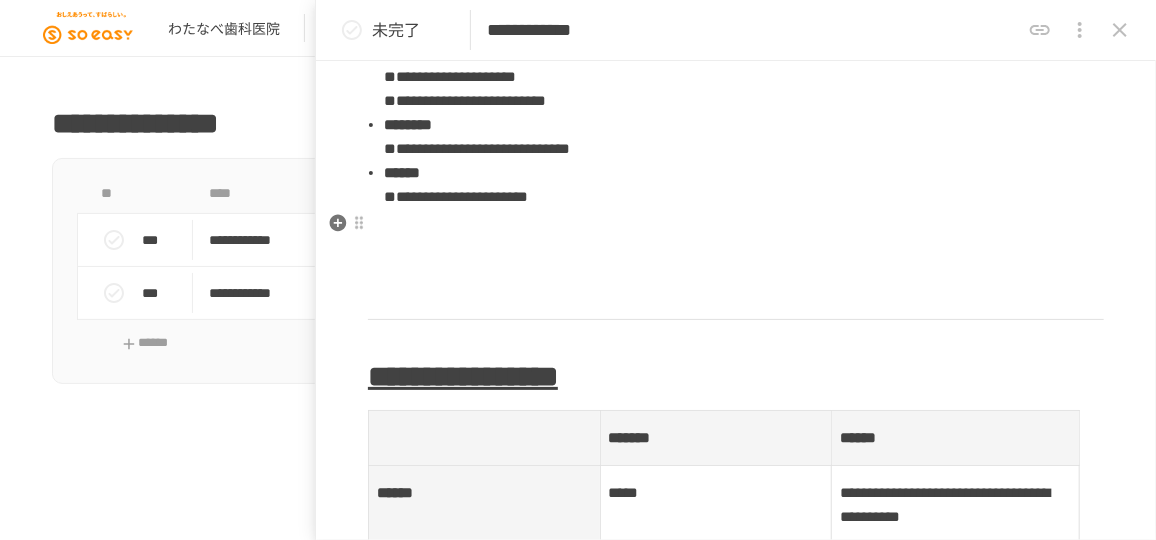click at bounding box center [736, 230] 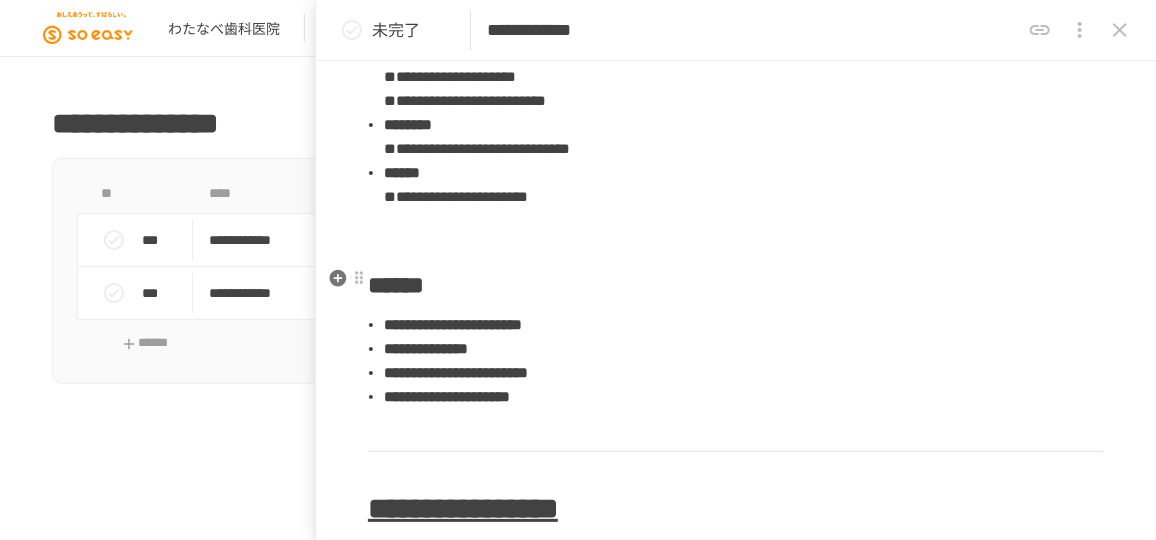 click on "**********" at bounding box center [736, 6168] 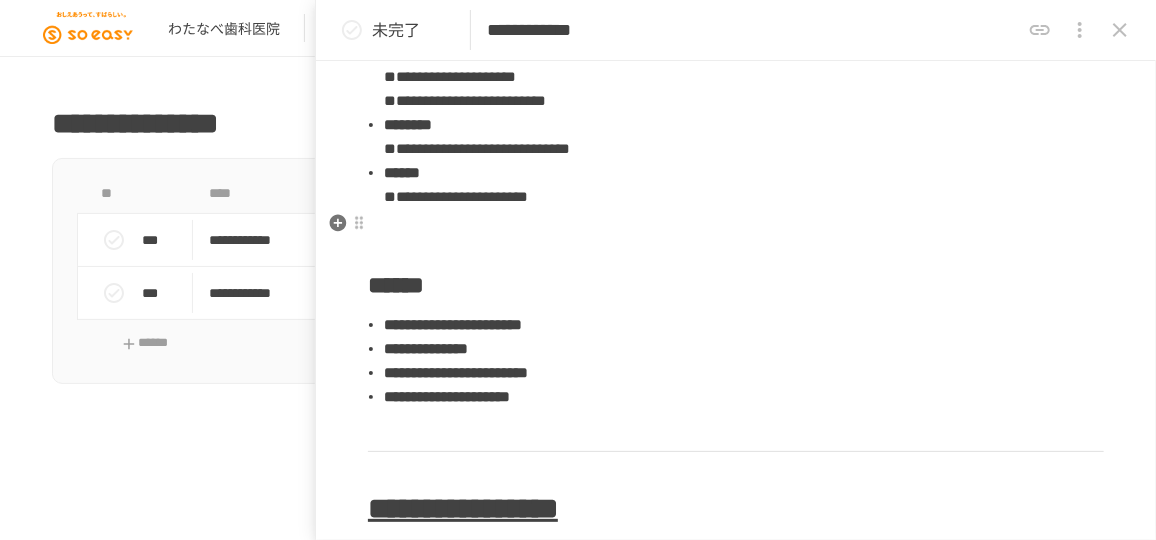 click at bounding box center [736, 230] 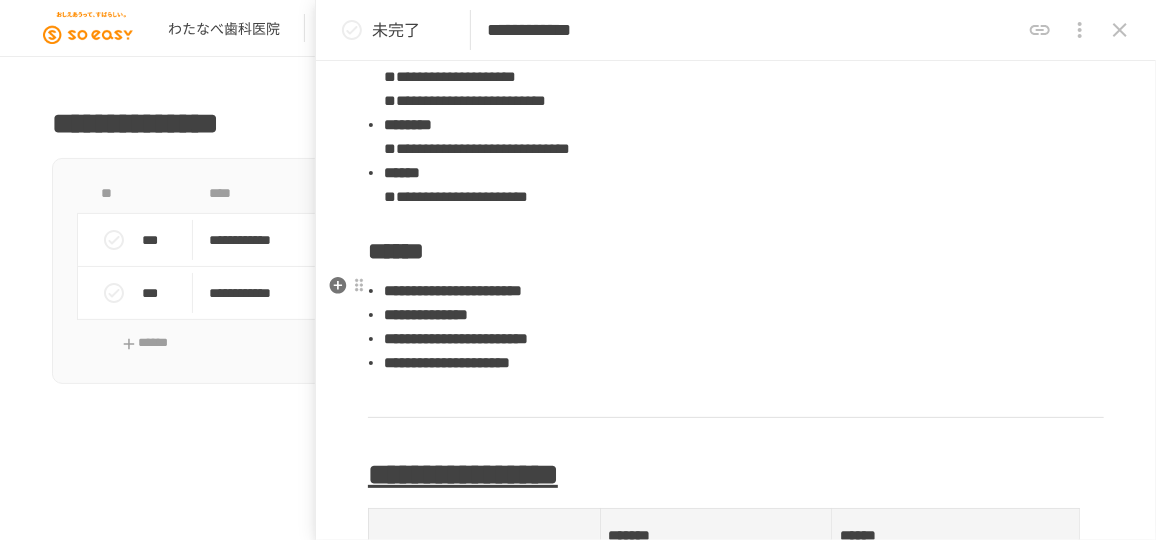 click on "**********" at bounding box center (744, 363) 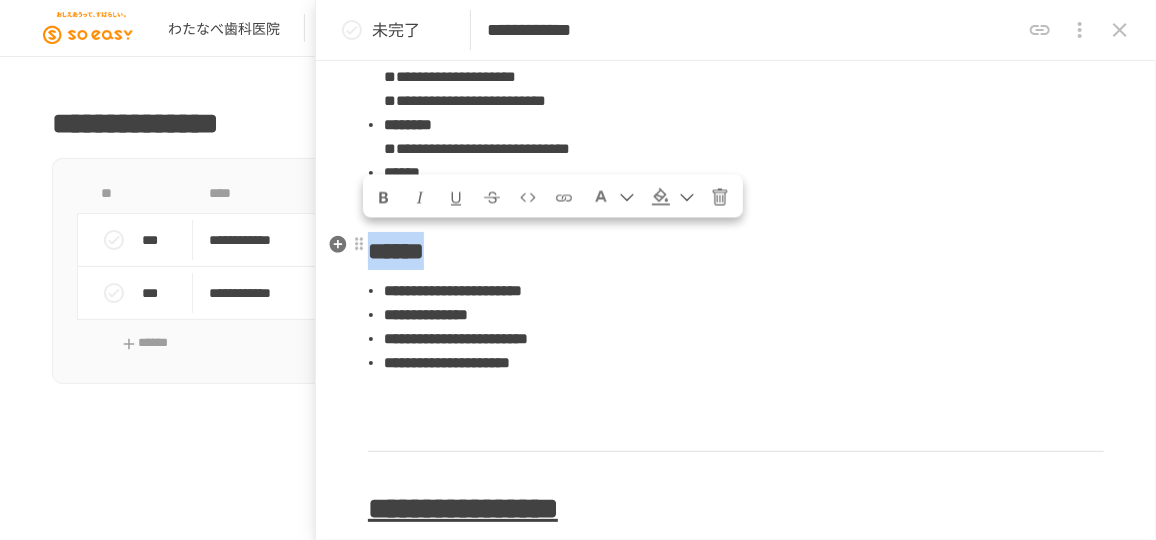 drag, startPoint x: 515, startPoint y: 252, endPoint x: 378, endPoint y: 245, distance: 137.17871 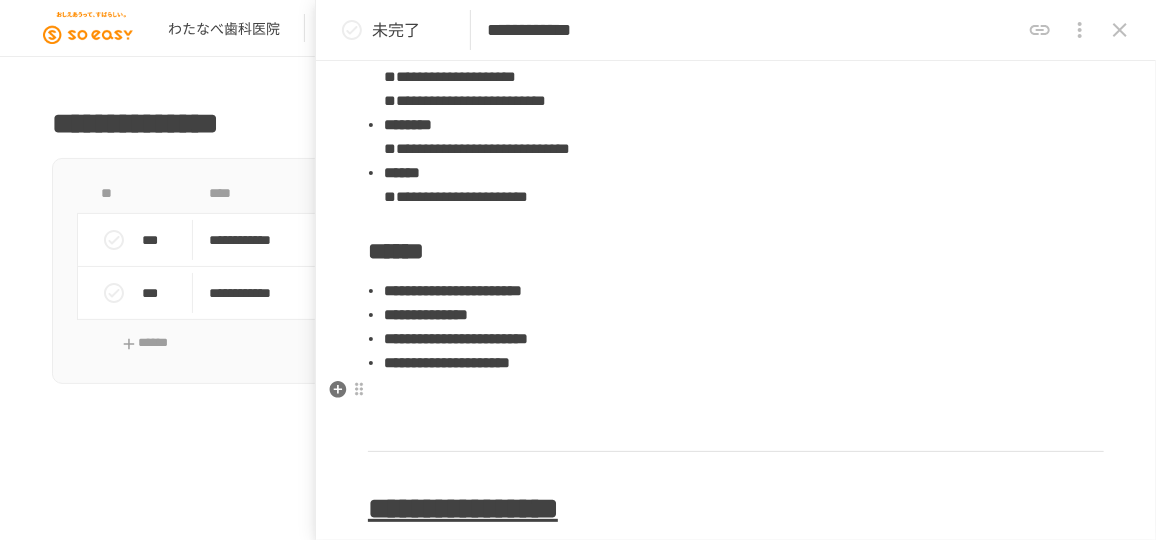 click at bounding box center (736, 396) 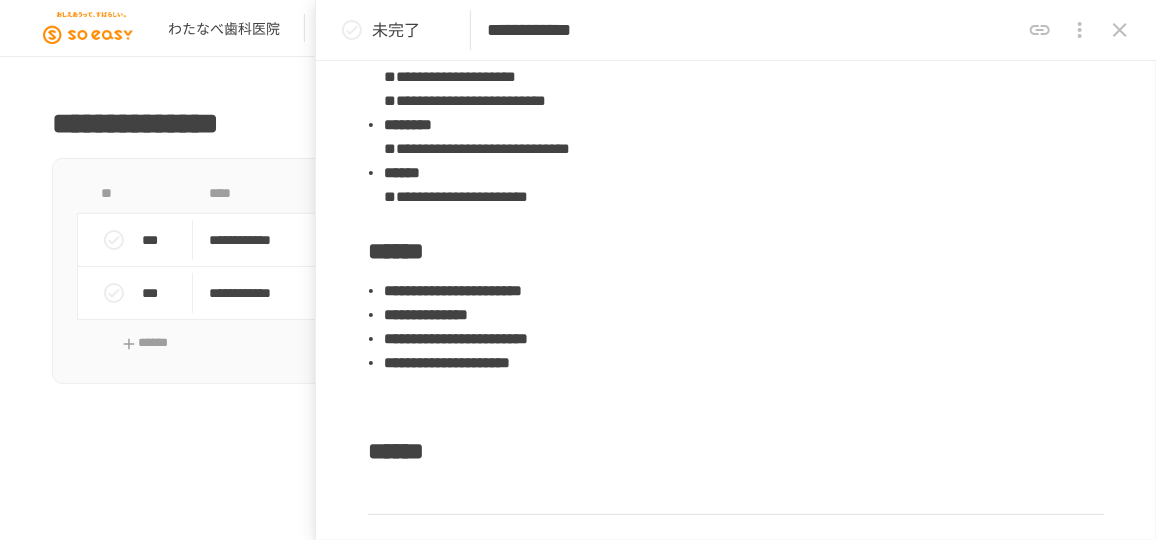 click 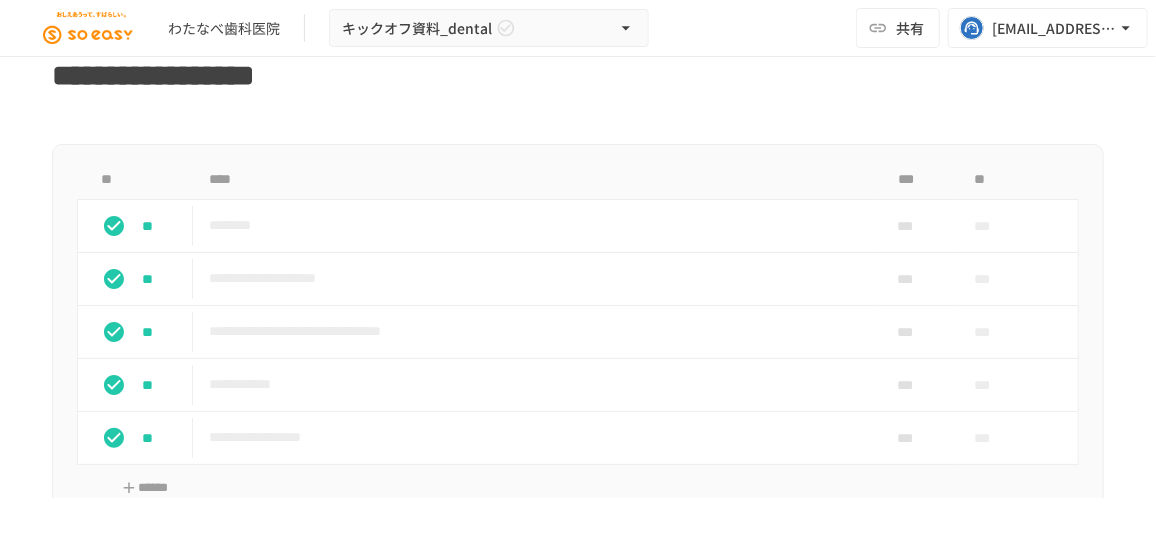 scroll, scrollTop: 1770, scrollLeft: 0, axis: vertical 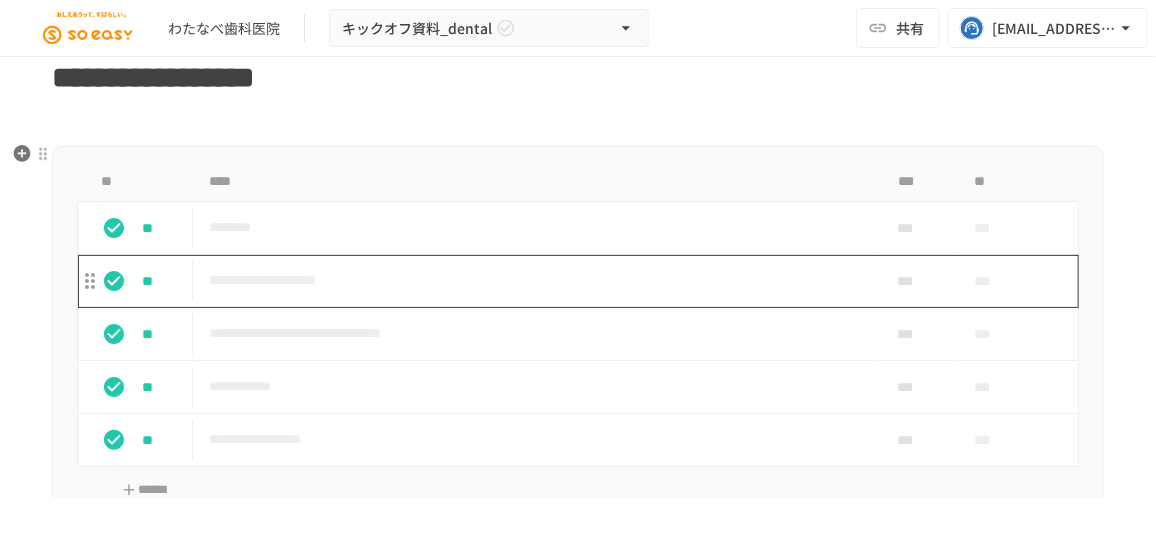 click on "**********" at bounding box center (530, 280) 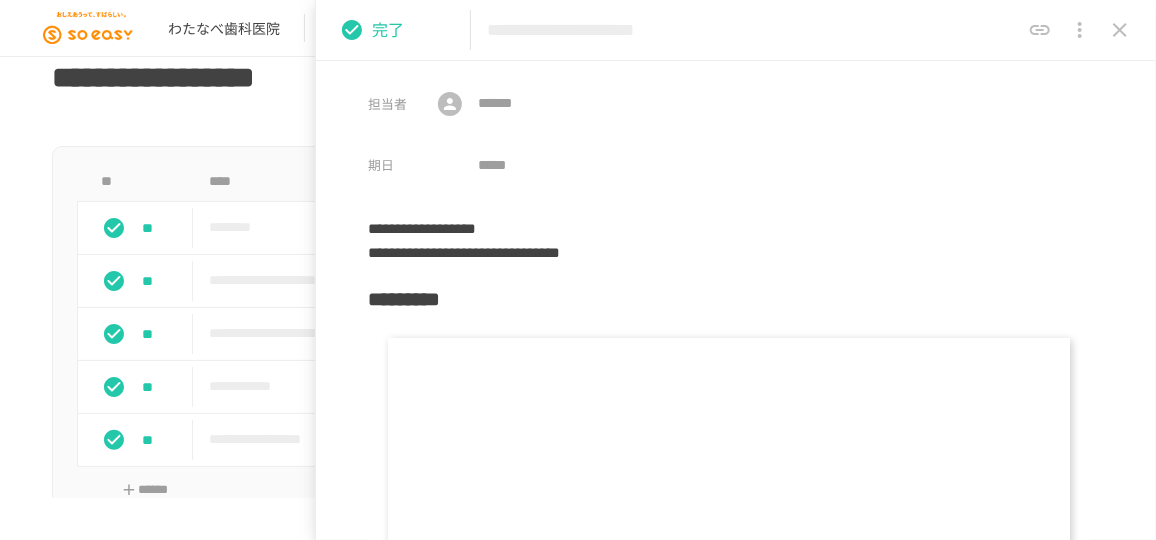 click 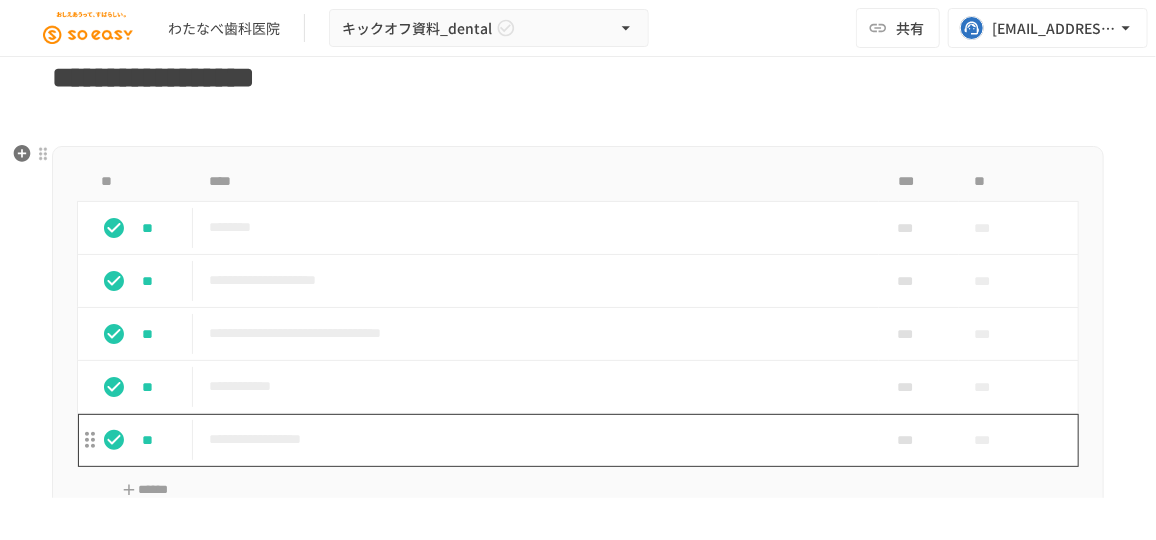 click on "**********" at bounding box center [530, 439] 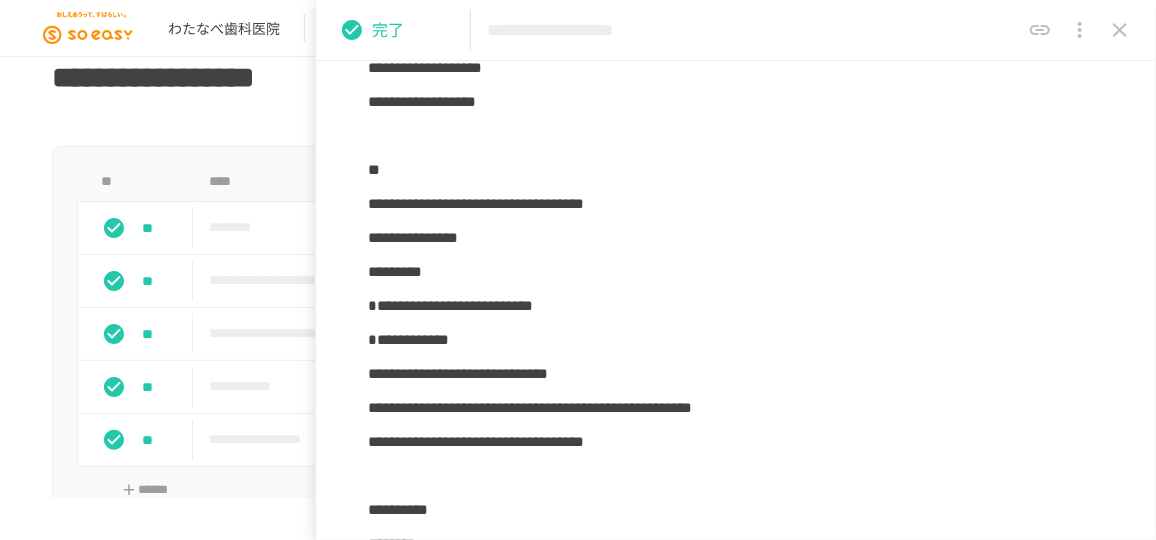 scroll, scrollTop: 1272, scrollLeft: 0, axis: vertical 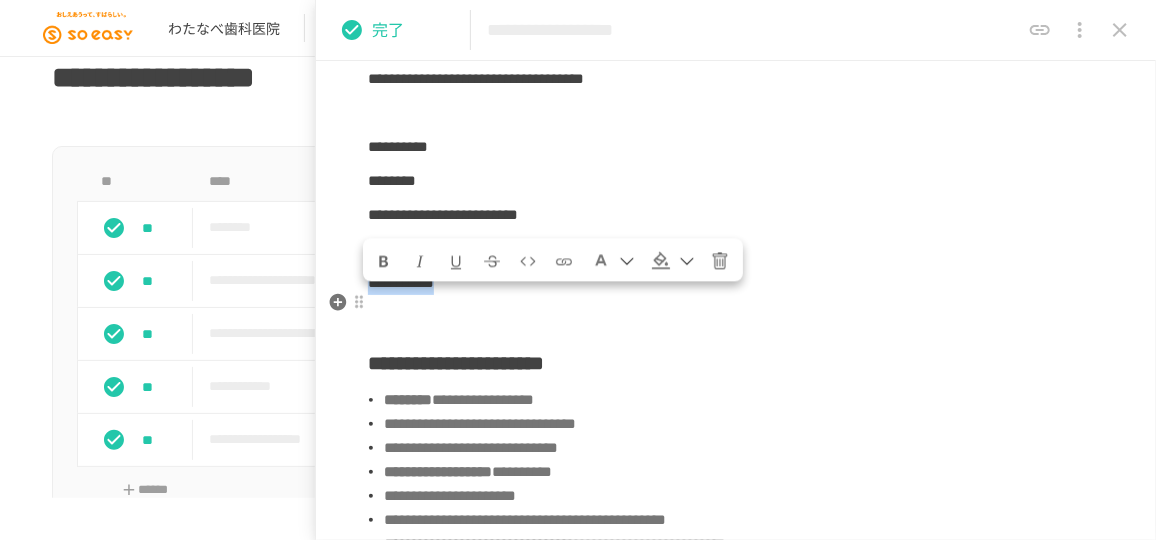 drag, startPoint x: 513, startPoint y: 305, endPoint x: 371, endPoint y: 301, distance: 142.05632 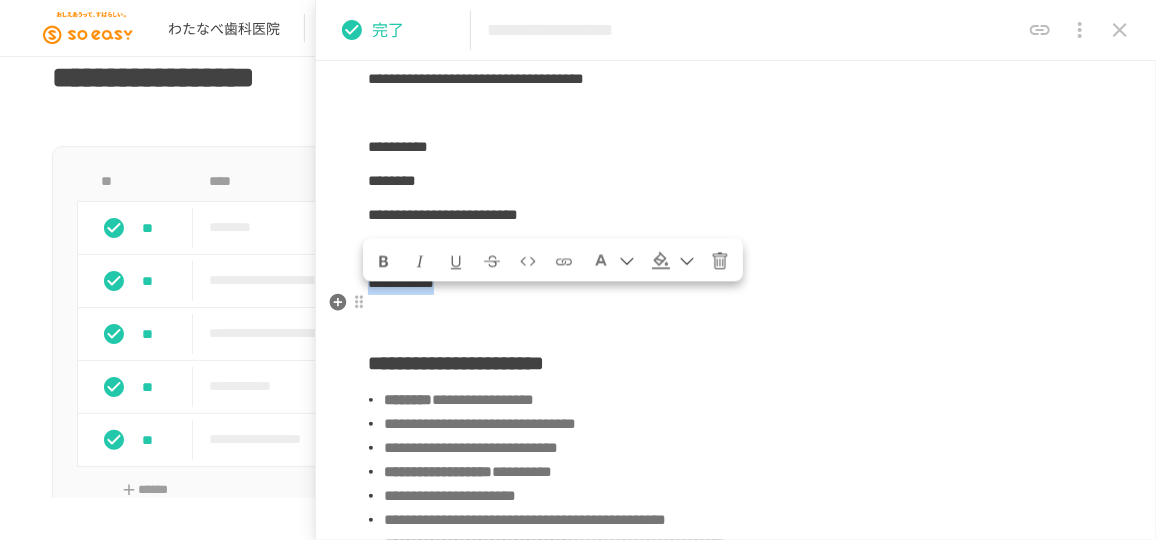 click on "**********" at bounding box center (736, 283) 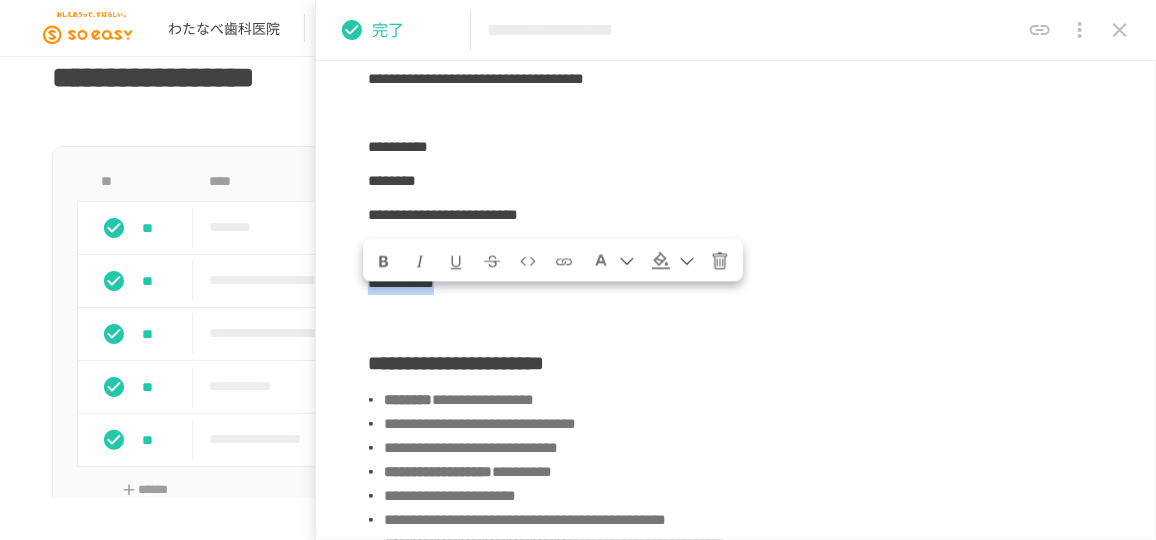 click 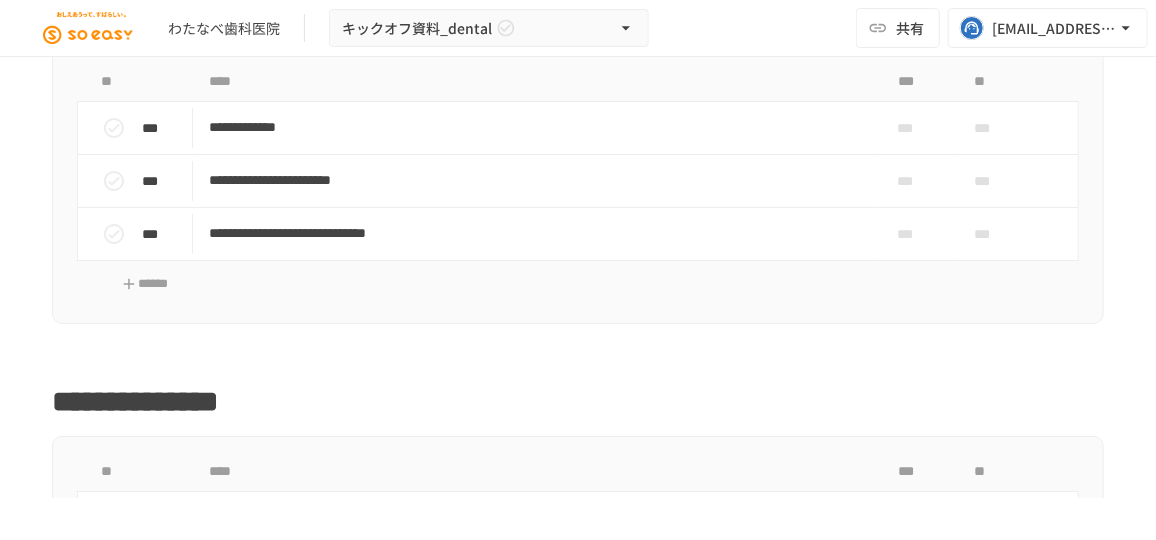 scroll, scrollTop: 2589, scrollLeft: 0, axis: vertical 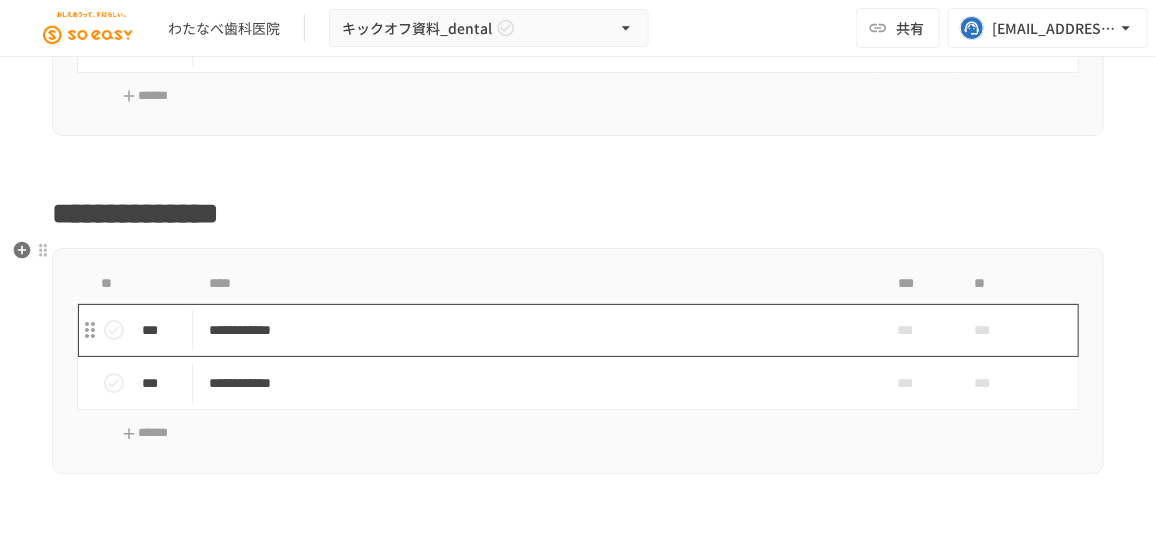 click on "**********" at bounding box center [530, 330] 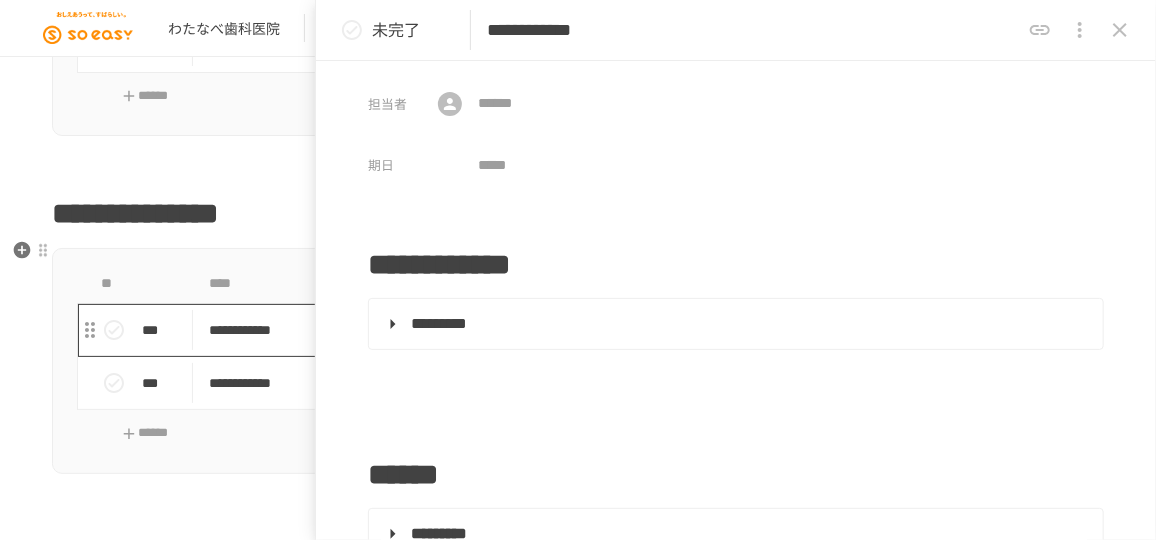 click on "**********" at bounding box center (578, 249) 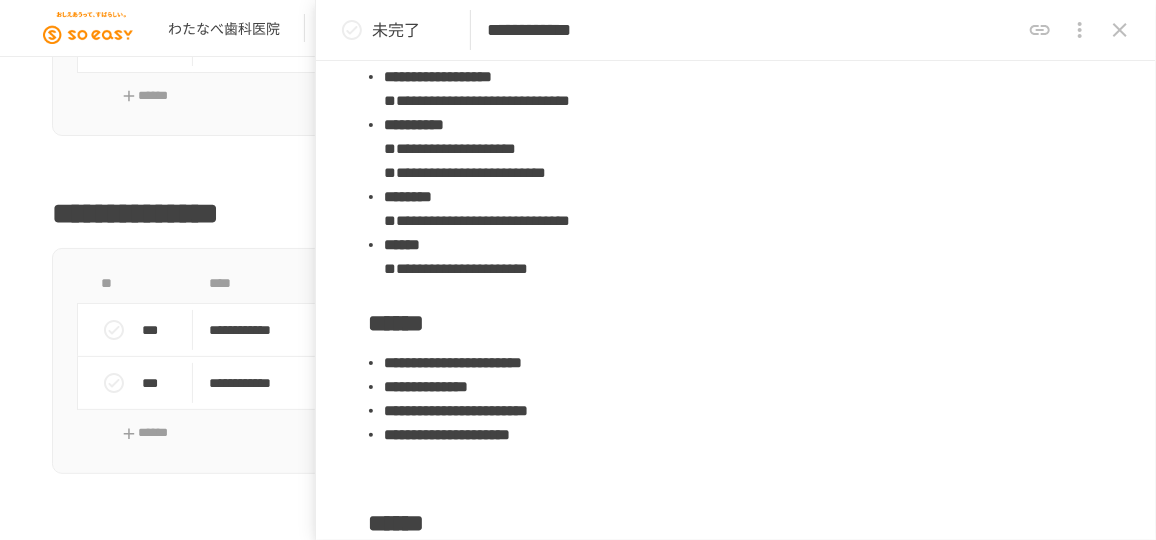 scroll, scrollTop: 999, scrollLeft: 0, axis: vertical 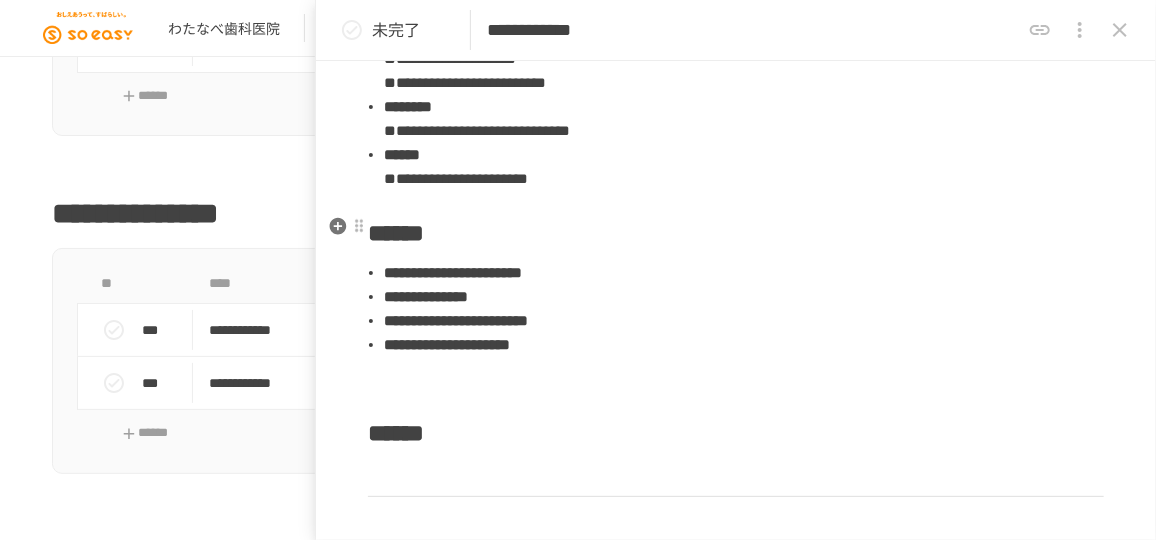 click on "******" at bounding box center (736, 233) 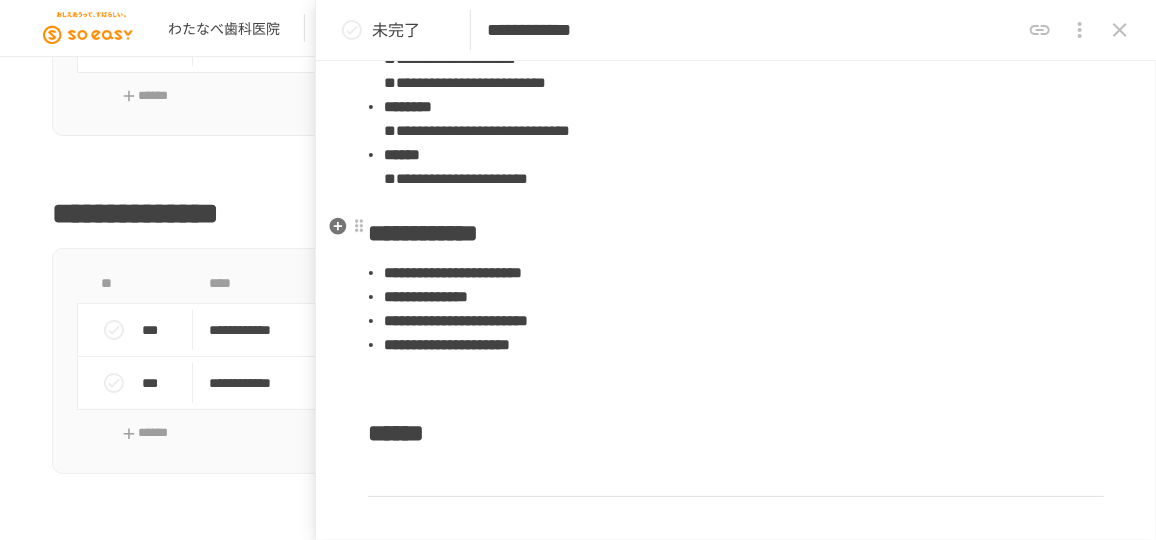 click on "**********" at bounding box center (423, 233) 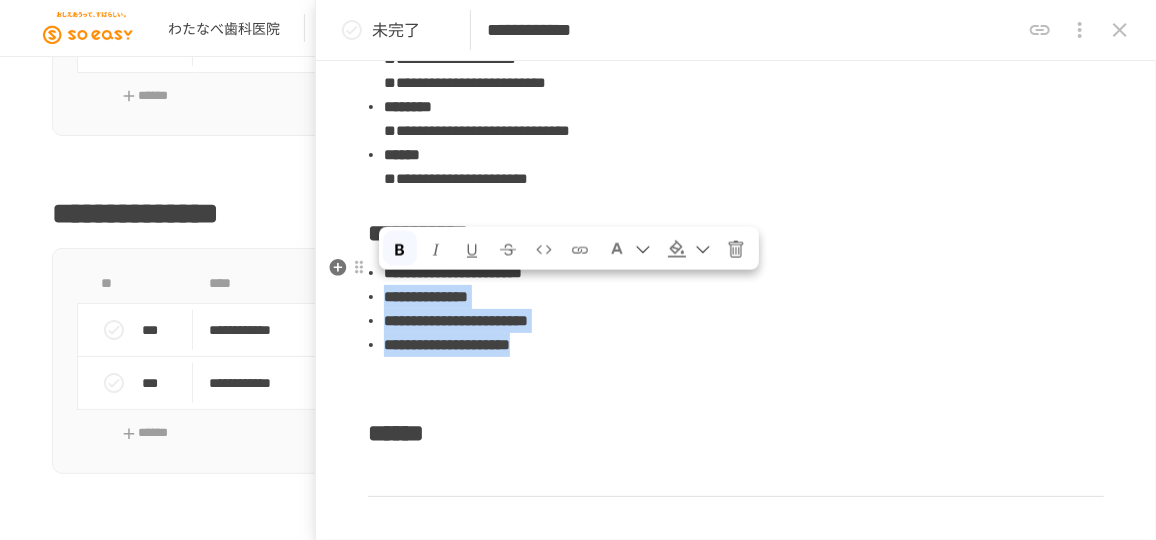drag, startPoint x: 716, startPoint y: 349, endPoint x: 389, endPoint y: 289, distance: 332.459 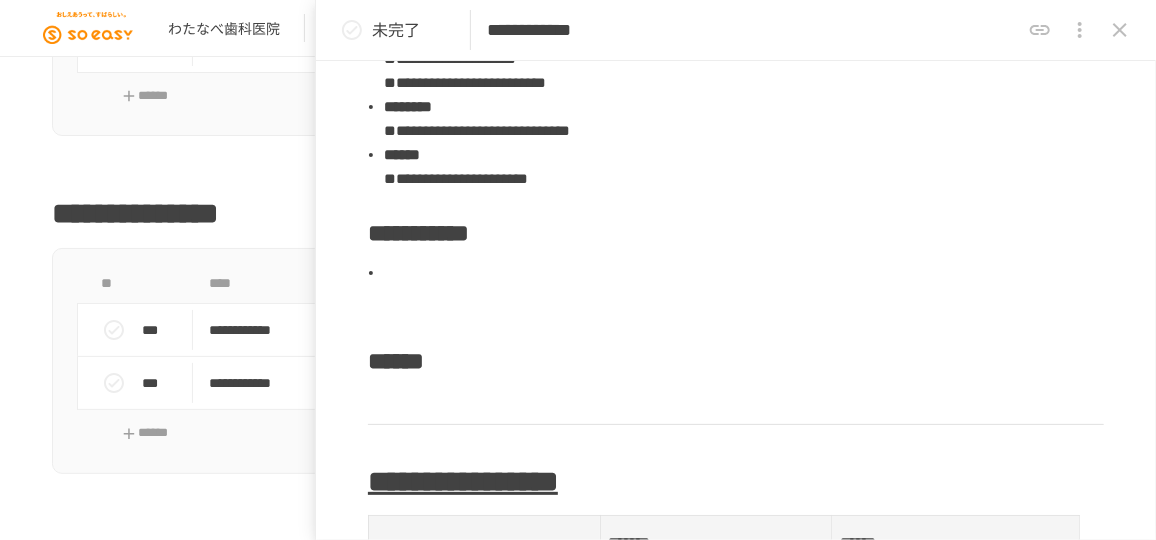 type 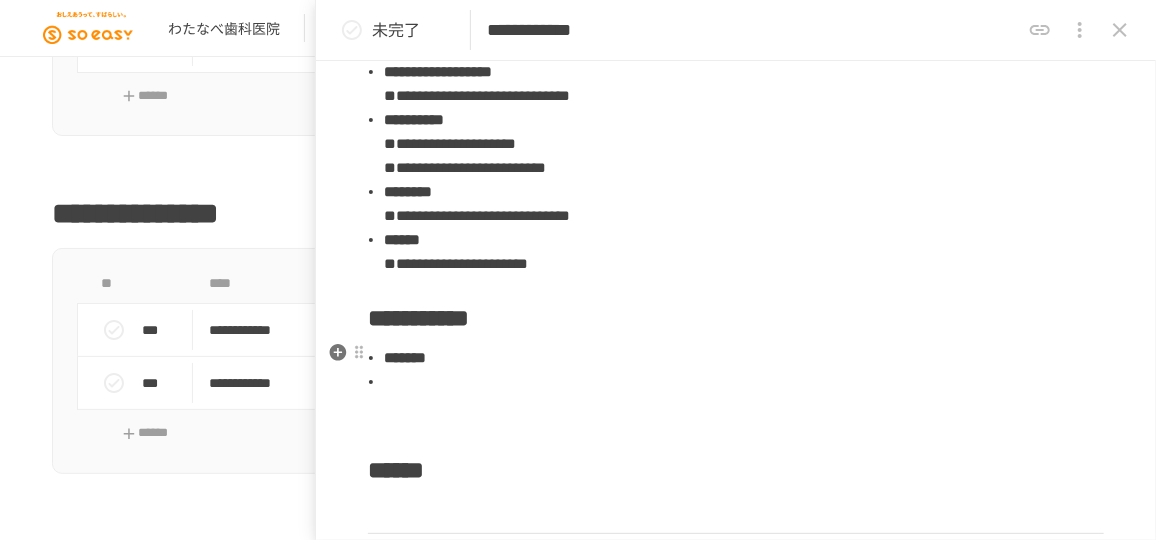 scroll, scrollTop: 942, scrollLeft: 0, axis: vertical 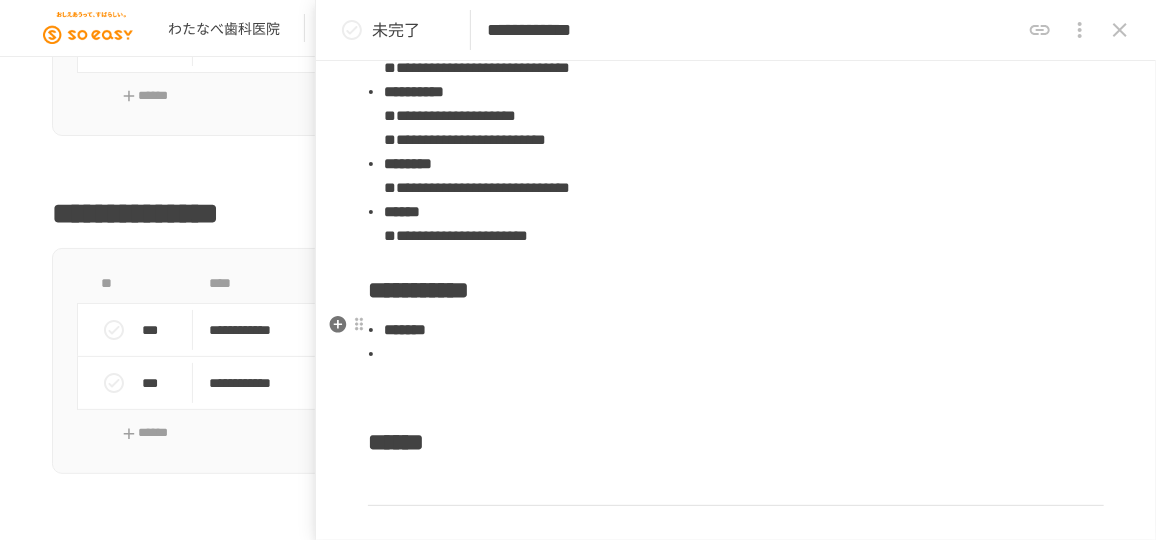 click at bounding box center [744, 354] 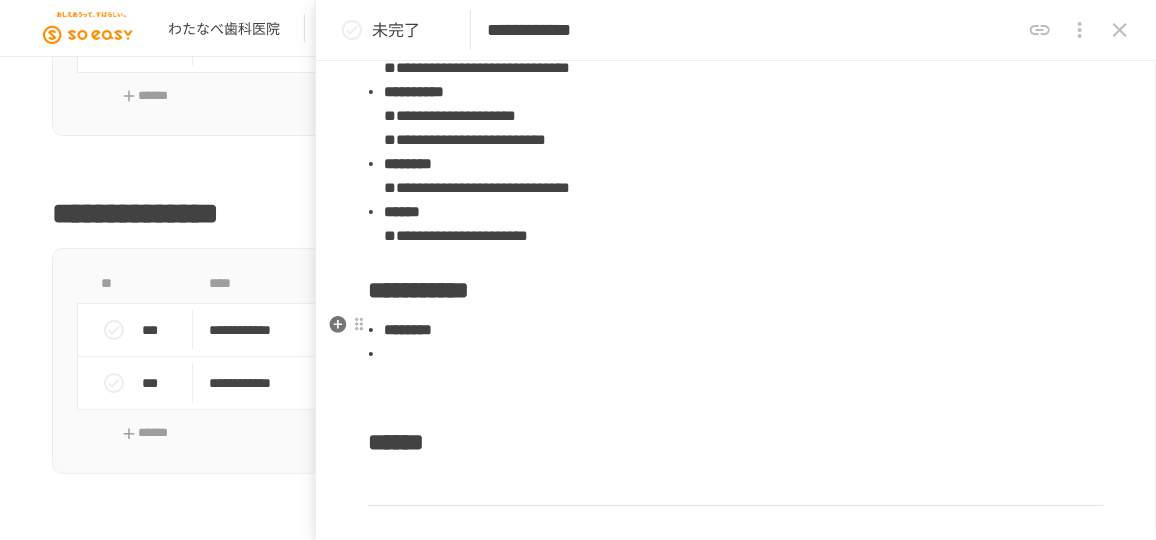 click at bounding box center [744, 354] 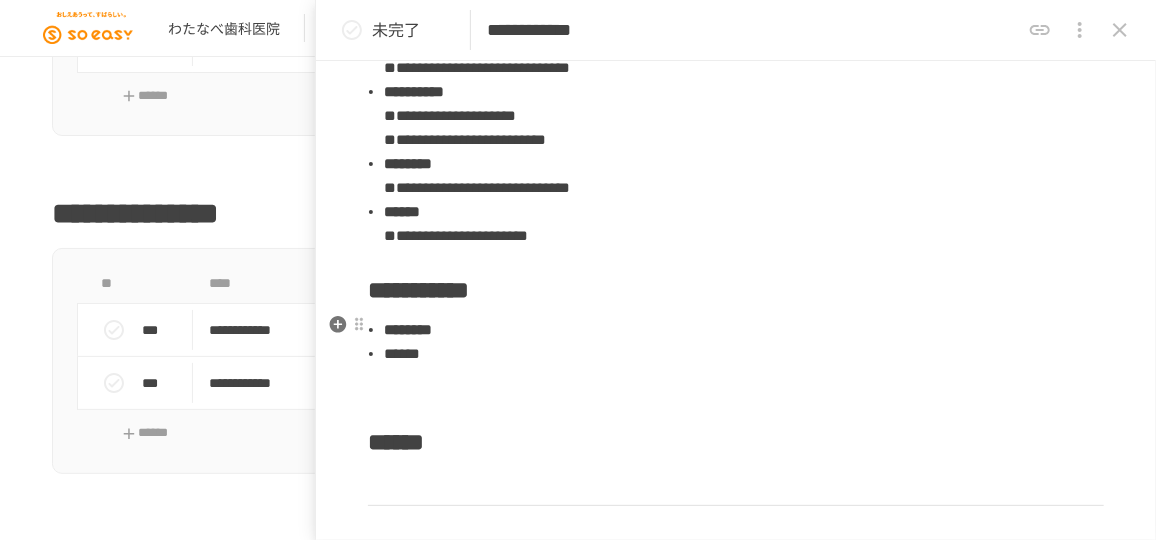 click on "******" at bounding box center (402, 353) 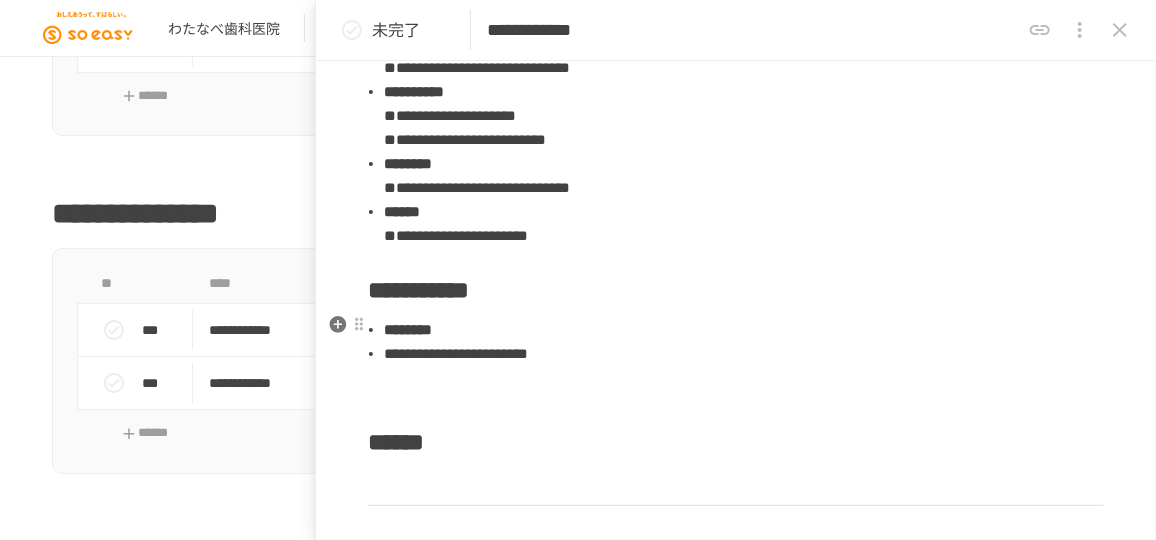 click on "**********" at bounding box center [456, 353] 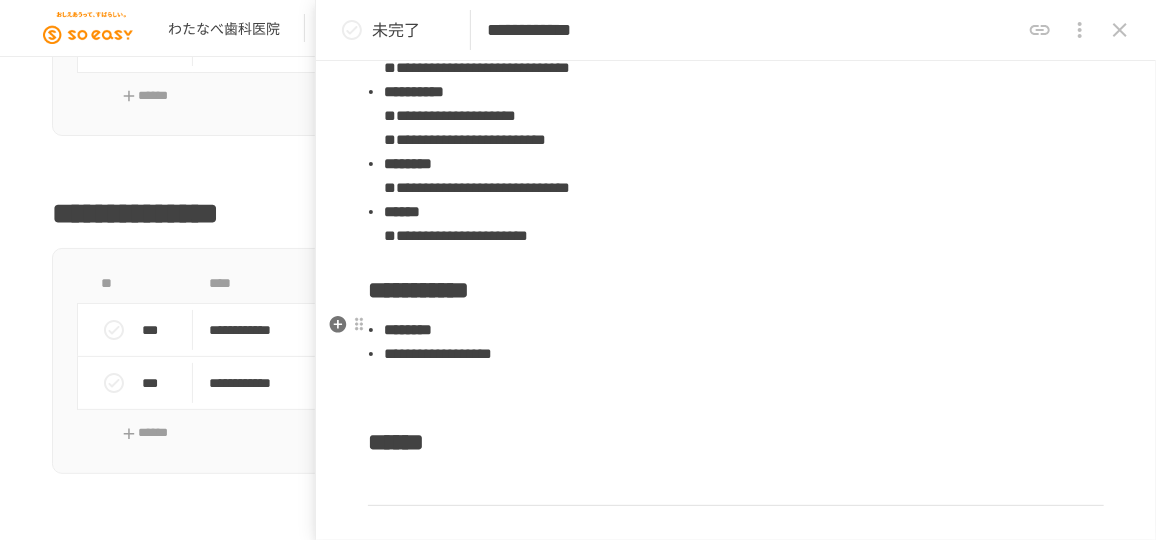 click on "**********" at bounding box center [438, 353] 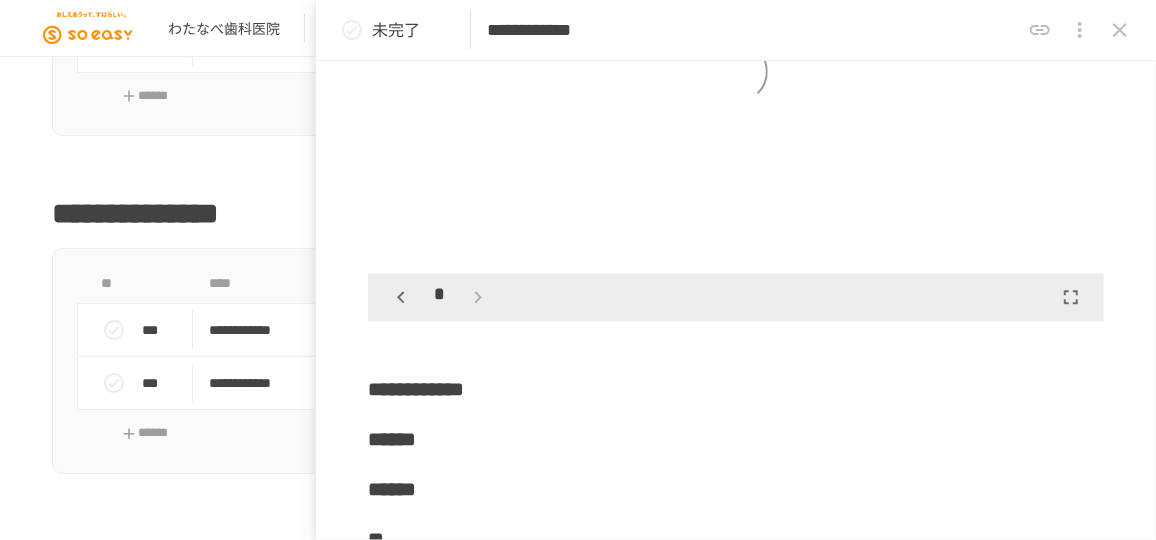 scroll, scrollTop: 5215, scrollLeft: 0, axis: vertical 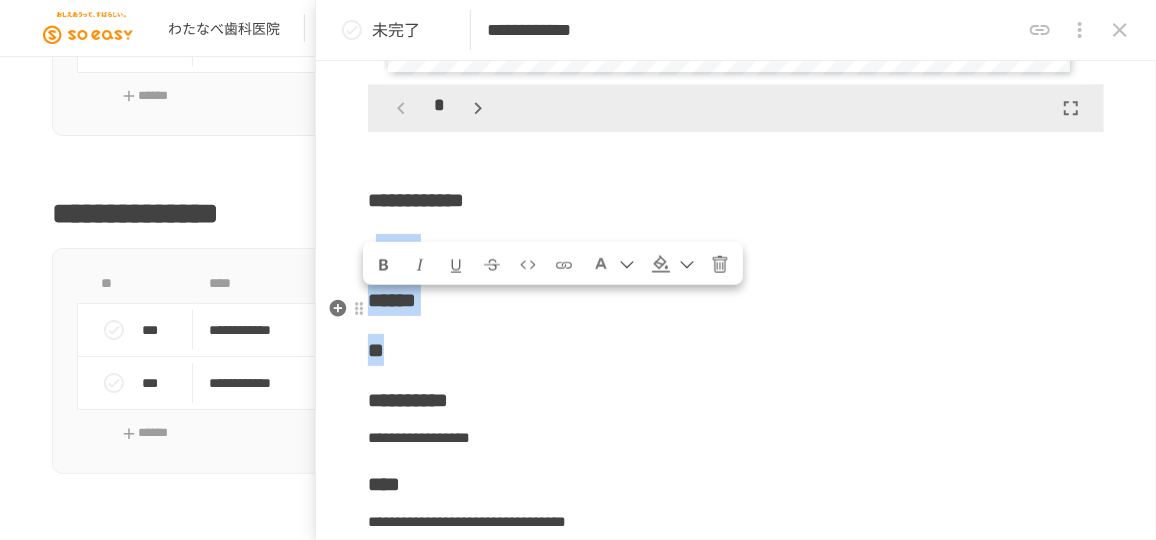 drag, startPoint x: 432, startPoint y: 412, endPoint x: 383, endPoint y: 292, distance: 129.61867 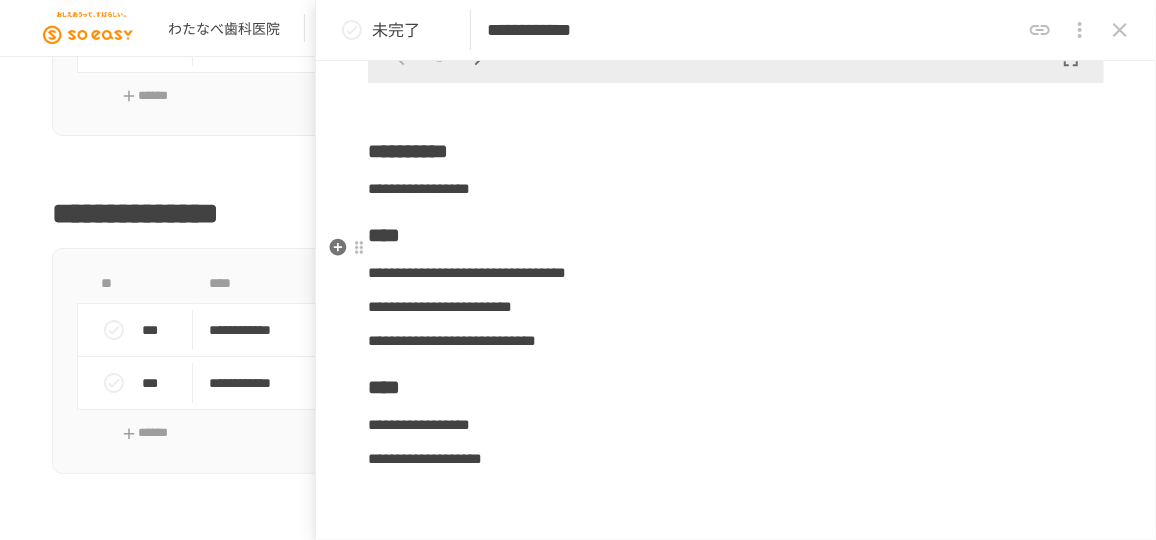 scroll, scrollTop: 5306, scrollLeft: 0, axis: vertical 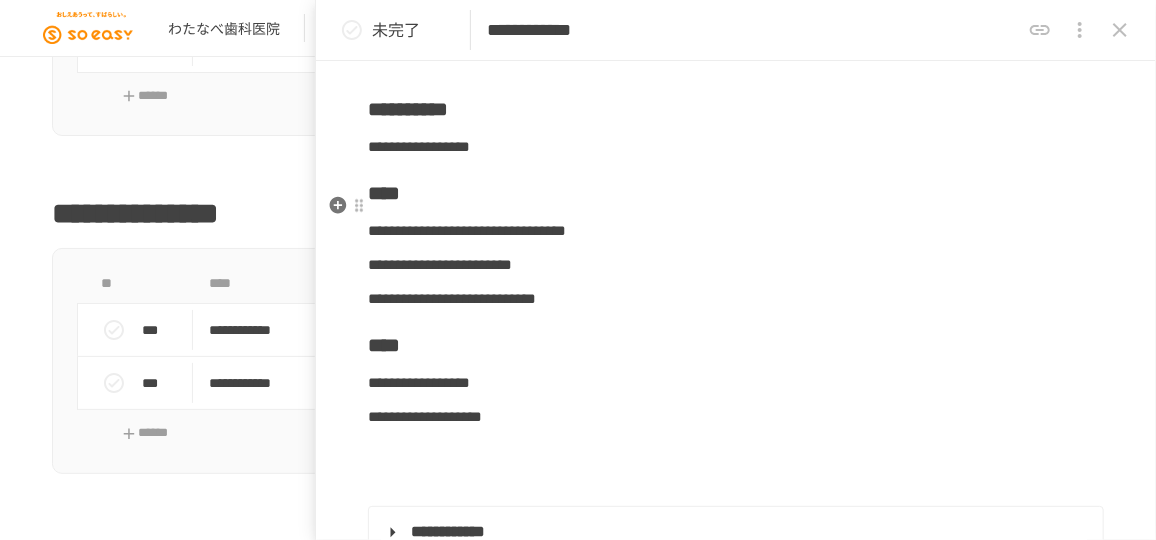 click on "**********" at bounding box center [736, 147] 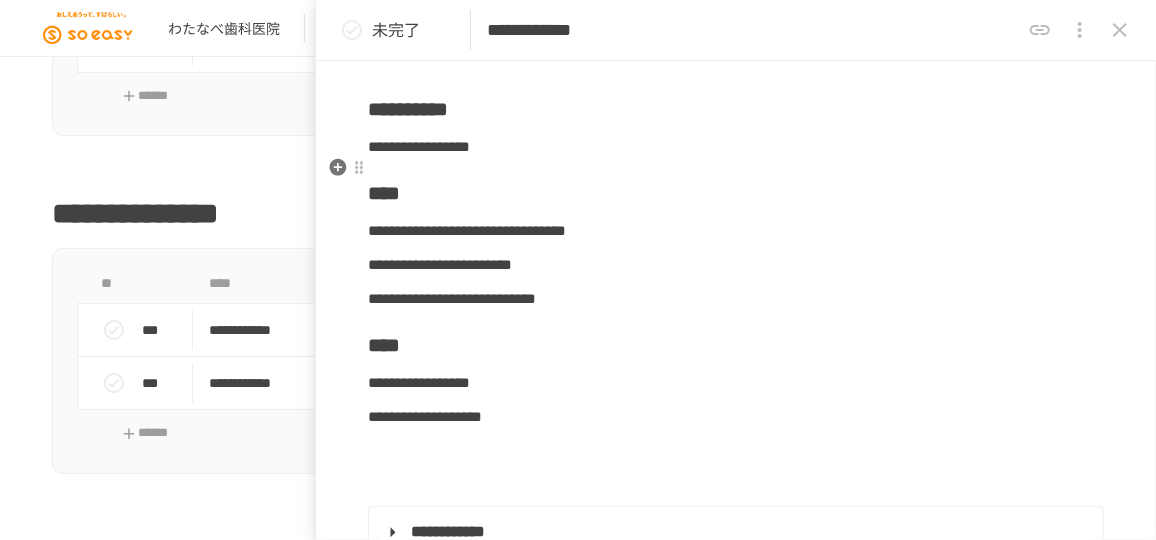 click on "**********" at bounding box center [736, 109] 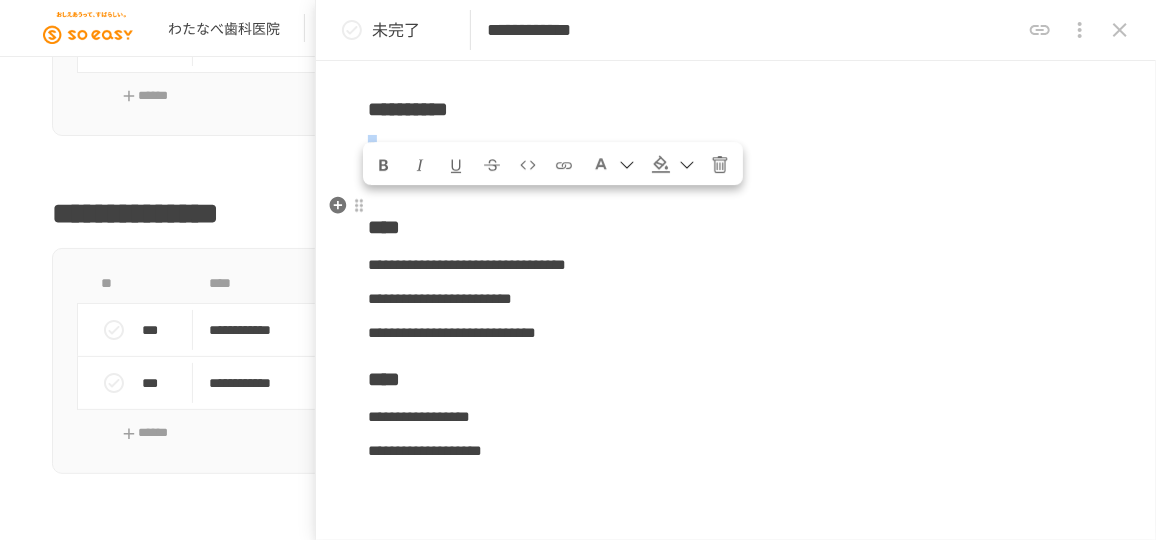 drag, startPoint x: 389, startPoint y: 204, endPoint x: 372, endPoint y: 202, distance: 17.117243 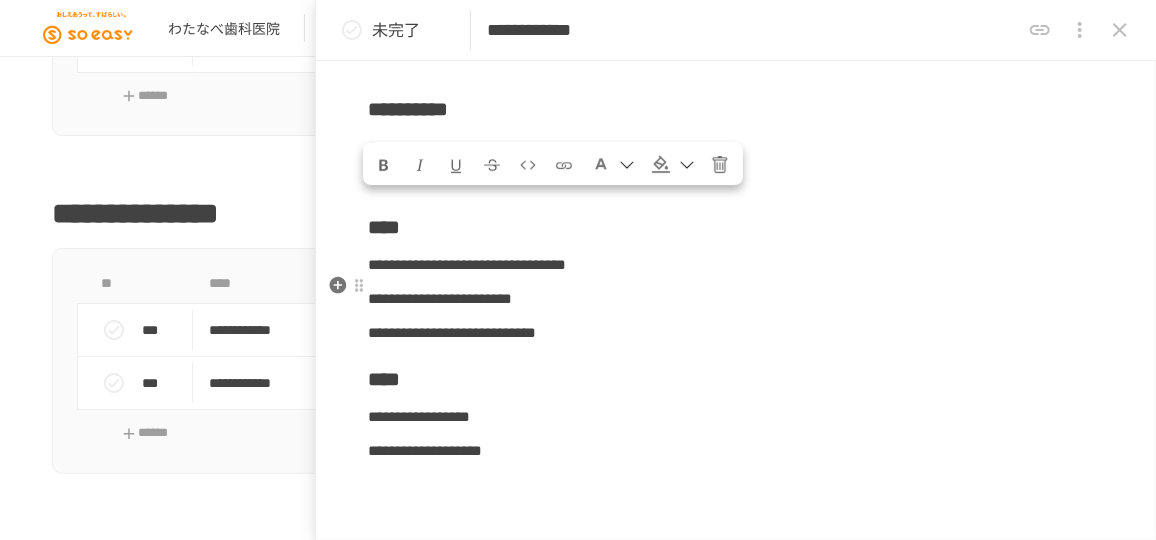 click on "****" at bounding box center [736, 227] 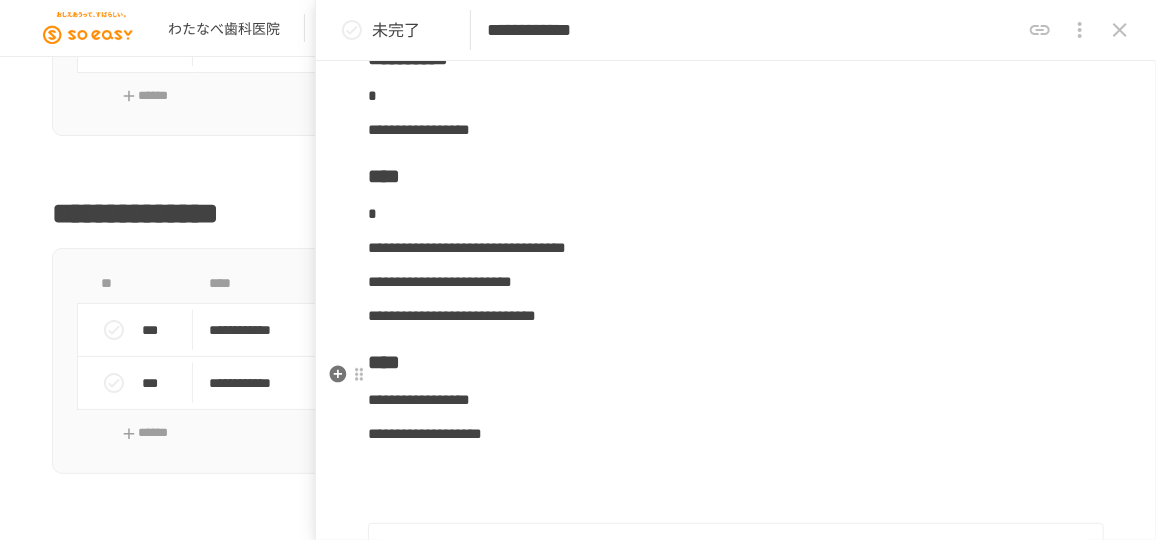 scroll, scrollTop: 5396, scrollLeft: 0, axis: vertical 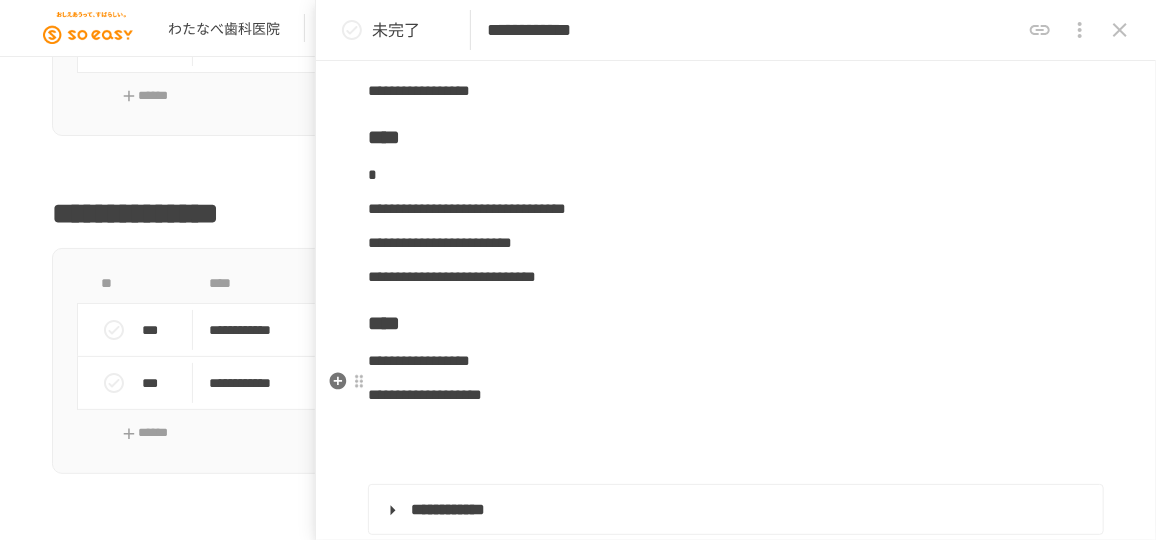 click on "****" at bounding box center [736, 323] 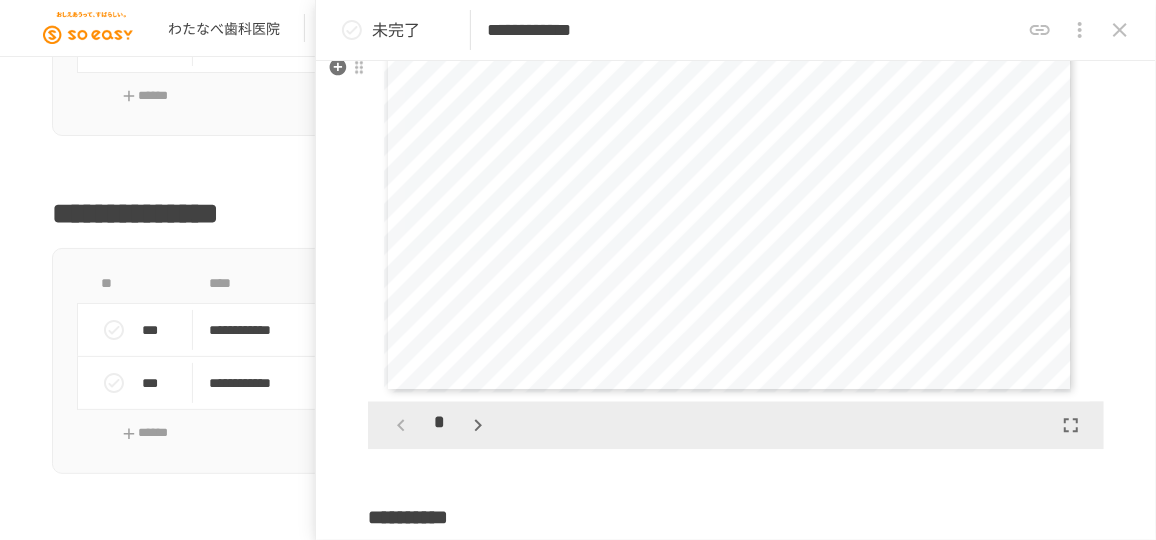 click on "**********" at bounding box center (736, 2209) 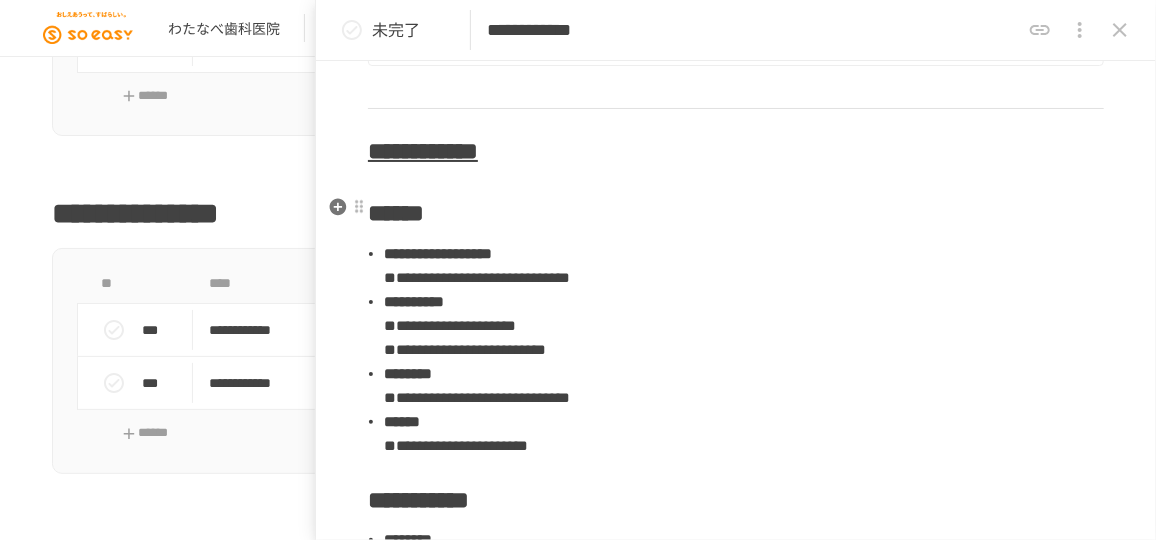 scroll, scrollTop: 760, scrollLeft: 0, axis: vertical 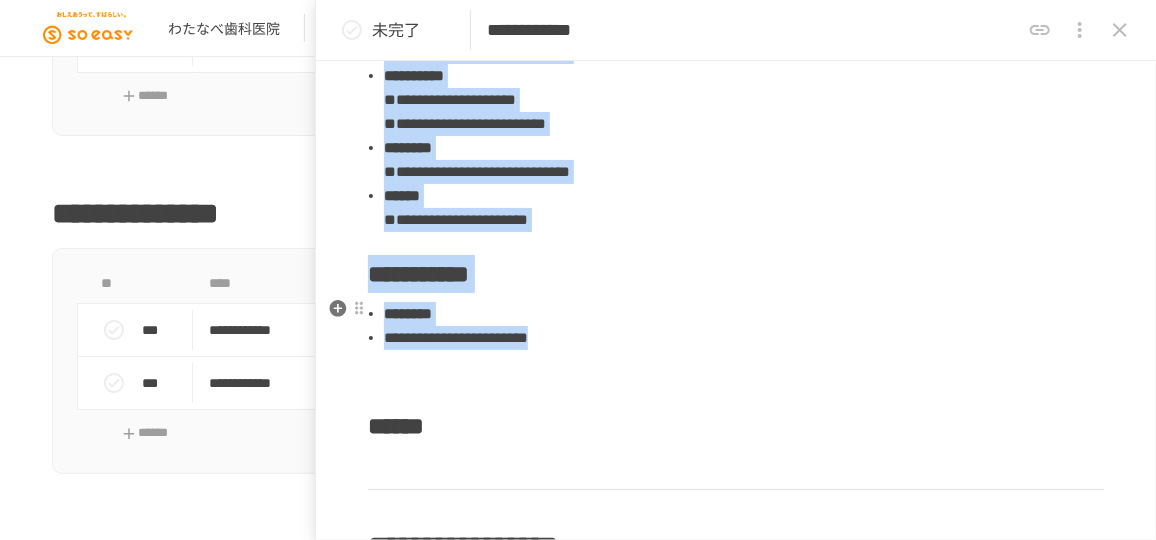 drag, startPoint x: 372, startPoint y: 180, endPoint x: 729, endPoint y: 333, distance: 388.40442 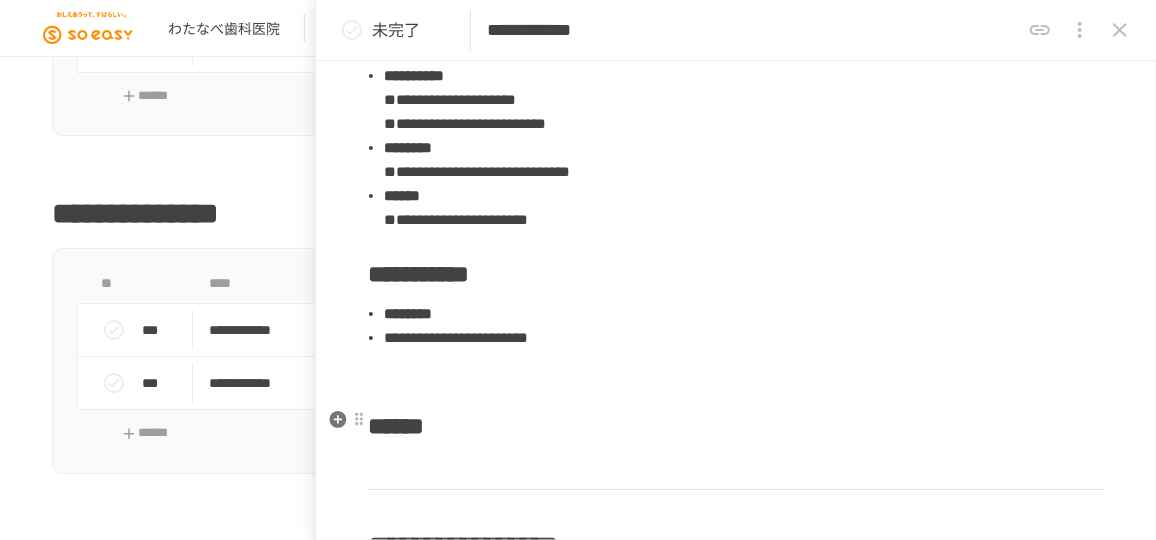 click on "******" at bounding box center (736, 426) 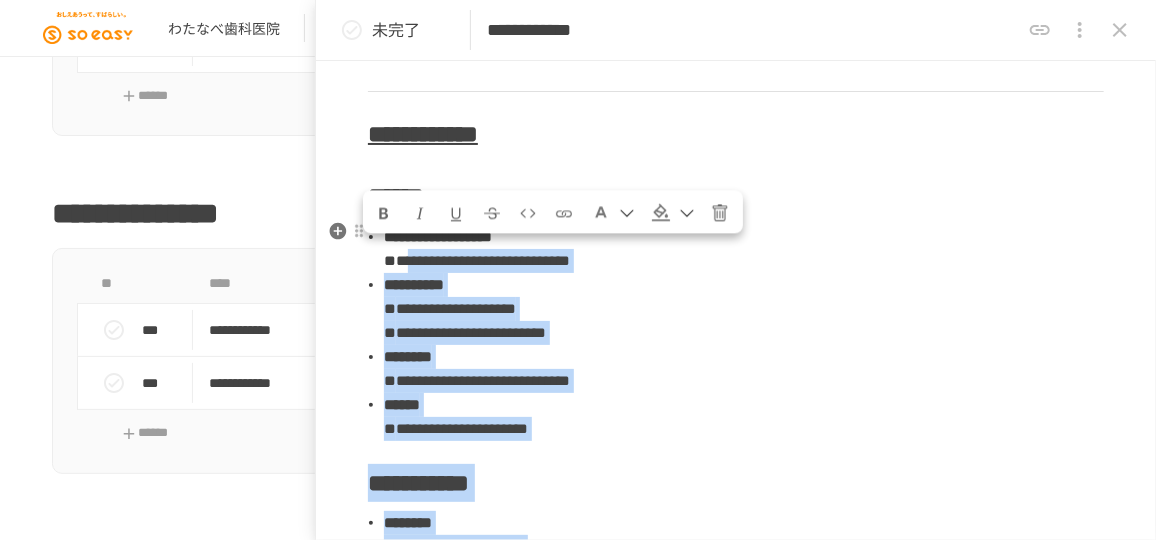 scroll, scrollTop: 741, scrollLeft: 0, axis: vertical 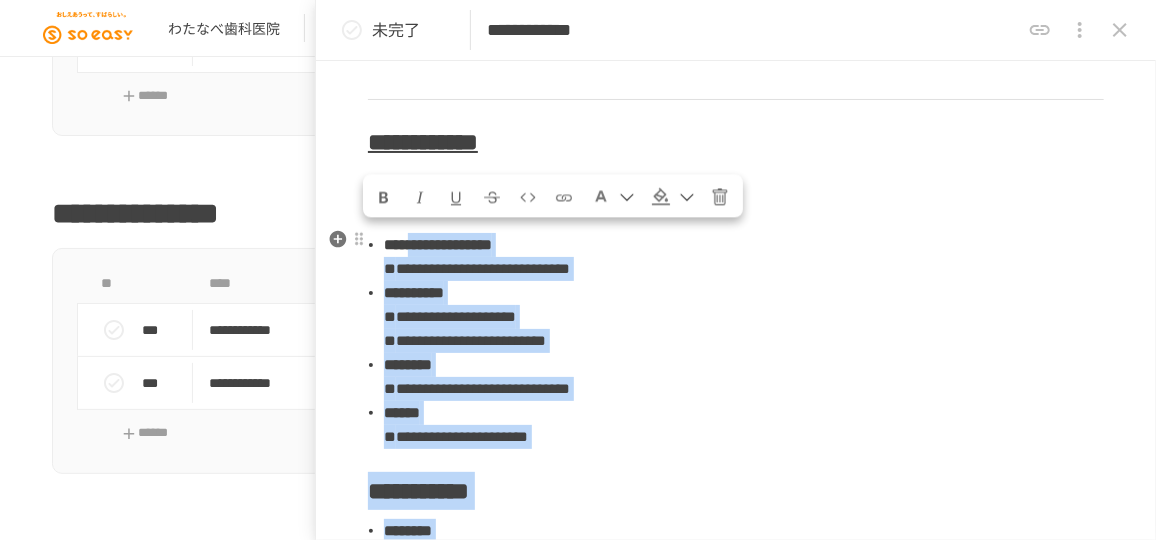 drag, startPoint x: 752, startPoint y: 339, endPoint x: 436, endPoint y: 248, distance: 328.84192 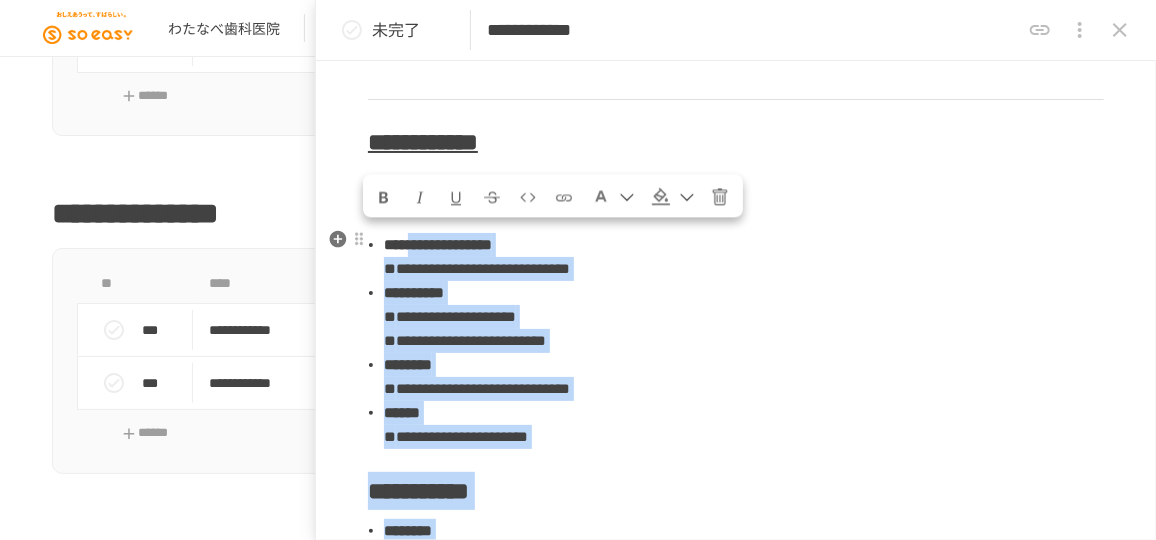click on "**********" at bounding box center [736, 6318] 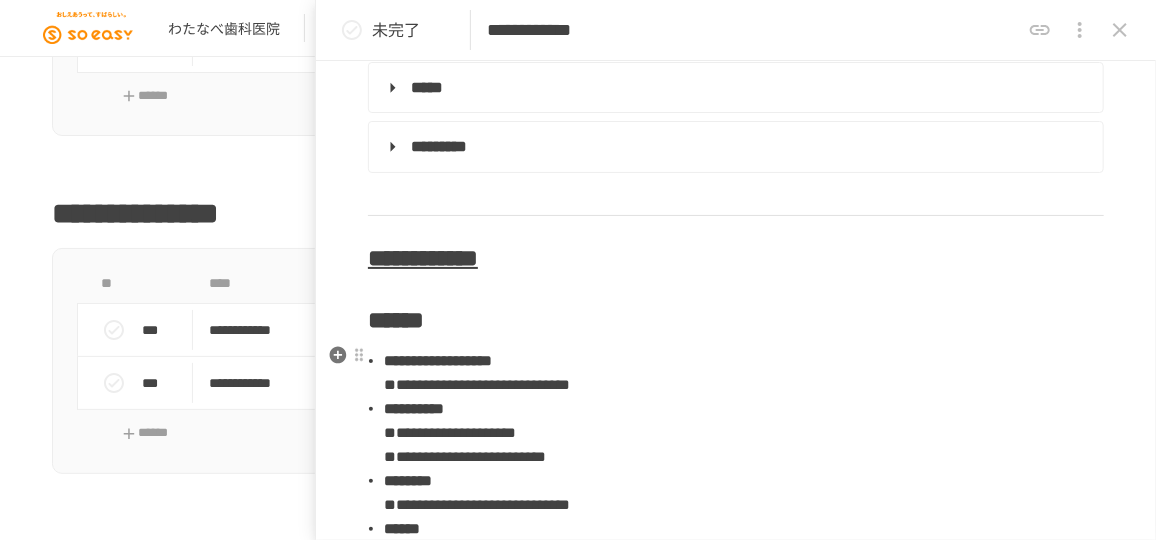 scroll, scrollTop: 624, scrollLeft: 0, axis: vertical 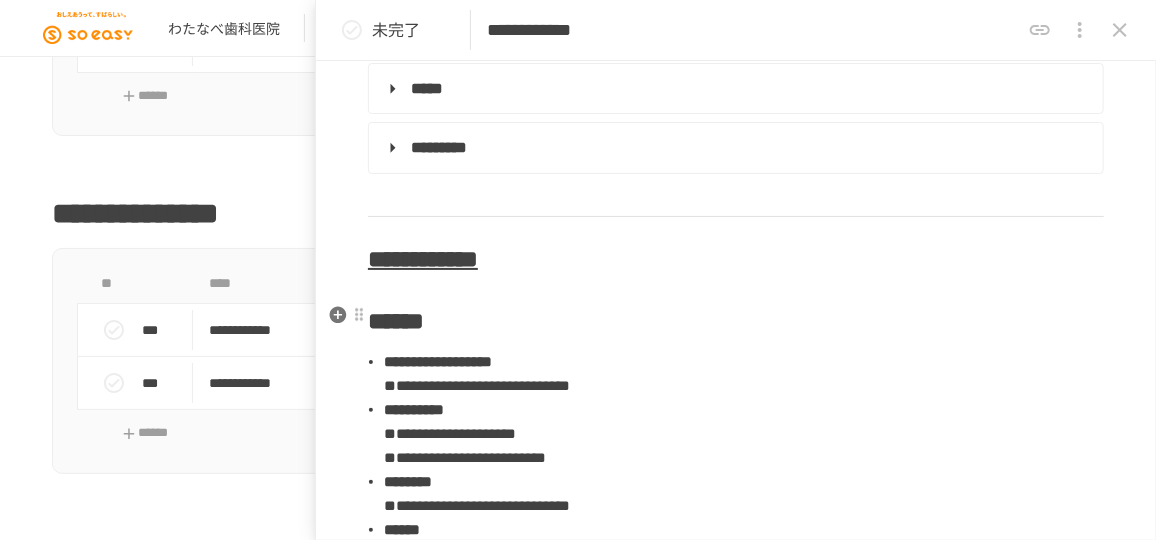 click on "******" at bounding box center (736, 321) 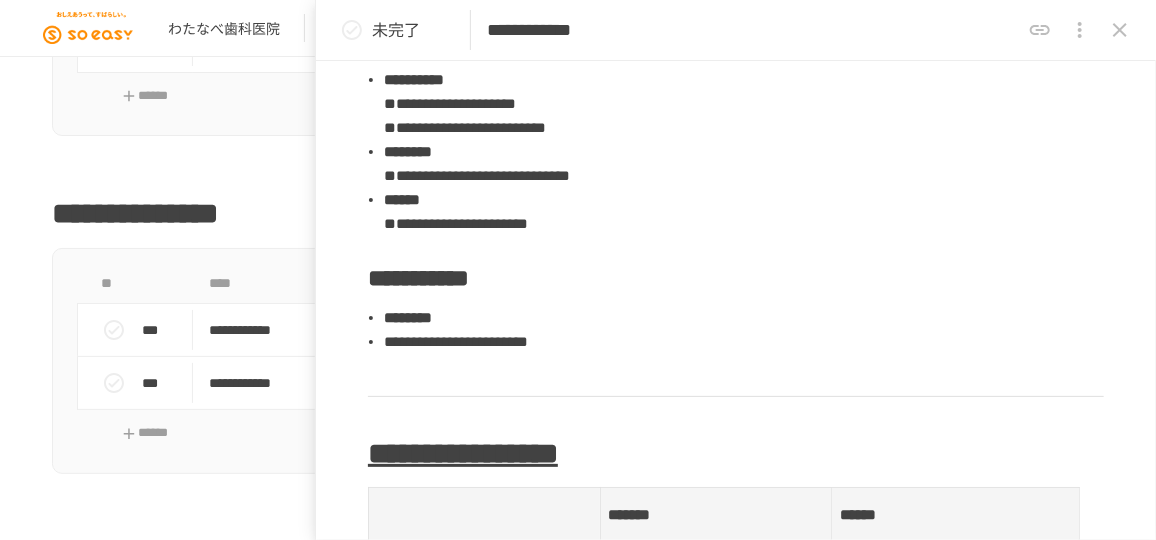 scroll, scrollTop: 998, scrollLeft: 0, axis: vertical 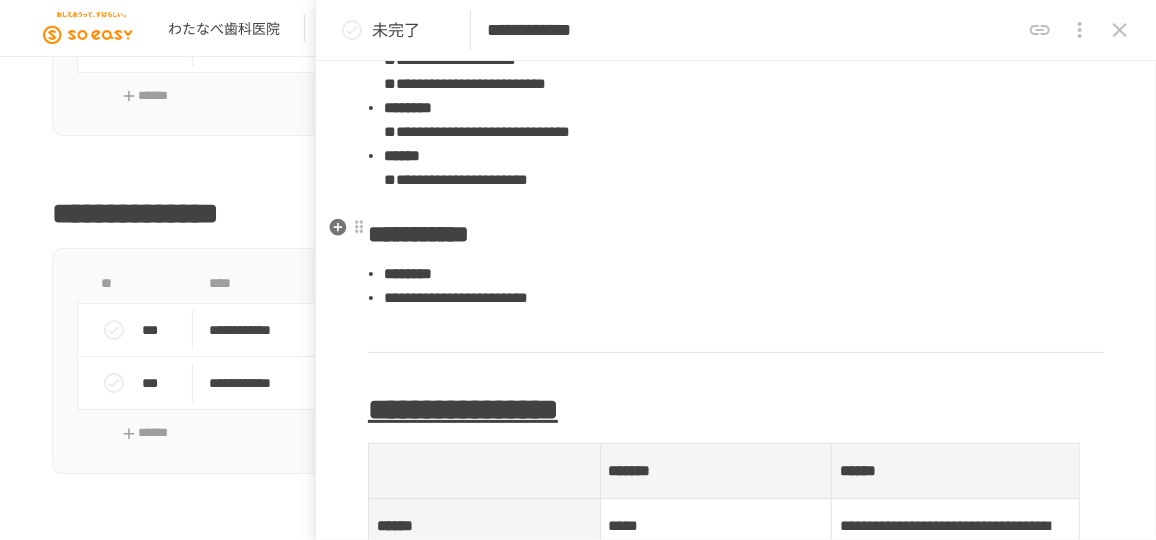 click on "**********" at bounding box center (736, 234) 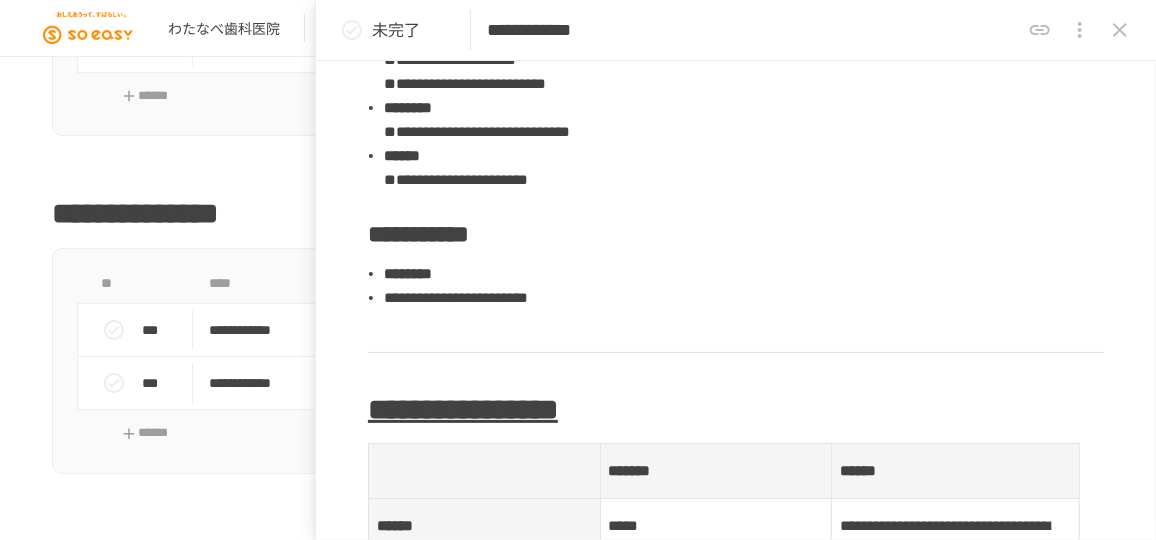 click on "**********" at bounding box center (744, 168) 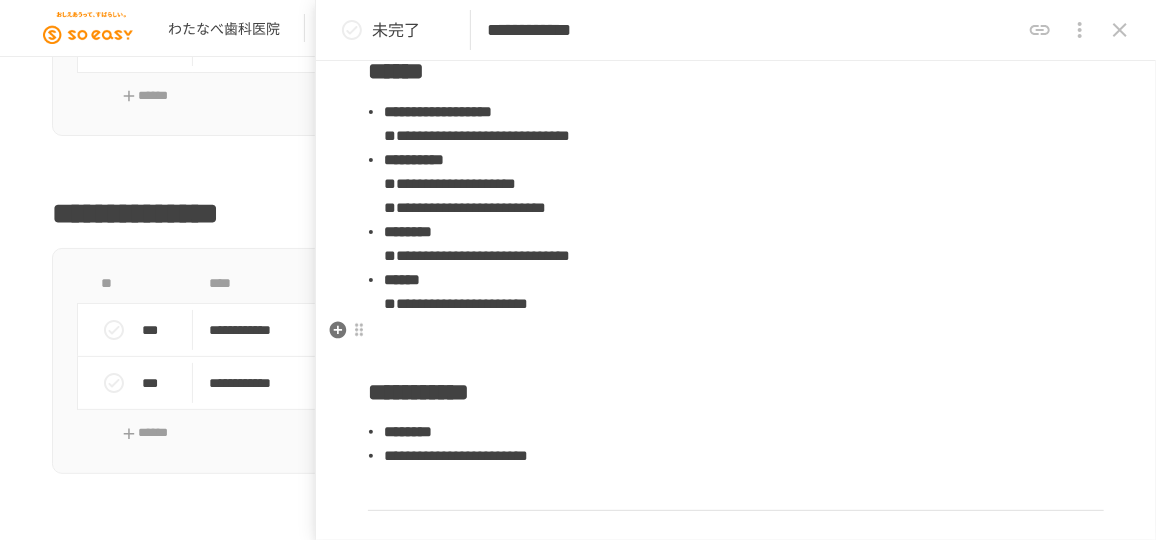 scroll, scrollTop: 726, scrollLeft: 0, axis: vertical 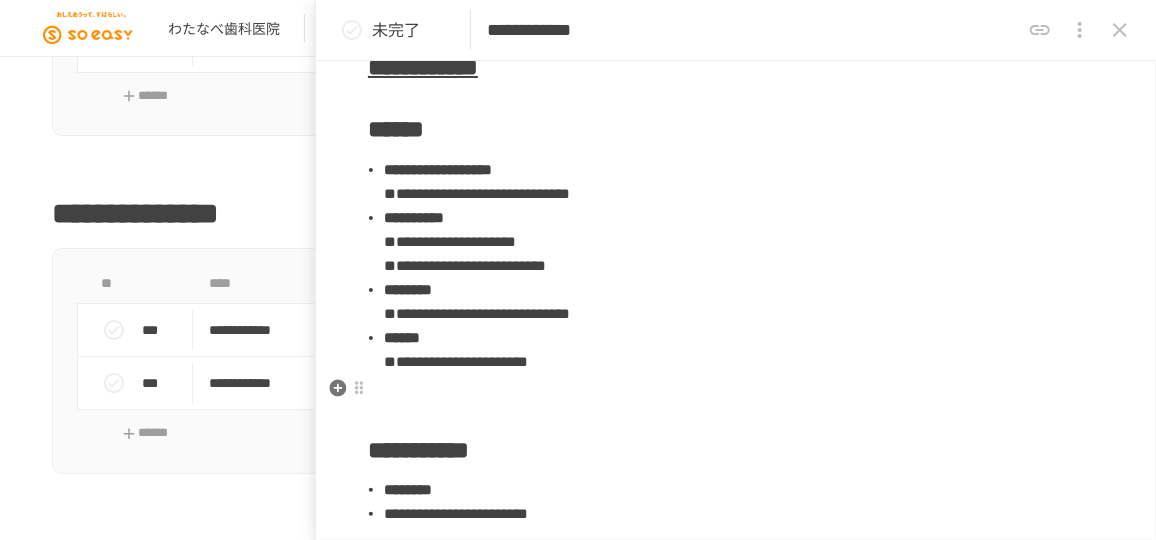 click at bounding box center (736, 395) 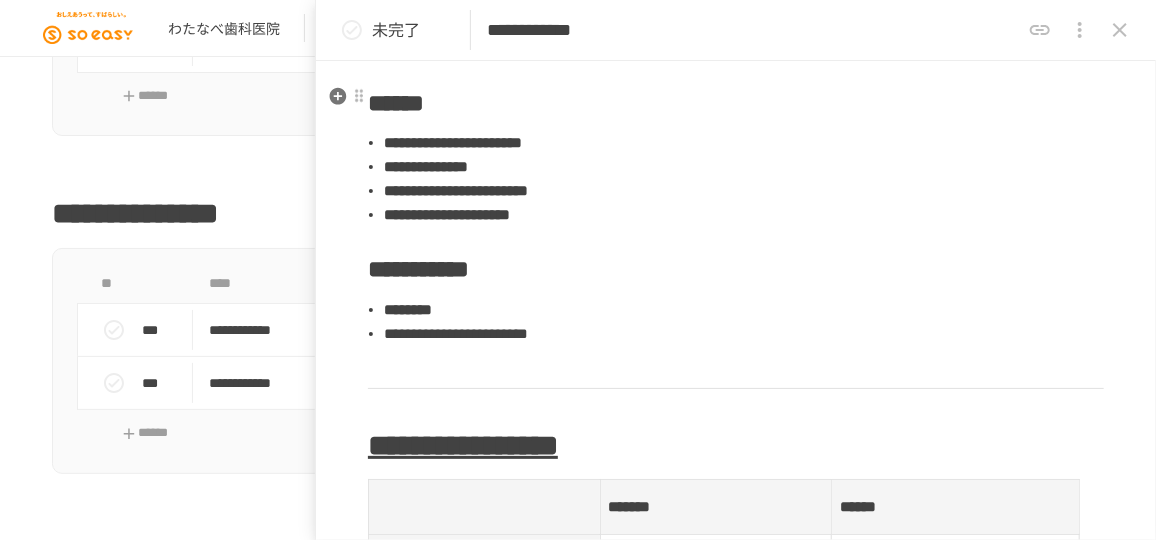 scroll, scrollTop: 1143, scrollLeft: 0, axis: vertical 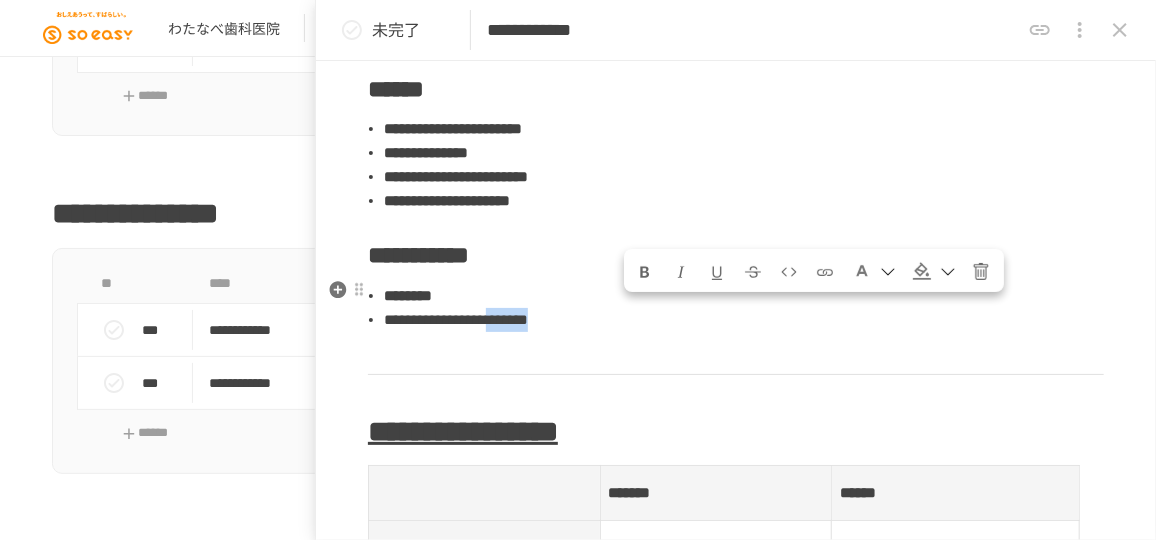 drag, startPoint x: 752, startPoint y: 314, endPoint x: 588, endPoint y: 310, distance: 164.04877 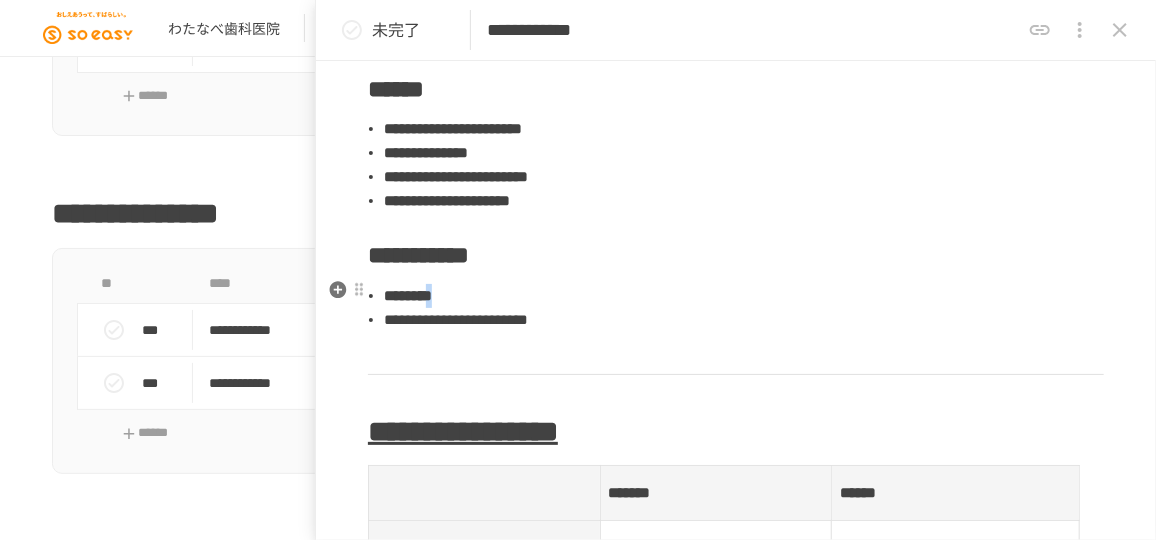 drag, startPoint x: 516, startPoint y: 289, endPoint x: 485, endPoint y: 293, distance: 31.257 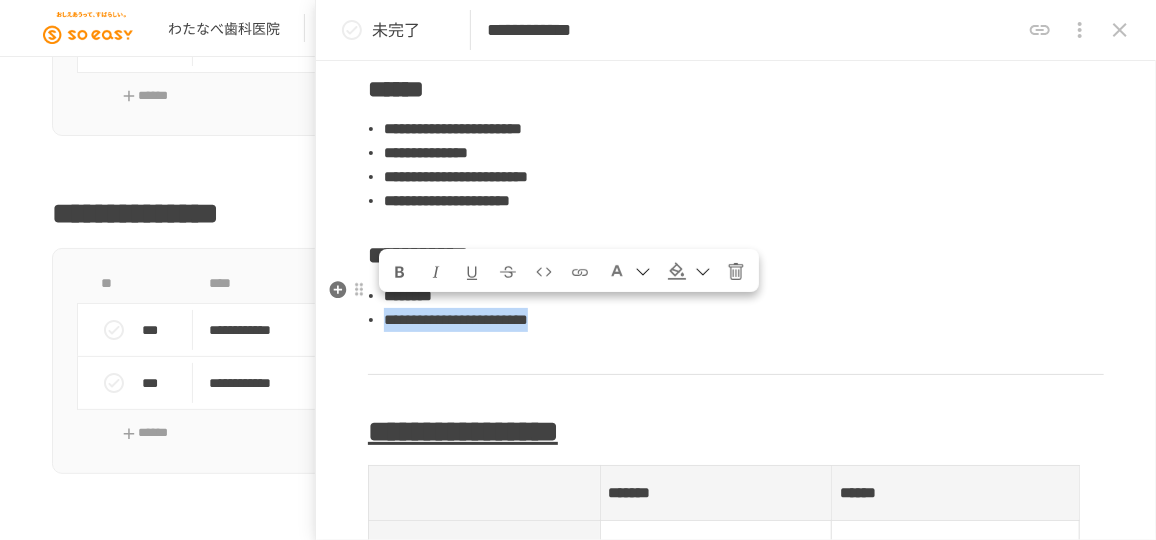drag, startPoint x: 726, startPoint y: 320, endPoint x: 366, endPoint y: 309, distance: 360.16803 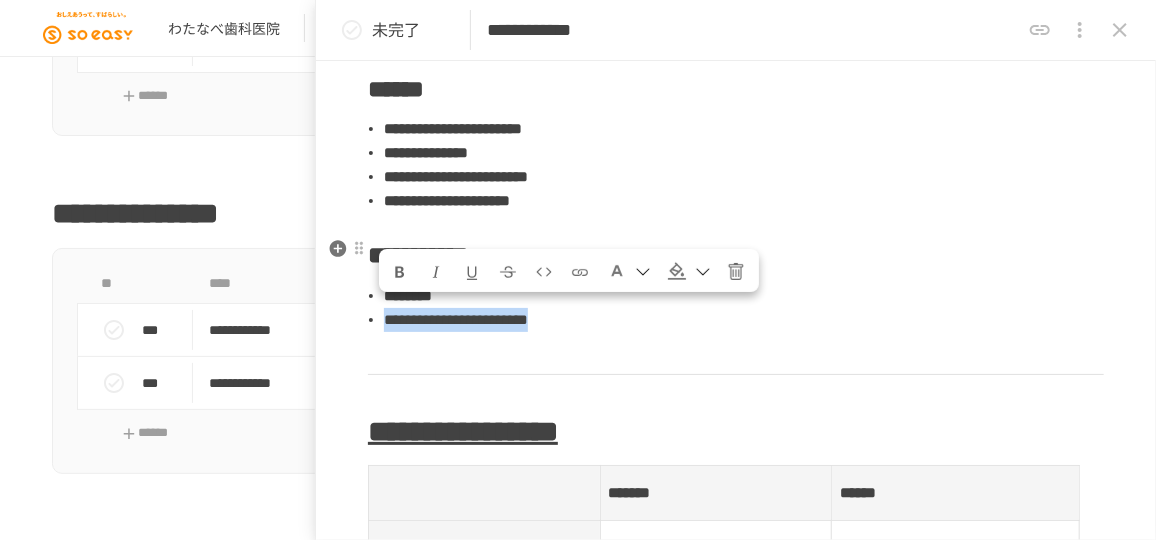 click at bounding box center [400, 273] 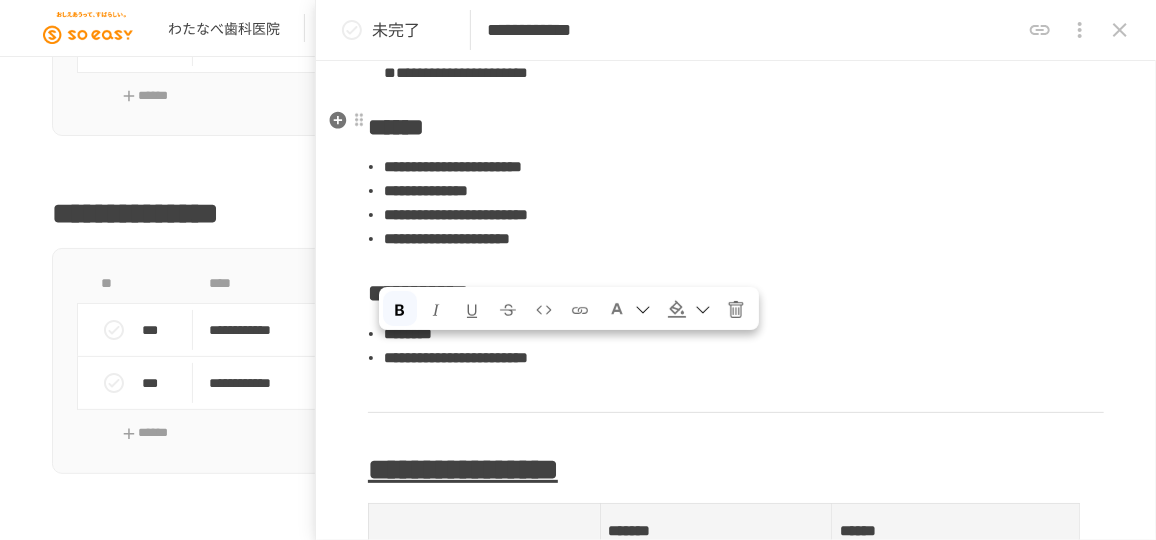 click on "**********" at bounding box center (736, 6037) 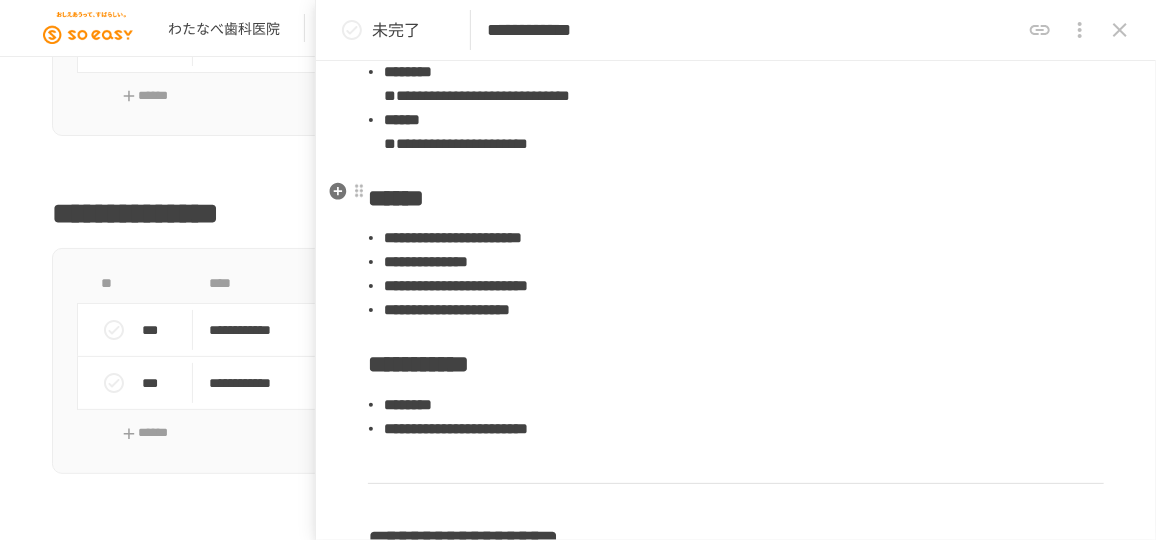 click on "**********" at bounding box center [456, 143] 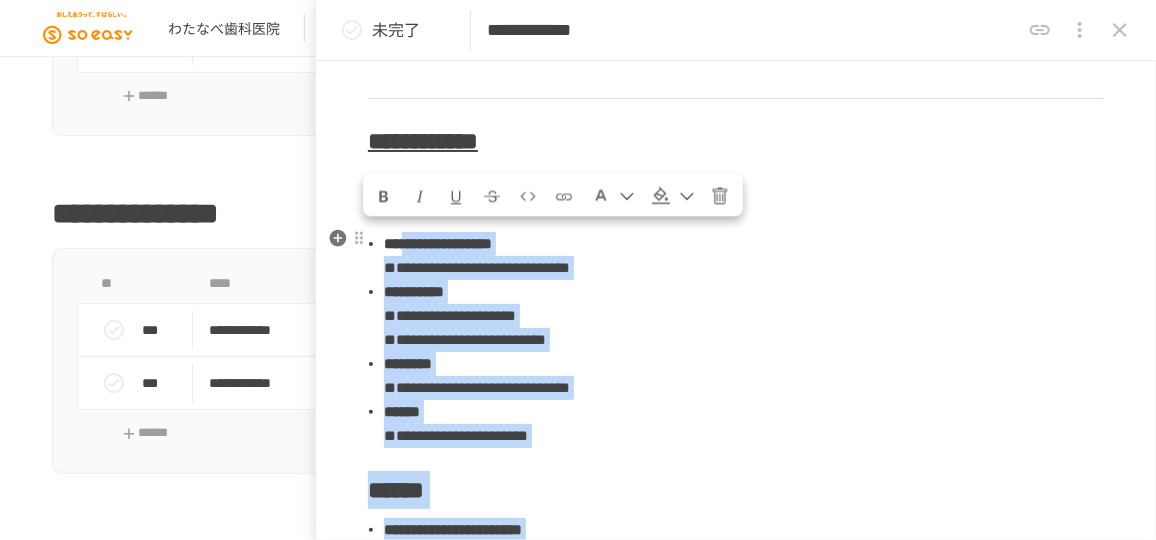 scroll, scrollTop: 738, scrollLeft: 0, axis: vertical 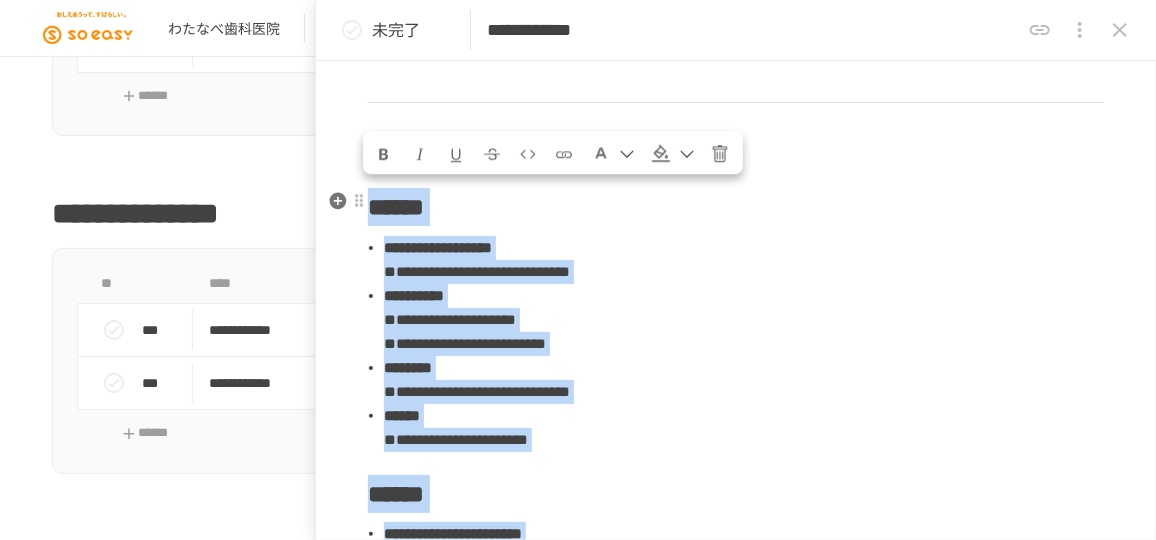 drag, startPoint x: 751, startPoint y: 416, endPoint x: 370, endPoint y: 214, distance: 431.2366 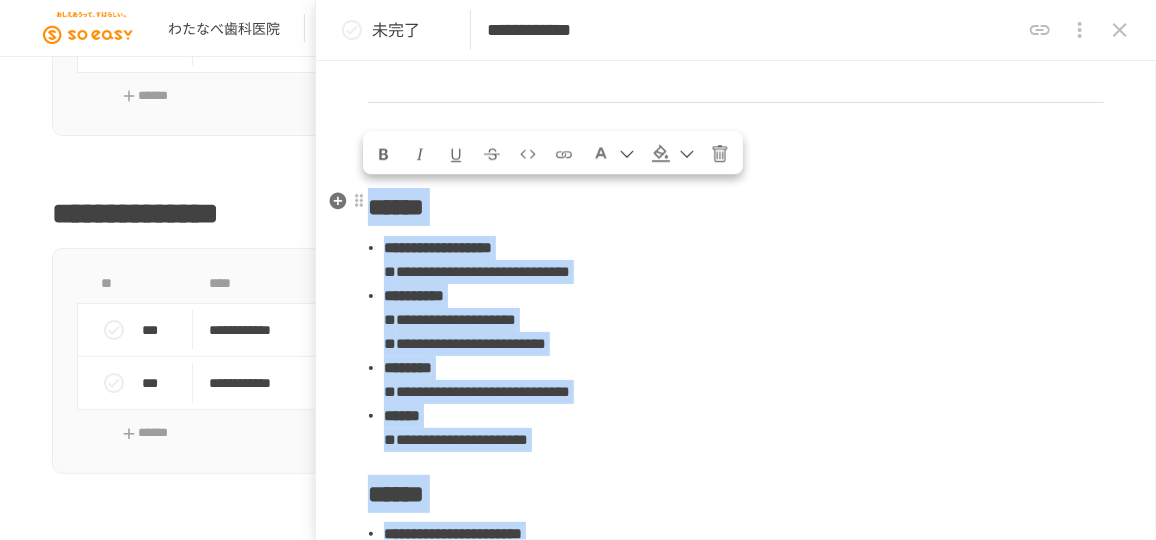 click on "**********" at bounding box center (736, 6404) 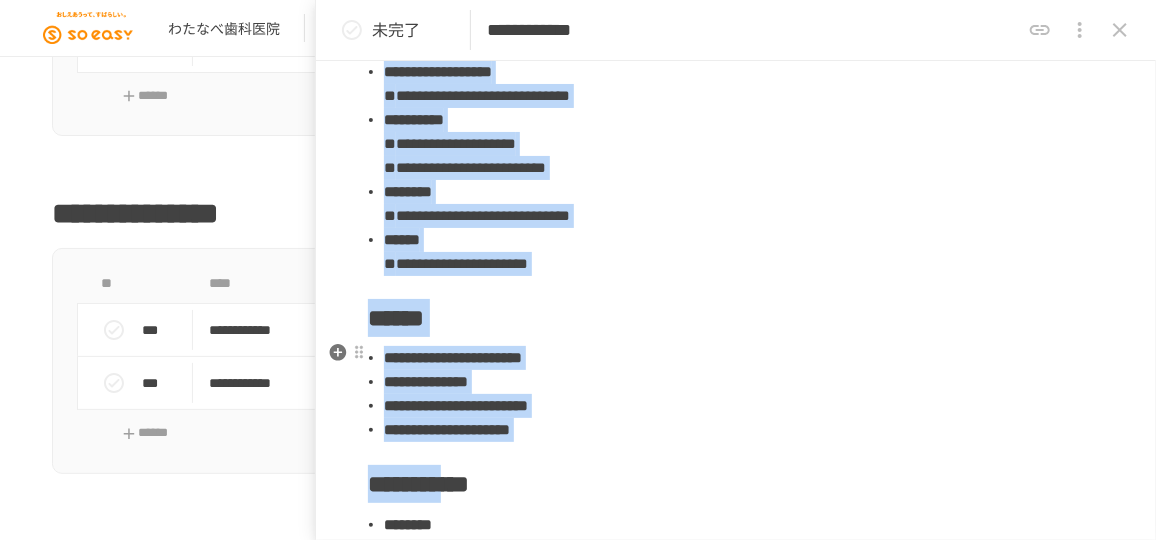 scroll, scrollTop: 996, scrollLeft: 0, axis: vertical 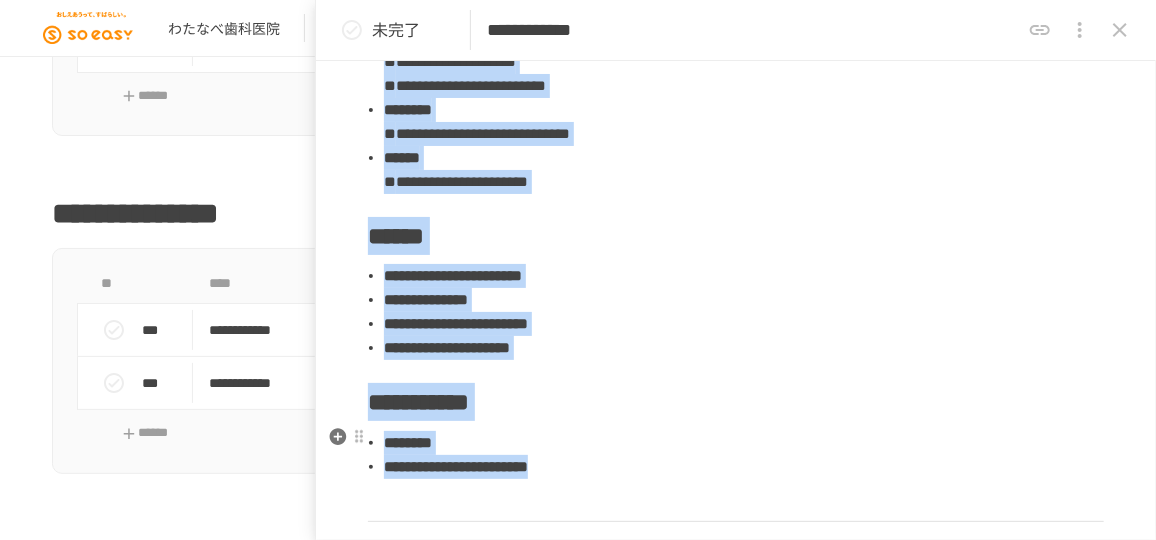 drag, startPoint x: 376, startPoint y: 198, endPoint x: 737, endPoint y: 456, distance: 443.71725 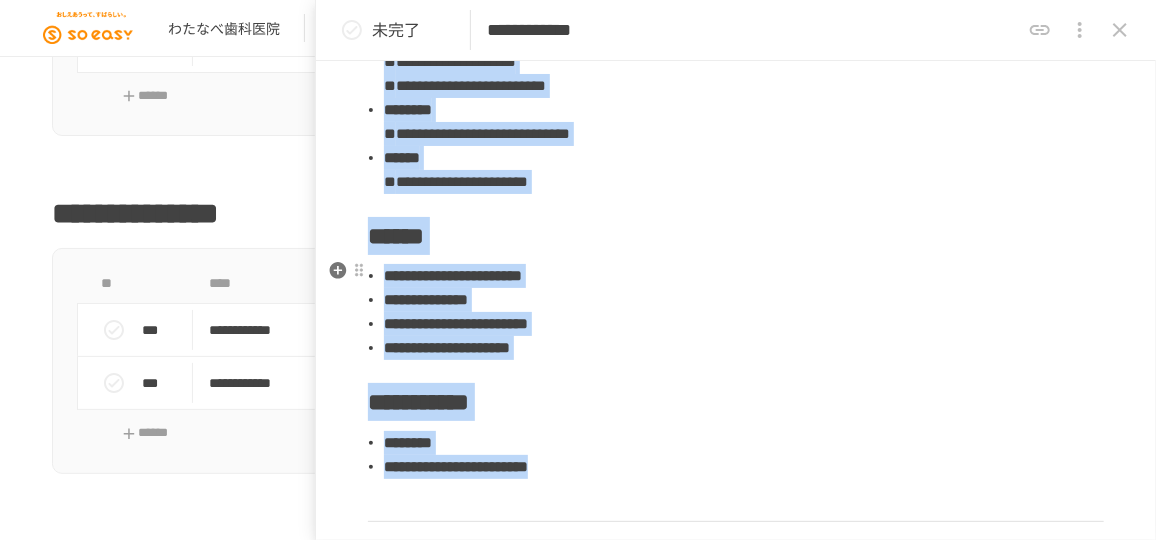 click on "**********" at bounding box center (453, 275) 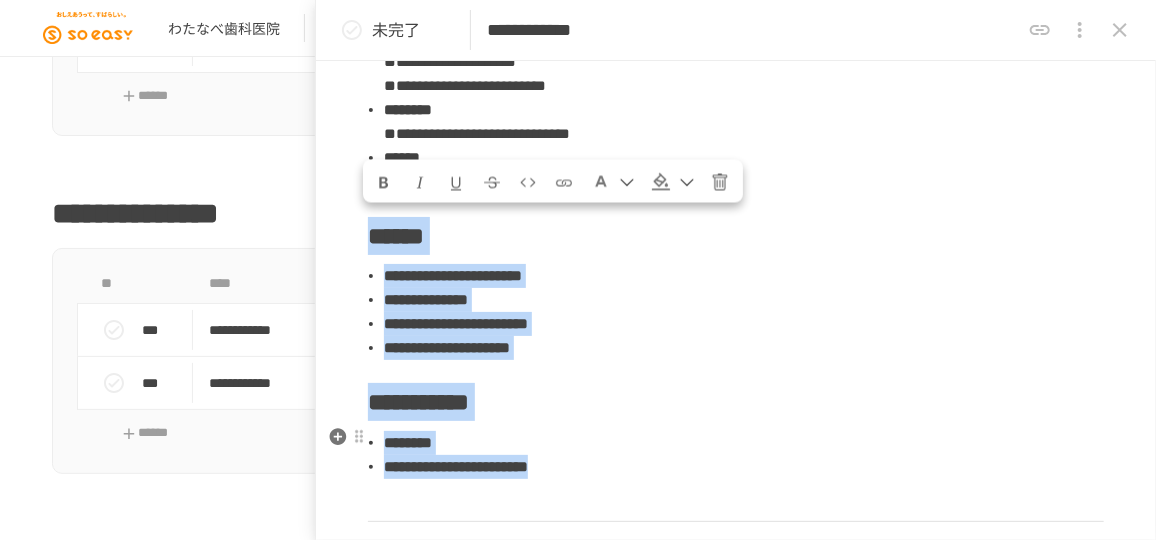 drag, startPoint x: 375, startPoint y: 230, endPoint x: 726, endPoint y: 464, distance: 421.8495 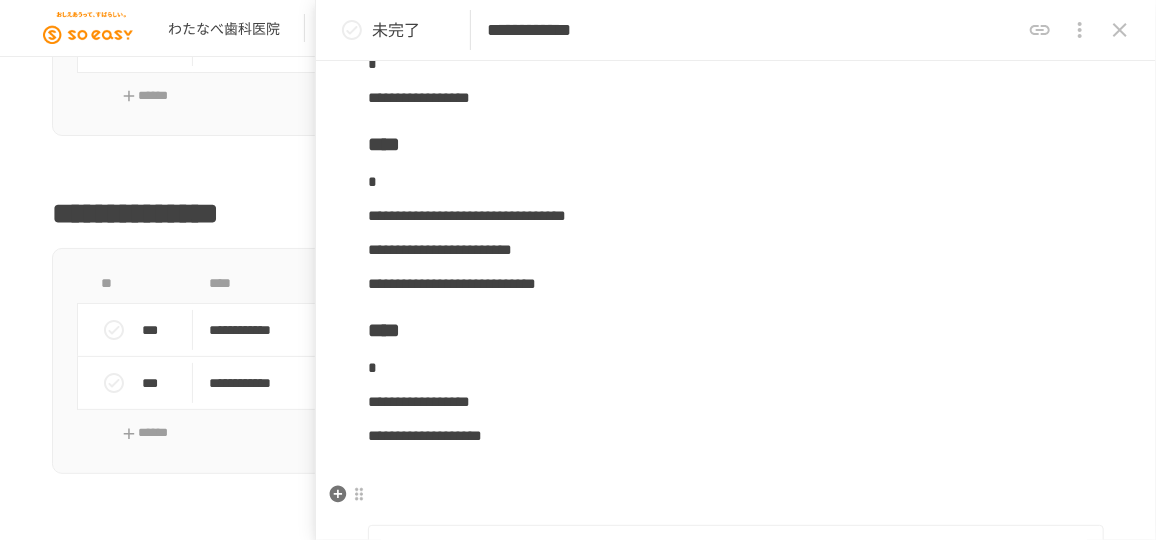 scroll, scrollTop: 5178, scrollLeft: 0, axis: vertical 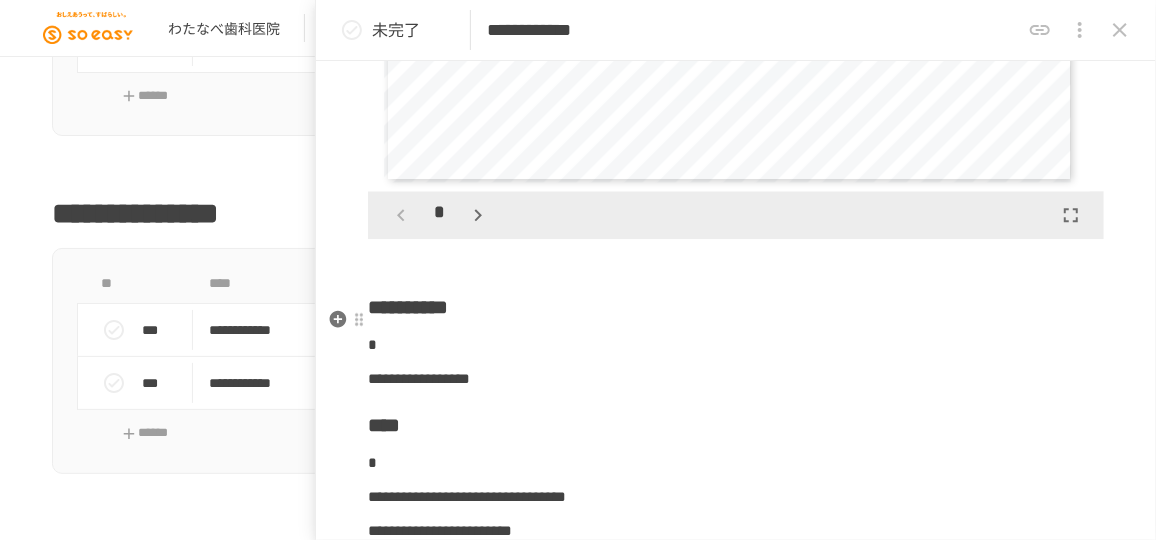 click at bounding box center (736, 261) 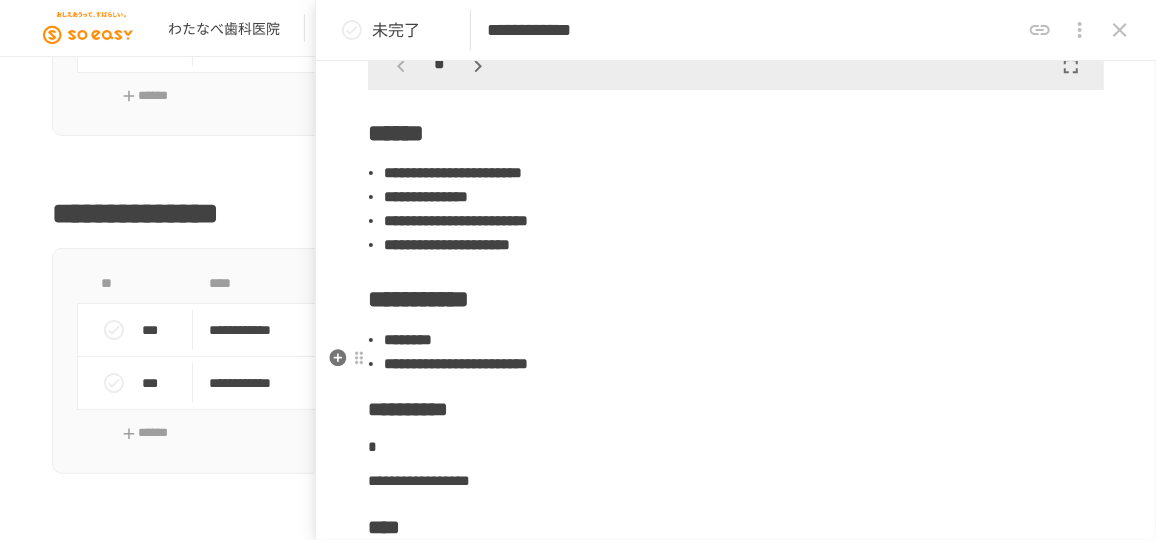 scroll, scrollTop: 5327, scrollLeft: 0, axis: vertical 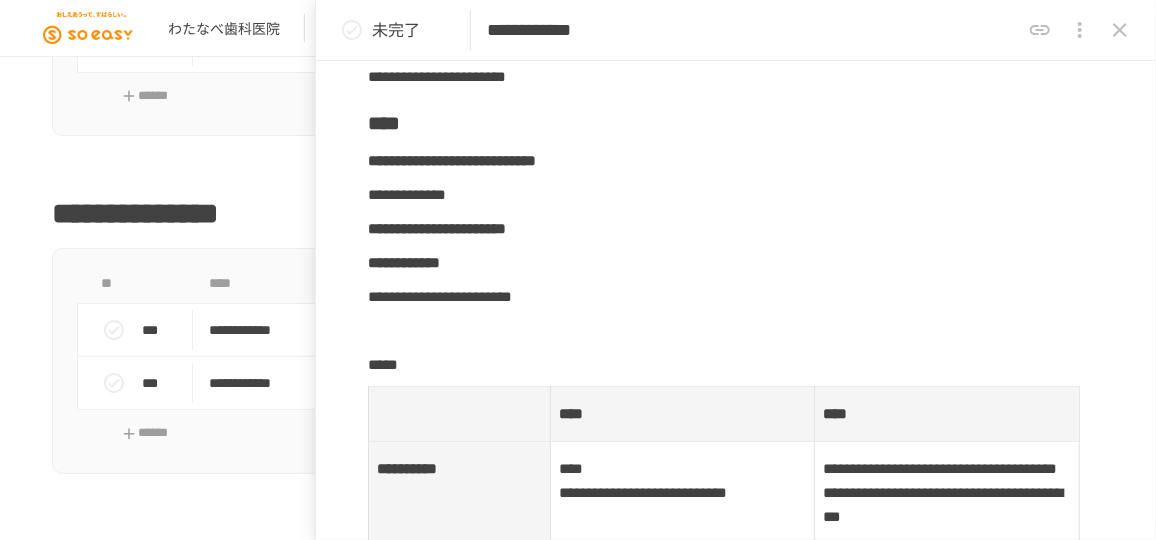click 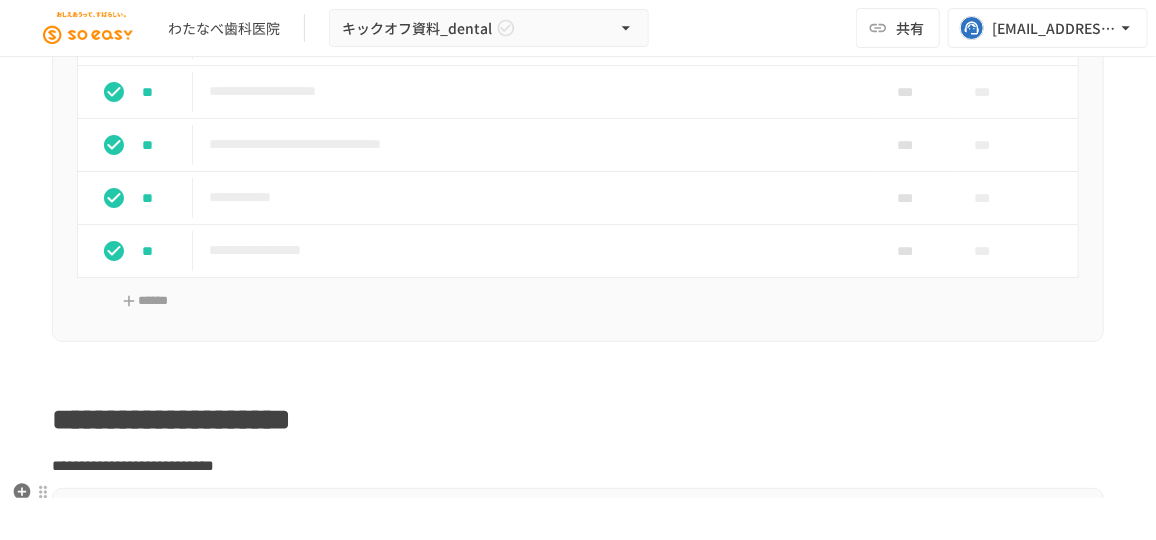 scroll, scrollTop: 1861, scrollLeft: 0, axis: vertical 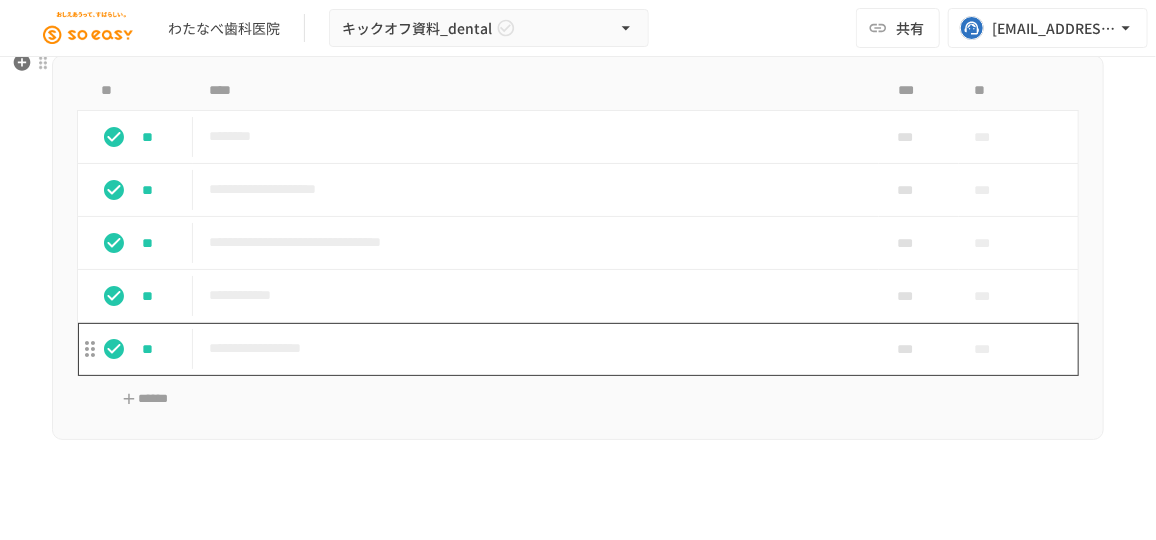 click on "**********" at bounding box center [530, 348] 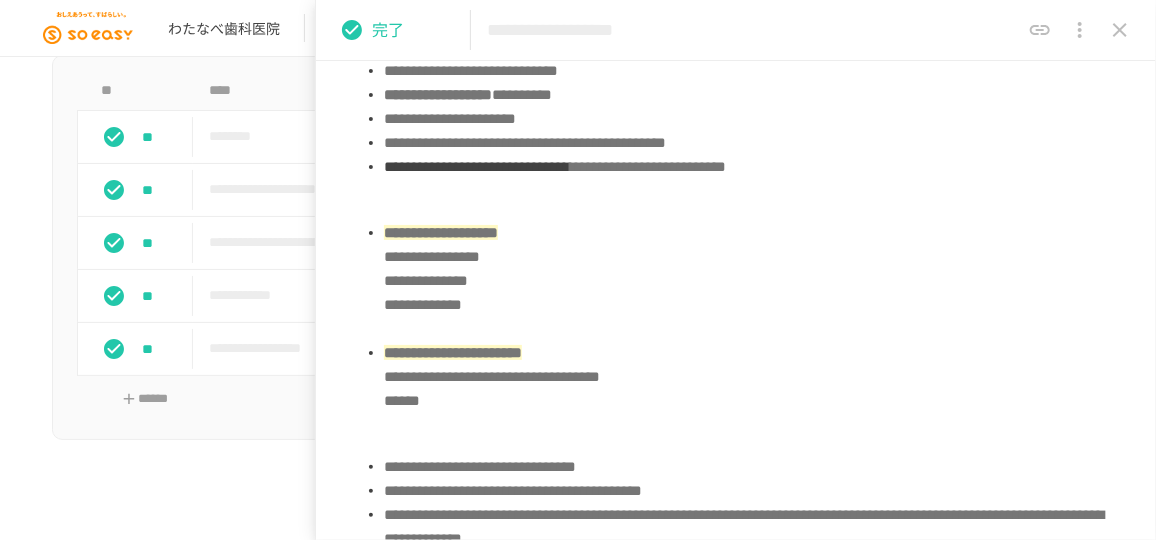 scroll, scrollTop: 1636, scrollLeft: 0, axis: vertical 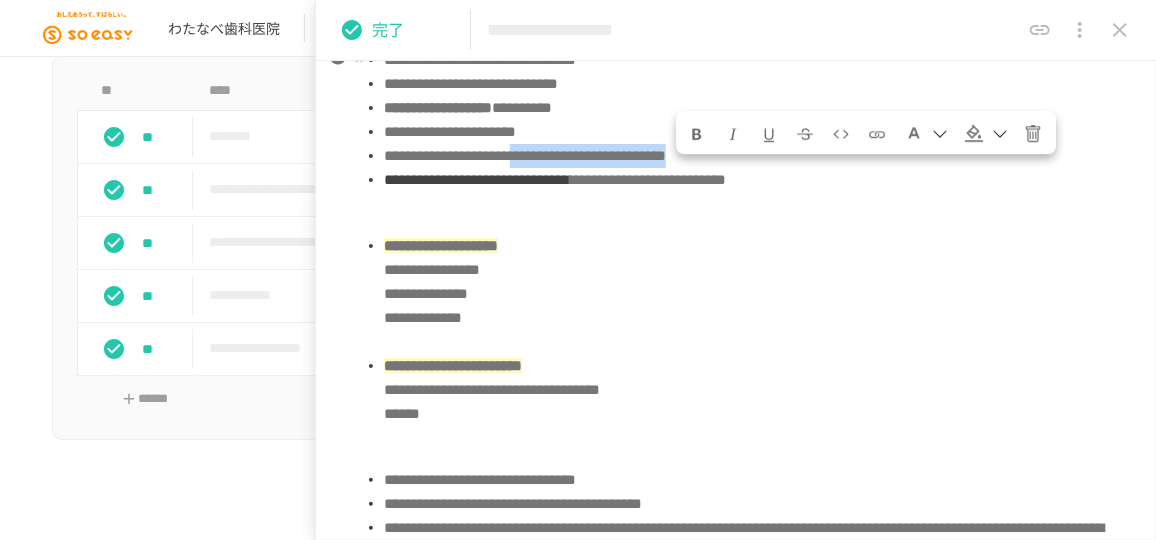 drag, startPoint x: 679, startPoint y: 172, endPoint x: 1003, endPoint y: 176, distance: 324.0247 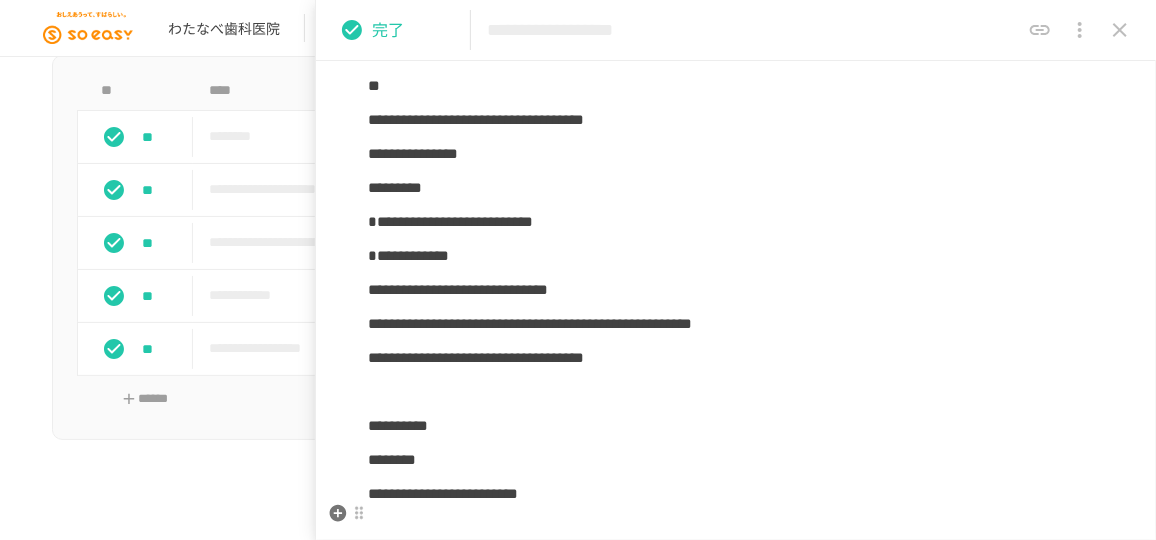 scroll, scrollTop: 818, scrollLeft: 0, axis: vertical 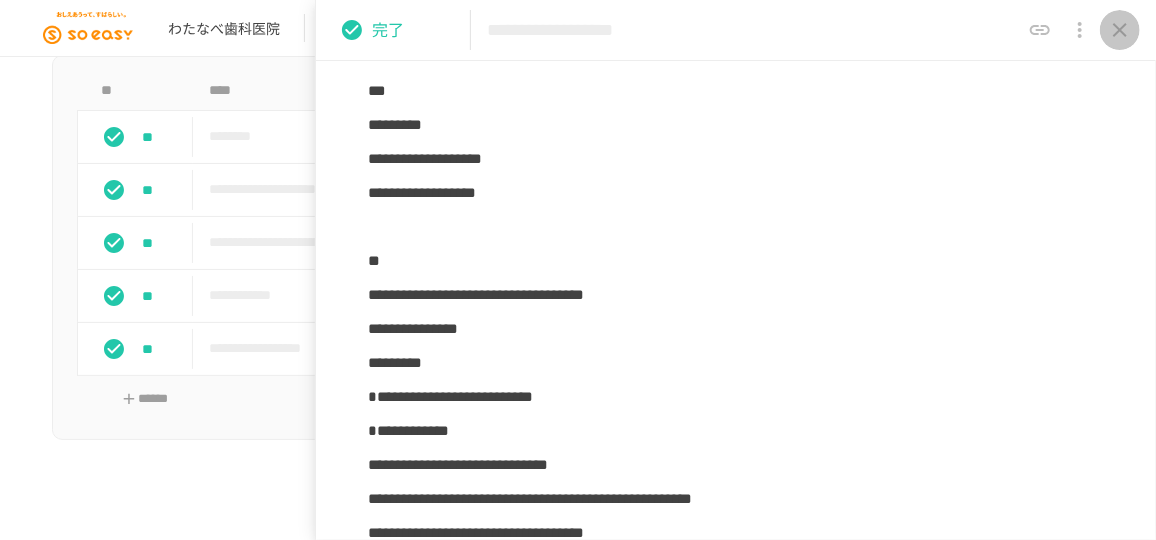click 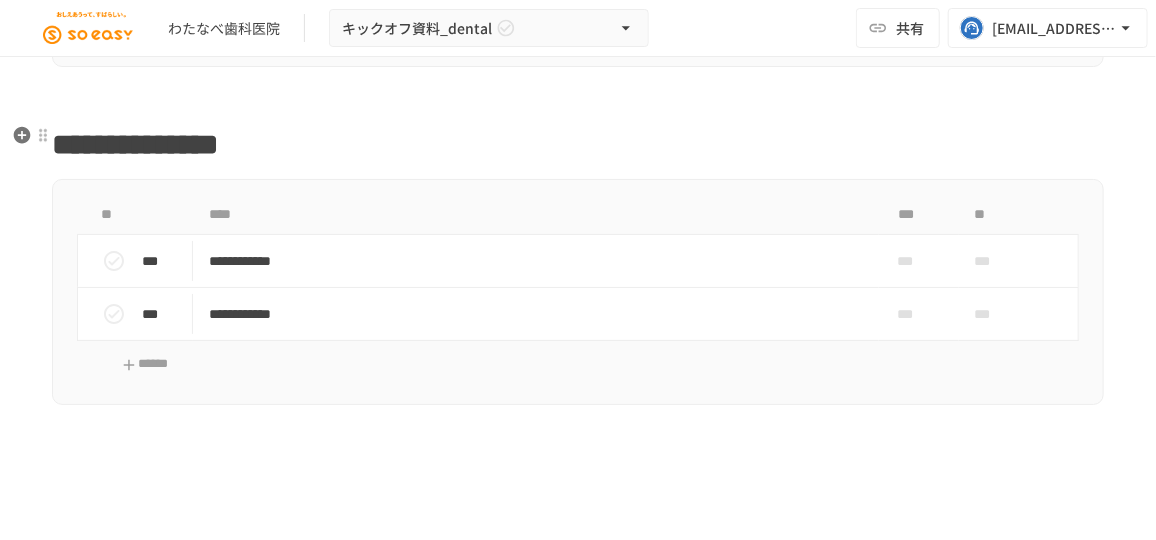 scroll, scrollTop: 2770, scrollLeft: 0, axis: vertical 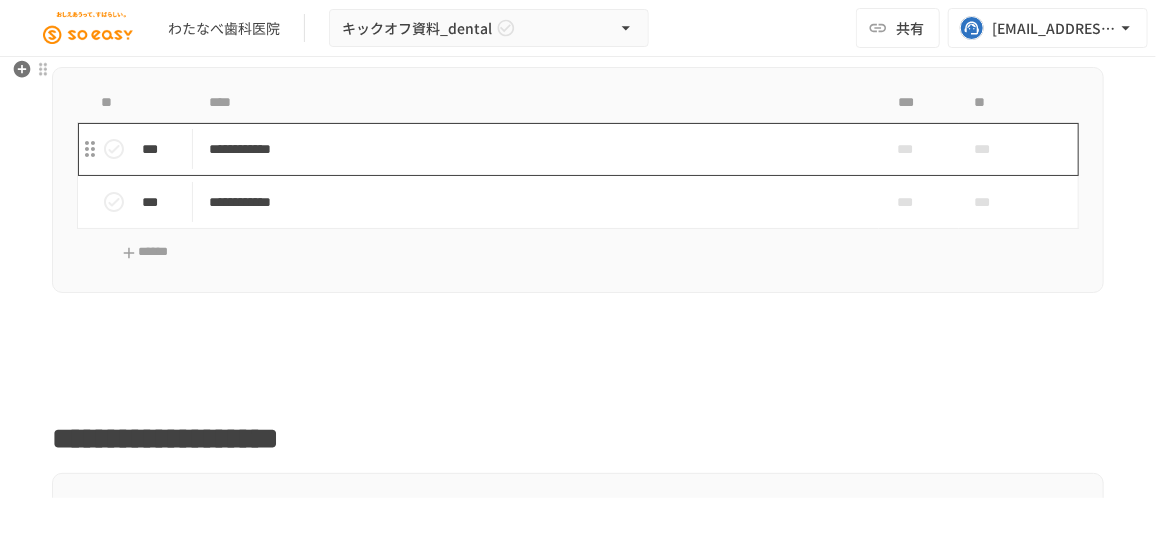 click on "**********" at bounding box center [530, 149] 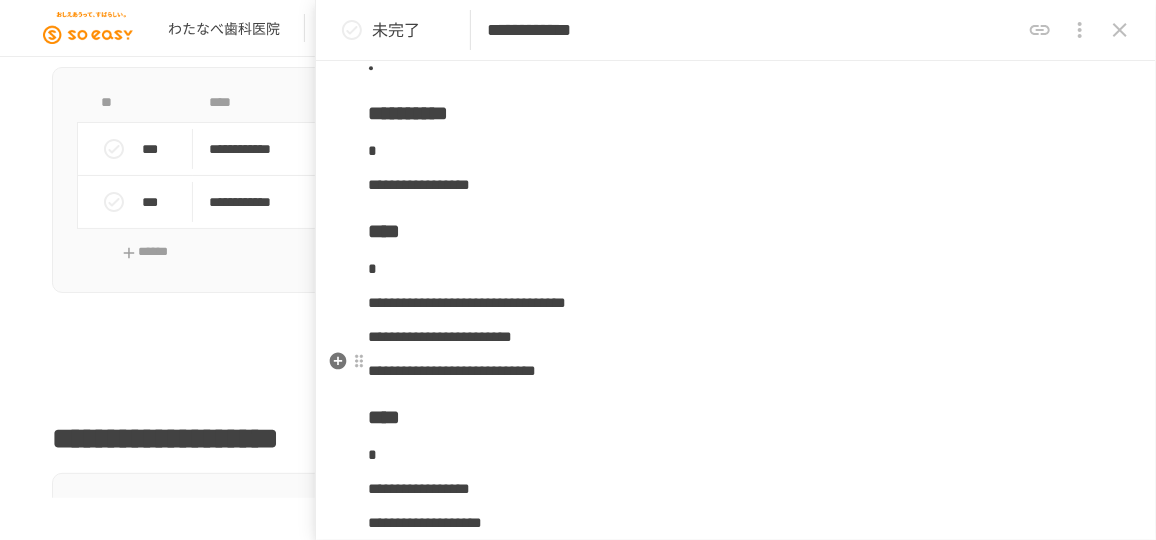 scroll, scrollTop: 5636, scrollLeft: 0, axis: vertical 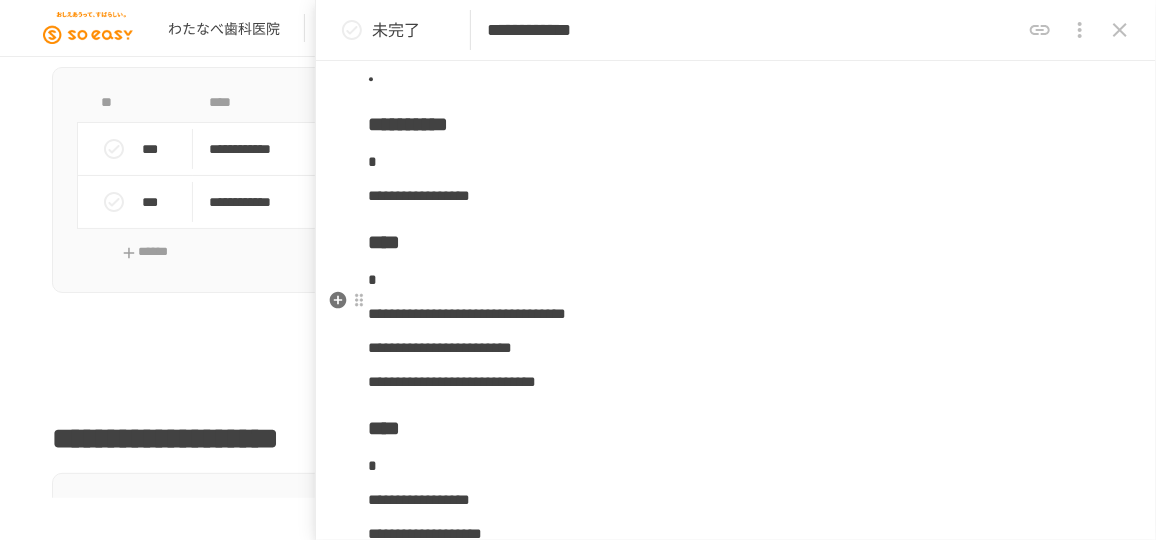 click on "****" at bounding box center [736, 242] 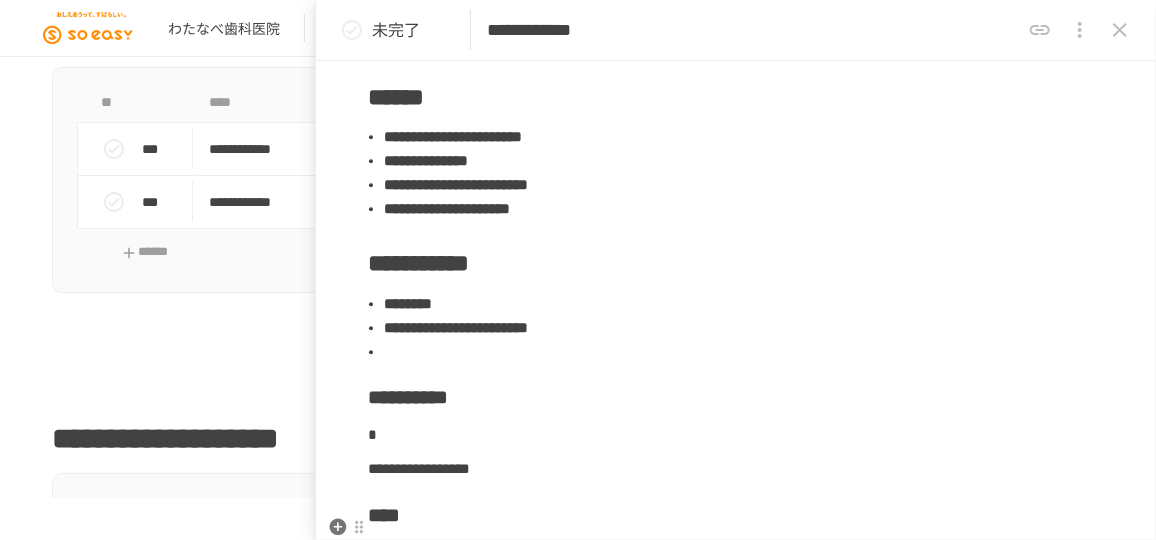 scroll, scrollTop: 5545, scrollLeft: 0, axis: vertical 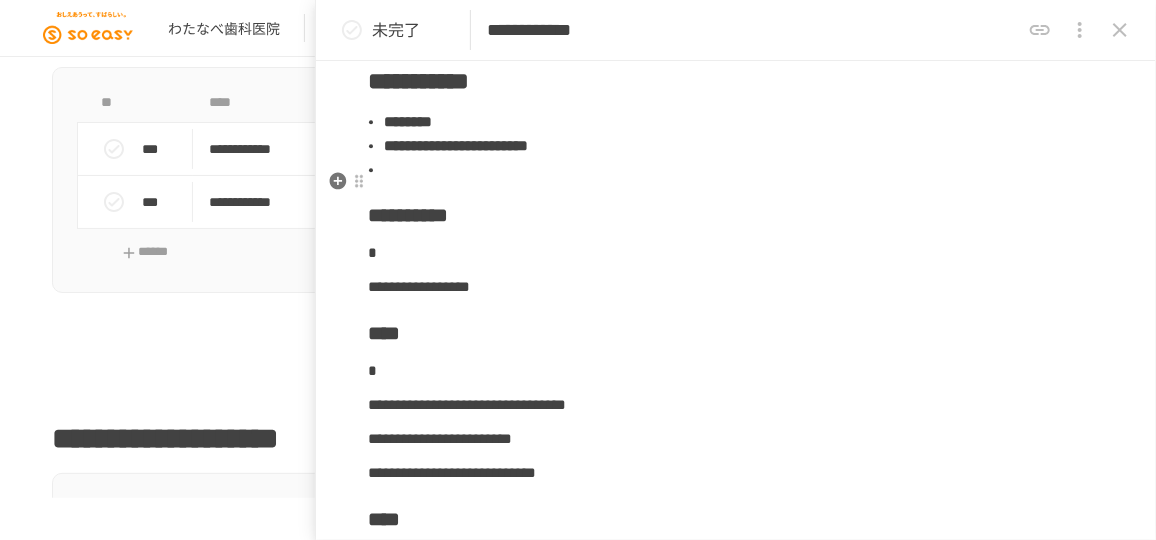 click at bounding box center (744, 170) 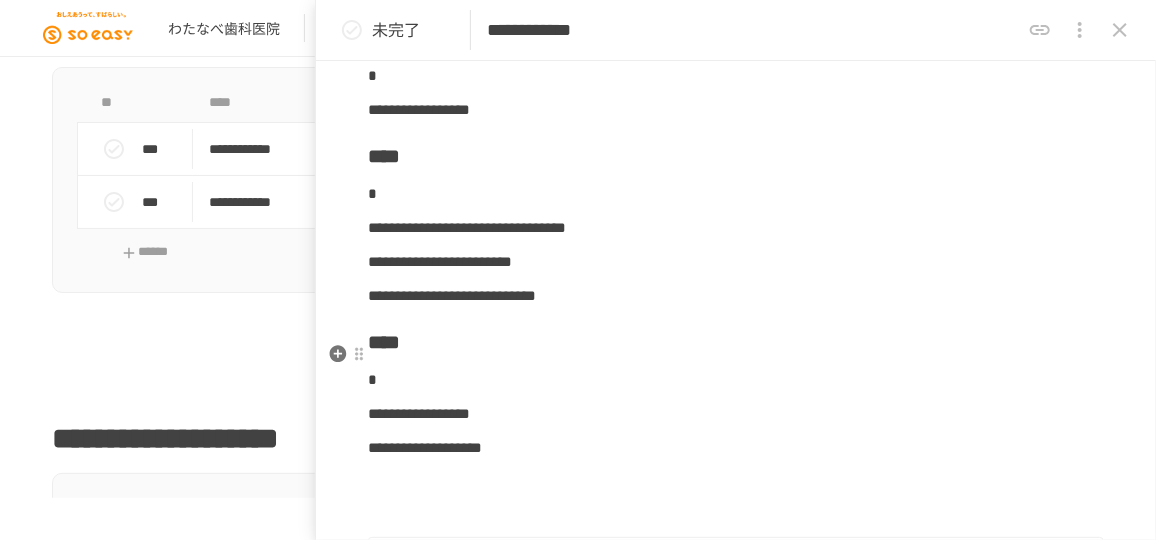 scroll, scrollTop: 5727, scrollLeft: 0, axis: vertical 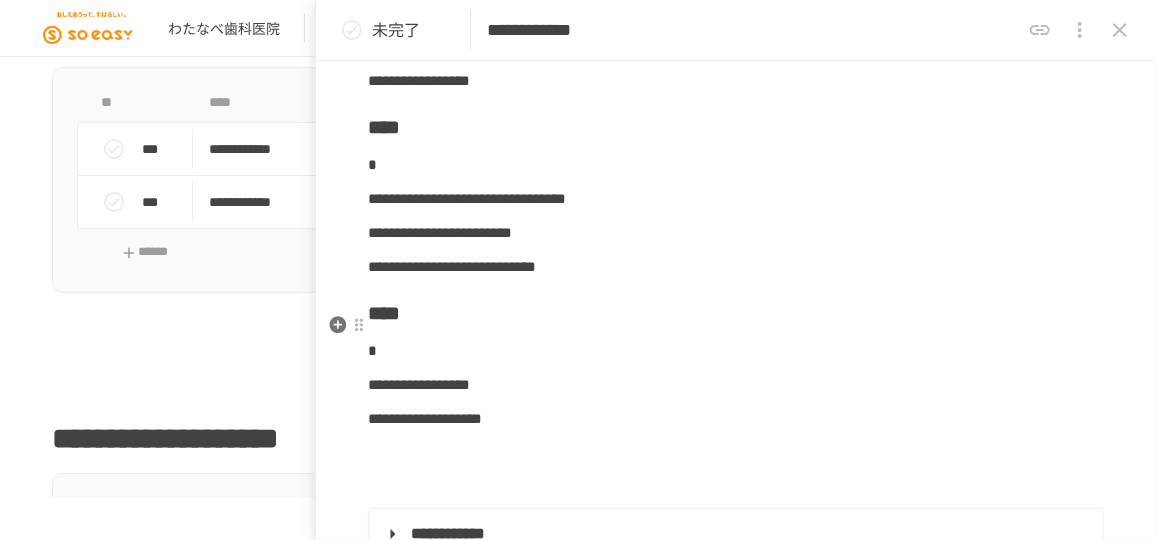 click on "**********" at bounding box center [736, 1541] 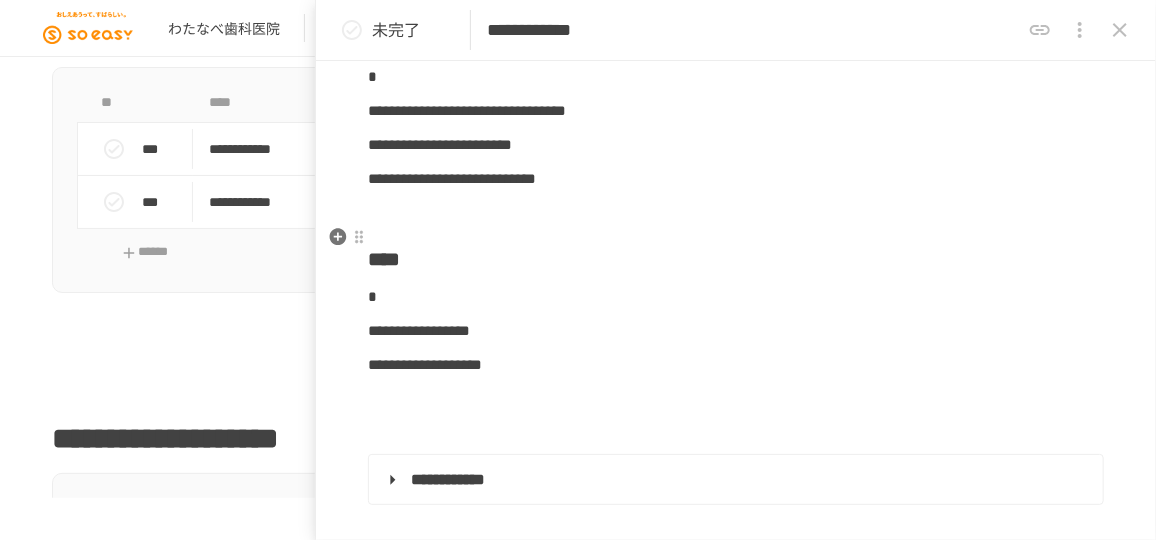 scroll, scrollTop: 5909, scrollLeft: 0, axis: vertical 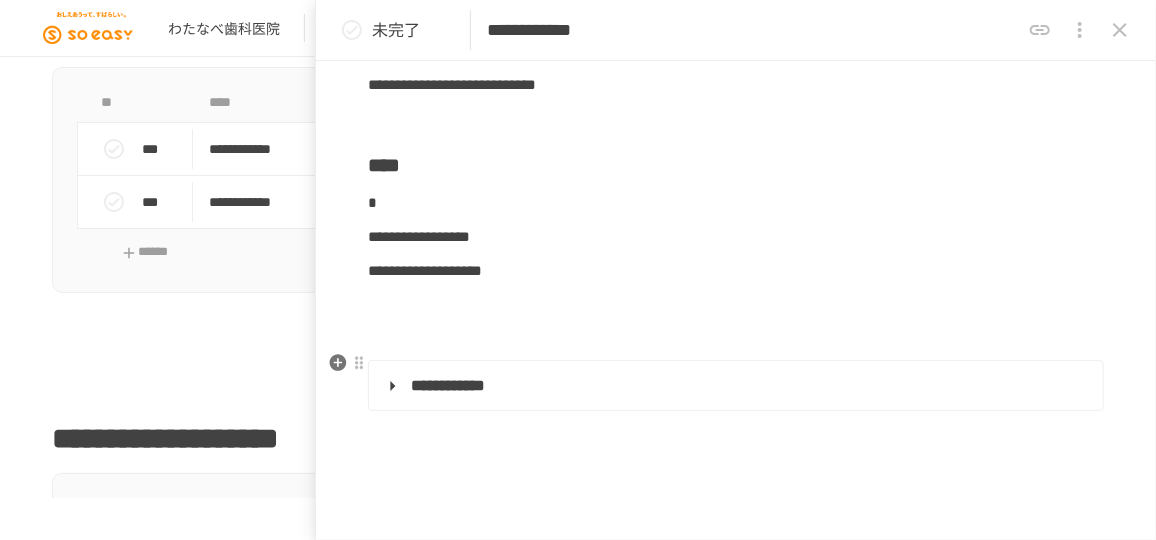 click at bounding box center [736, 305] 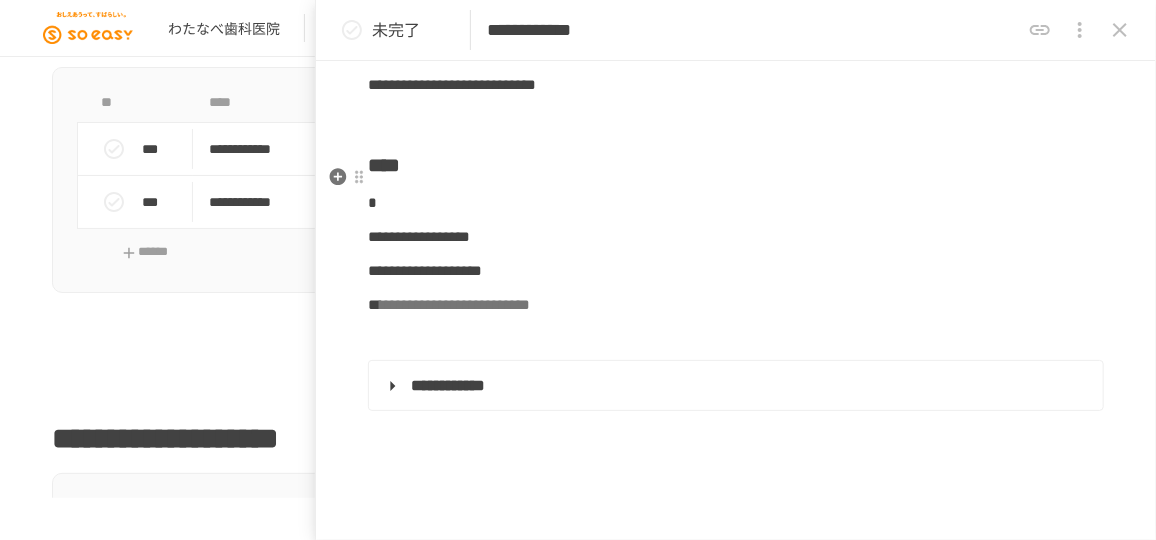 click at bounding box center [736, 119] 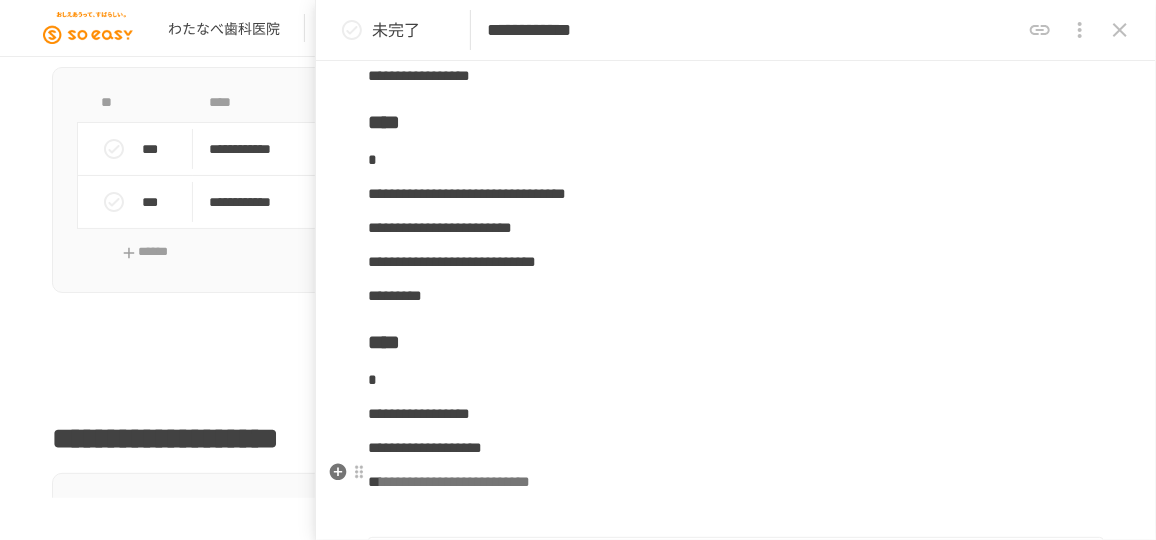 scroll, scrollTop: 5727, scrollLeft: 0, axis: vertical 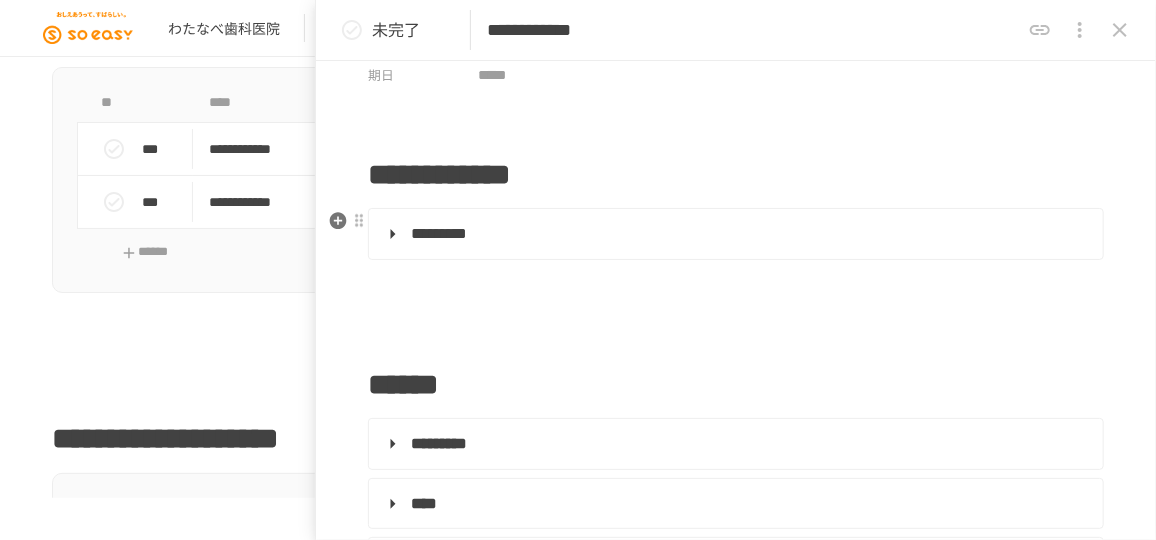 drag, startPoint x: 395, startPoint y: 235, endPoint x: 385, endPoint y: 227, distance: 12.806249 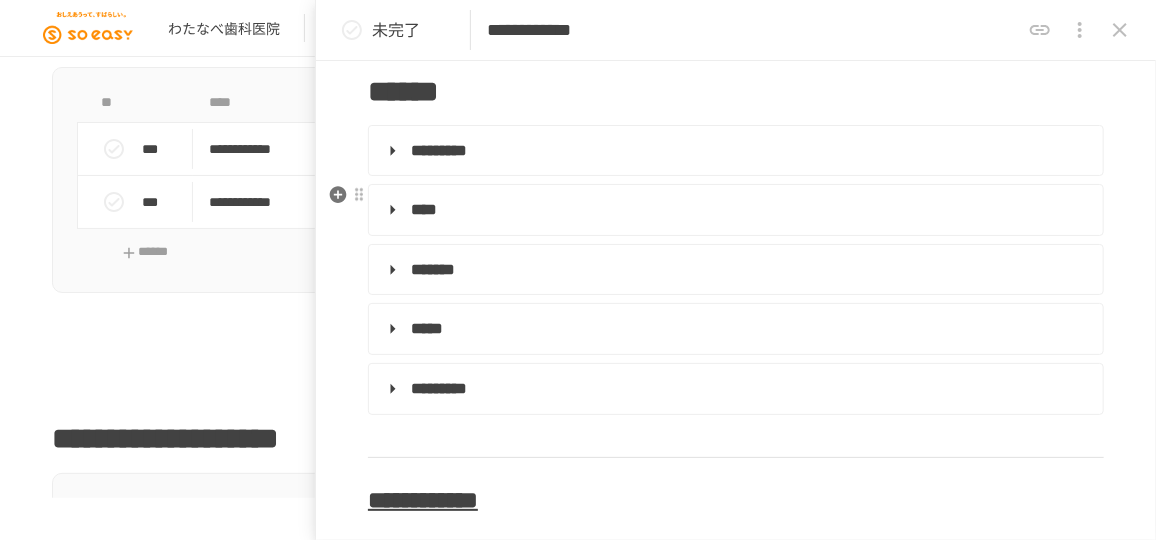 scroll, scrollTop: 612, scrollLeft: 0, axis: vertical 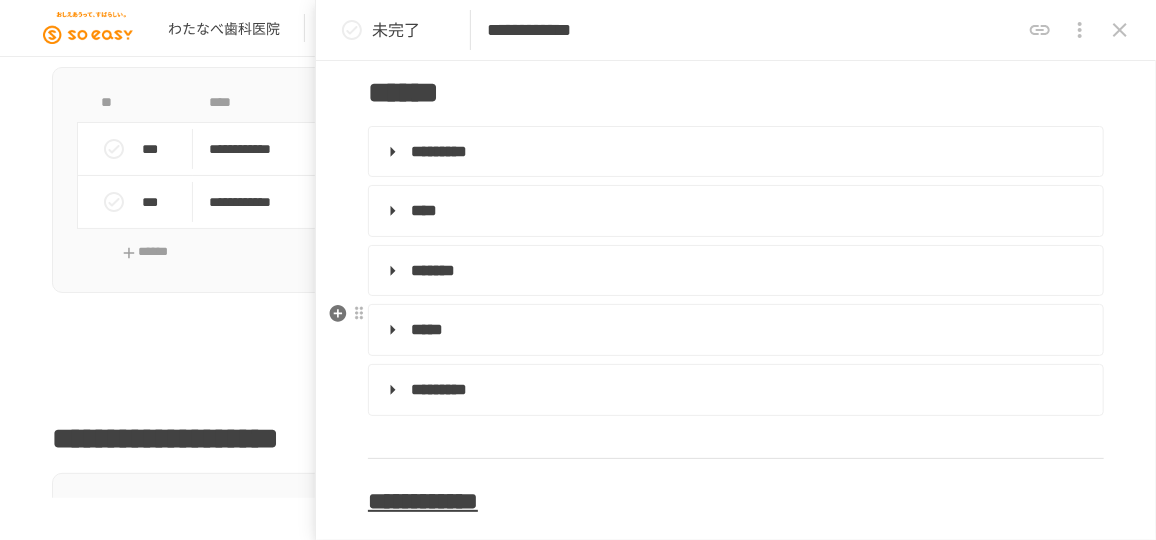 click on "*****" at bounding box center (734, 330) 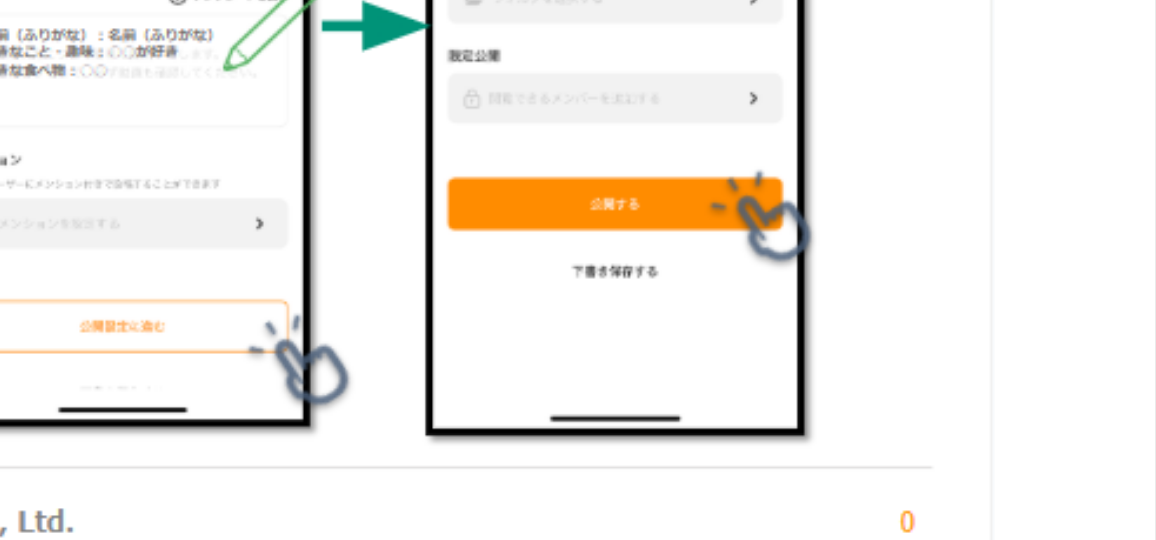 scroll, scrollTop: 3355, scrollLeft: 0, axis: vertical 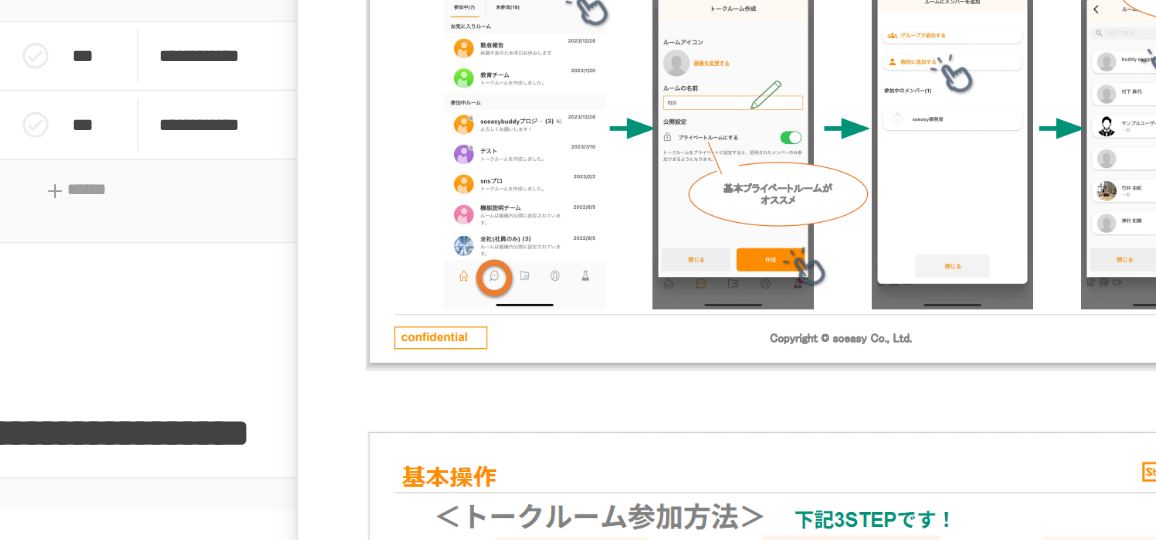 click at bounding box center [736, 180] 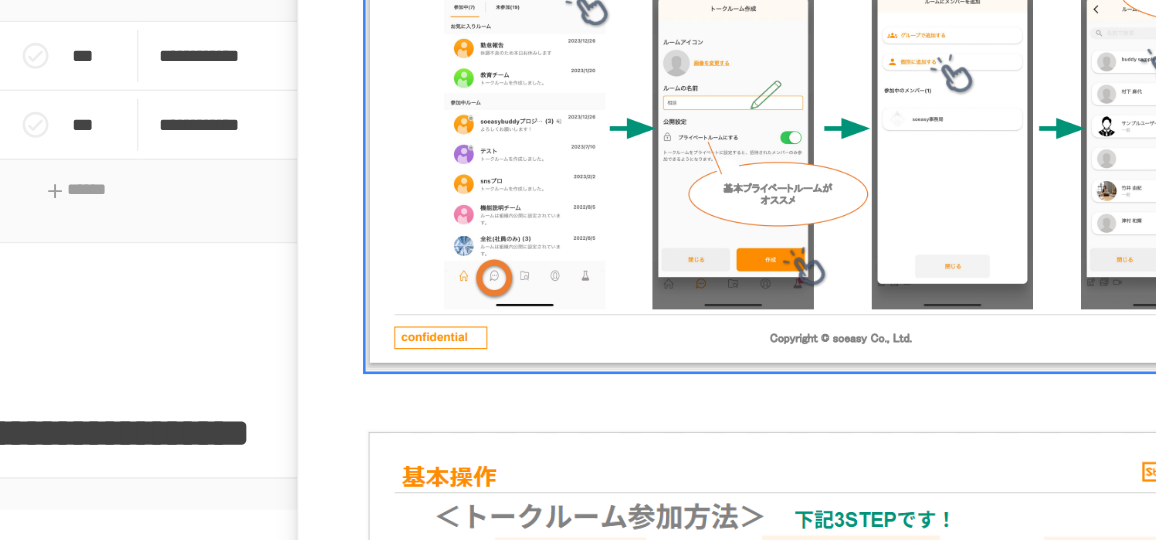 click on "**********" at bounding box center (736, 3163) 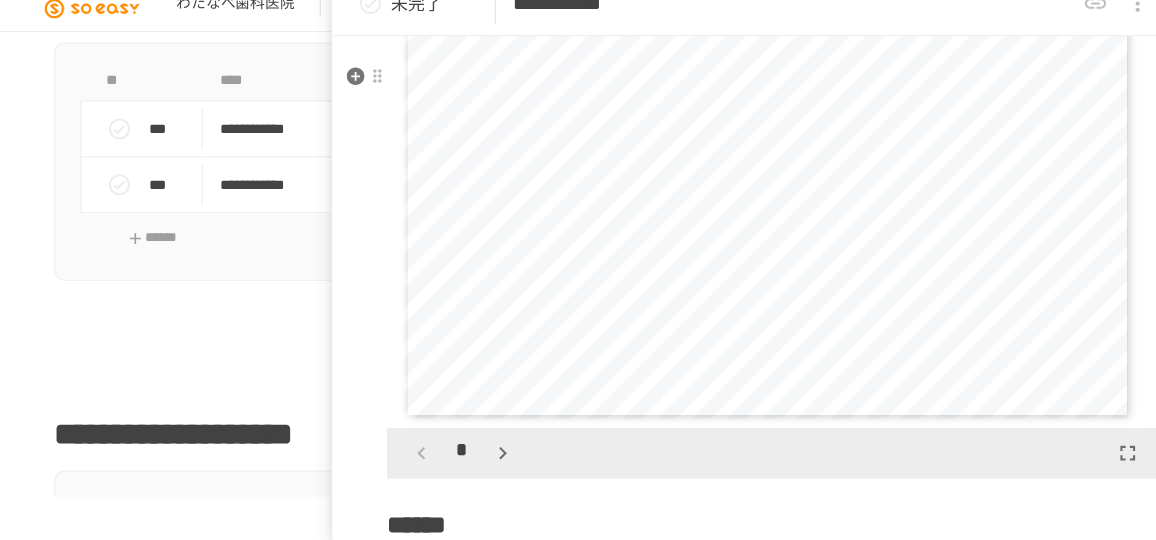 scroll, scrollTop: 5224, scrollLeft: 0, axis: vertical 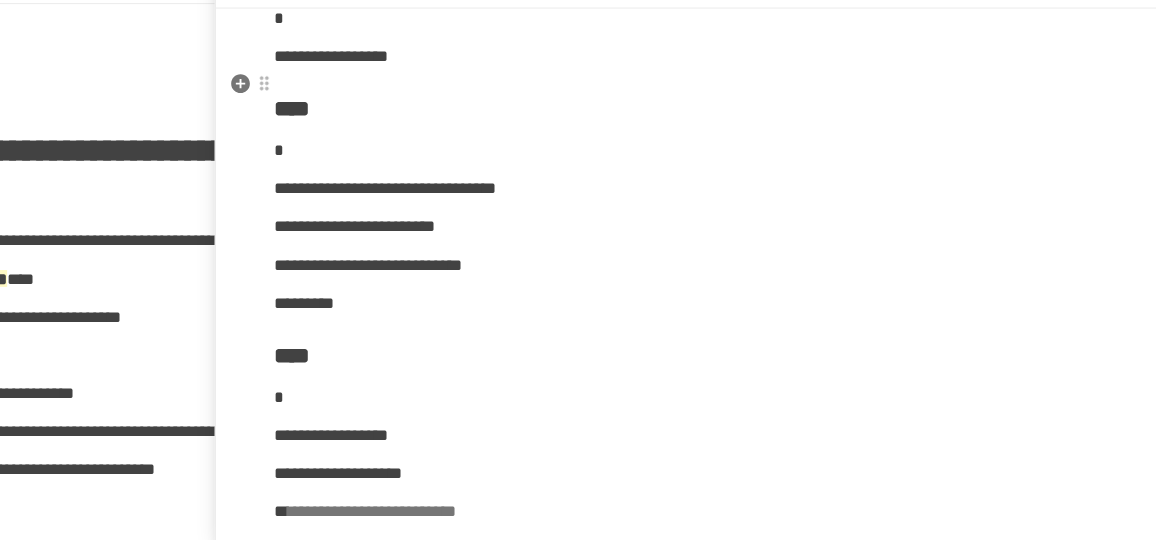 click on "*" at bounding box center (736, 70) 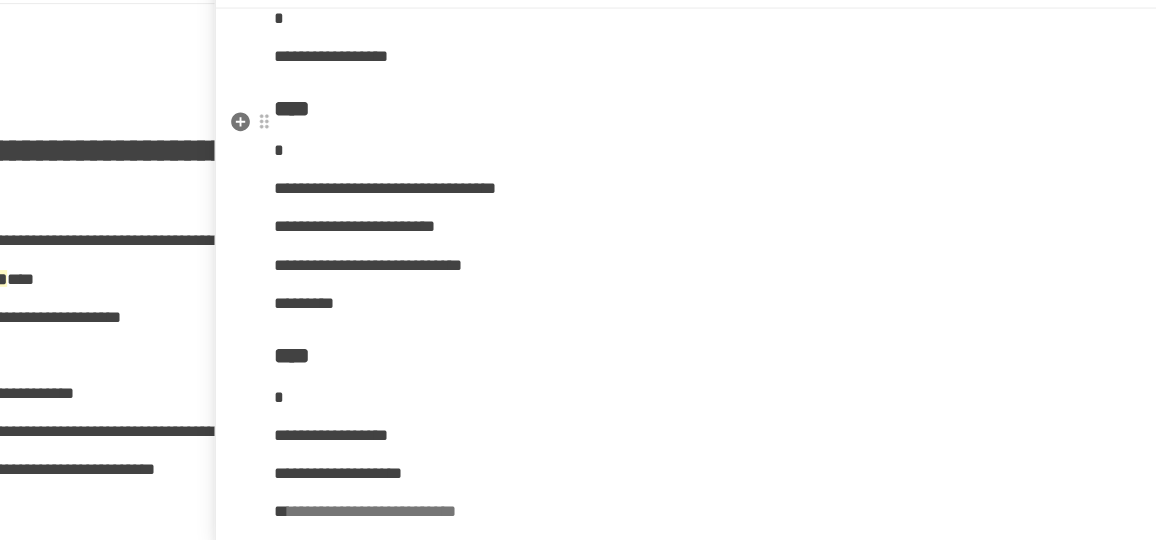 click on "**********" at bounding box center [419, 103] 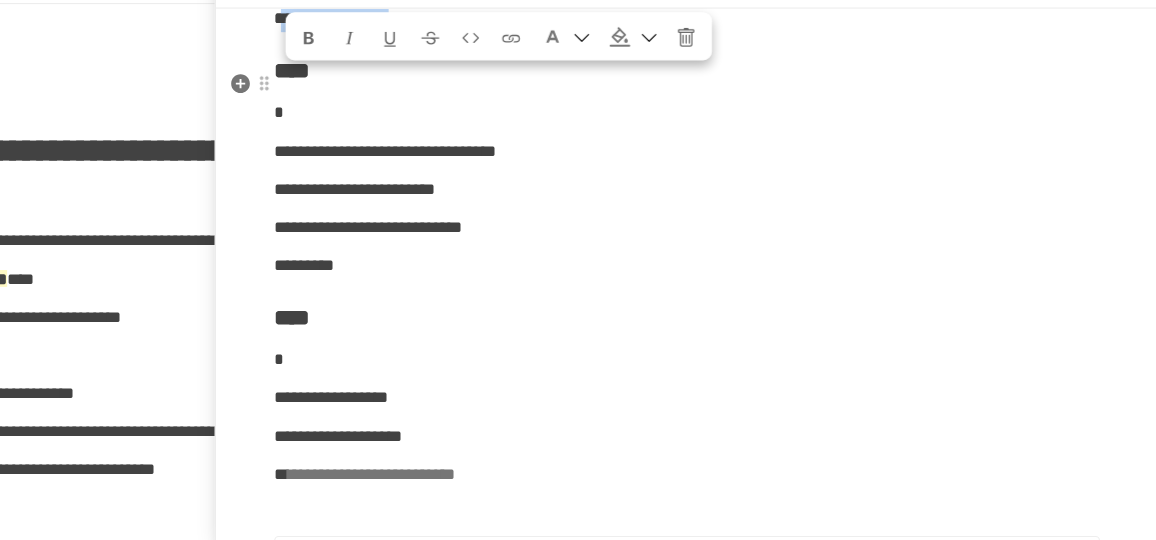 drag, startPoint x: 633, startPoint y: 126, endPoint x: 390, endPoint y: 126, distance: 243 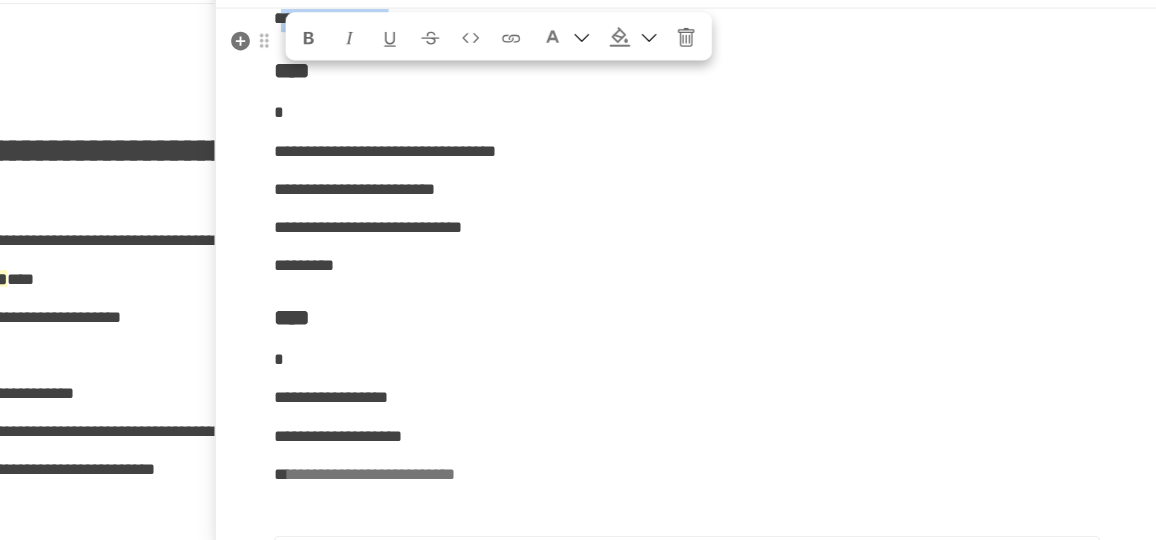 click at bounding box center [399, 88] 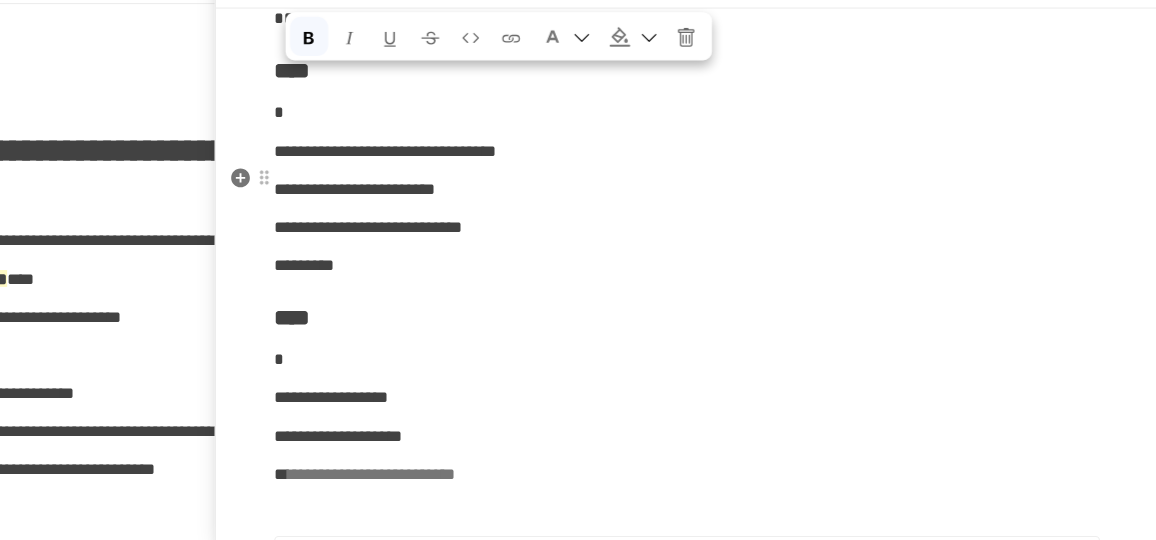 click on "*" at bounding box center [736, 154] 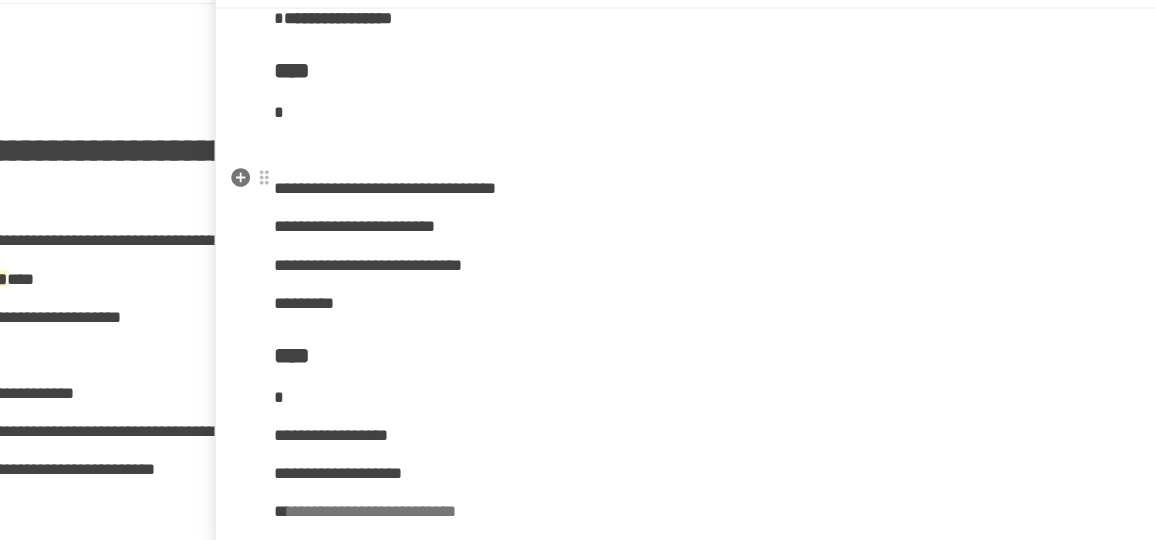 click on "*" at bounding box center (736, 154) 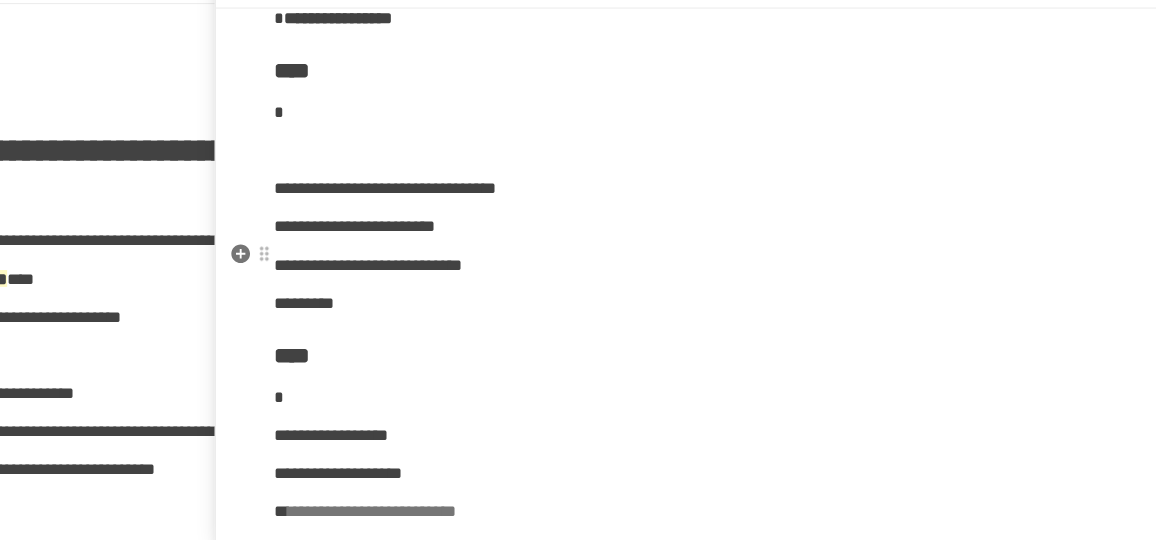click on "**********" at bounding box center (467, 221) 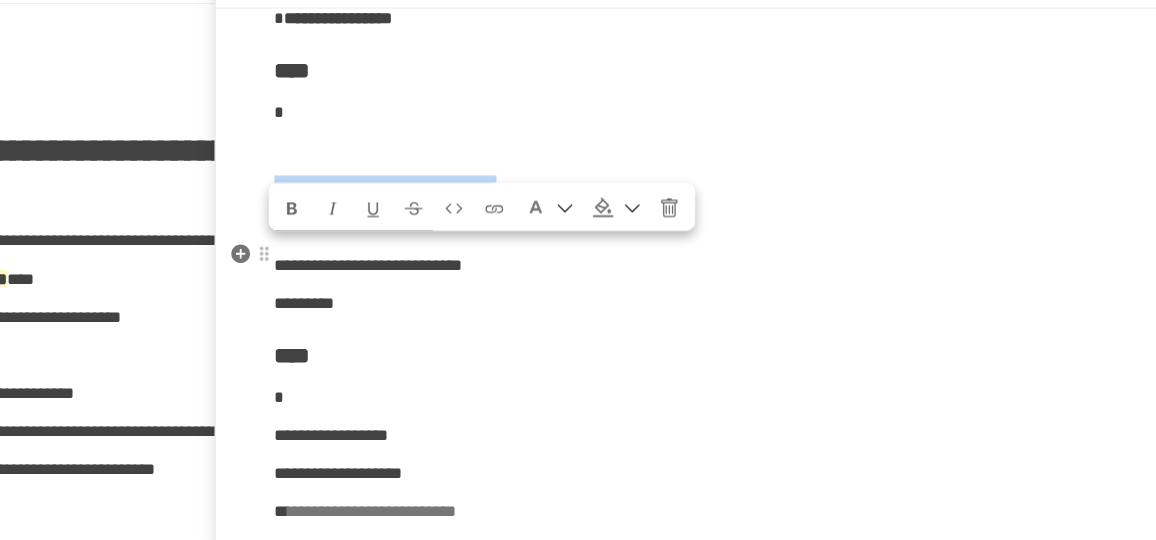 drag, startPoint x: 781, startPoint y: 281, endPoint x: 374, endPoint y: 285, distance: 407.01965 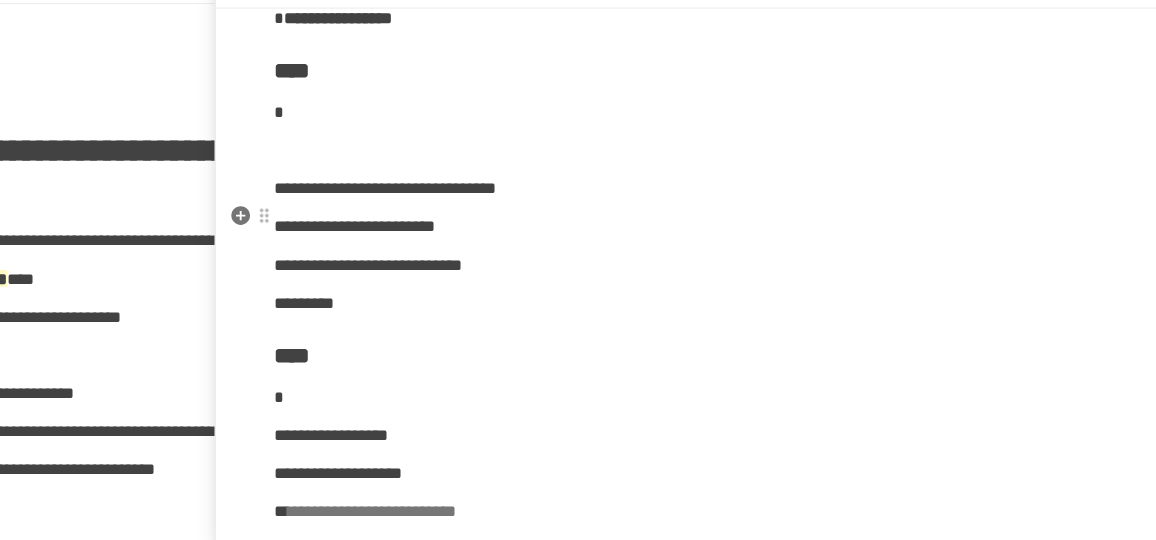 click at bounding box center (736, 188) 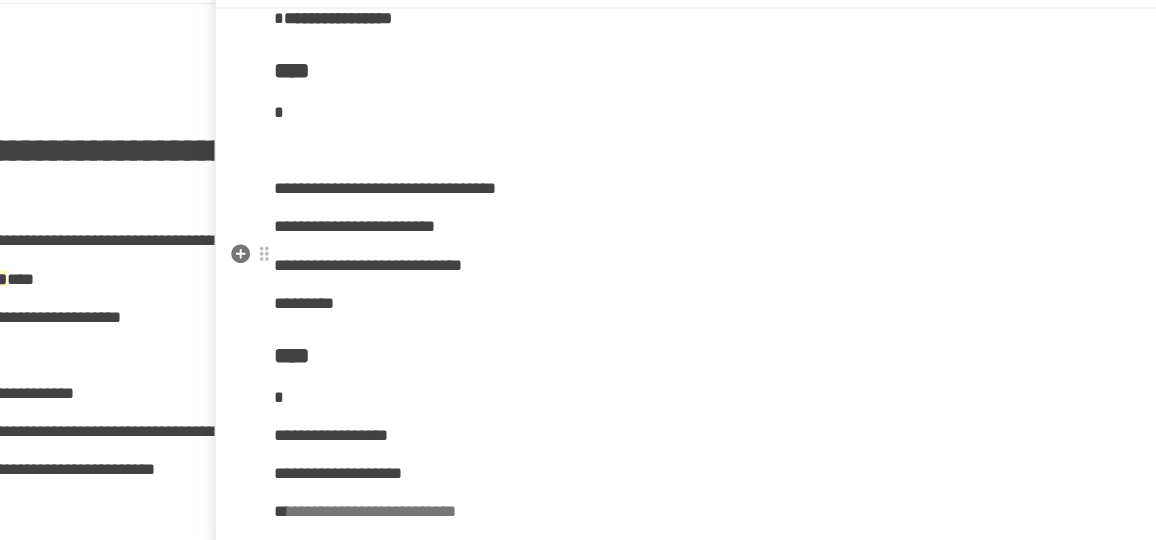 click on "**********" at bounding box center [467, 221] 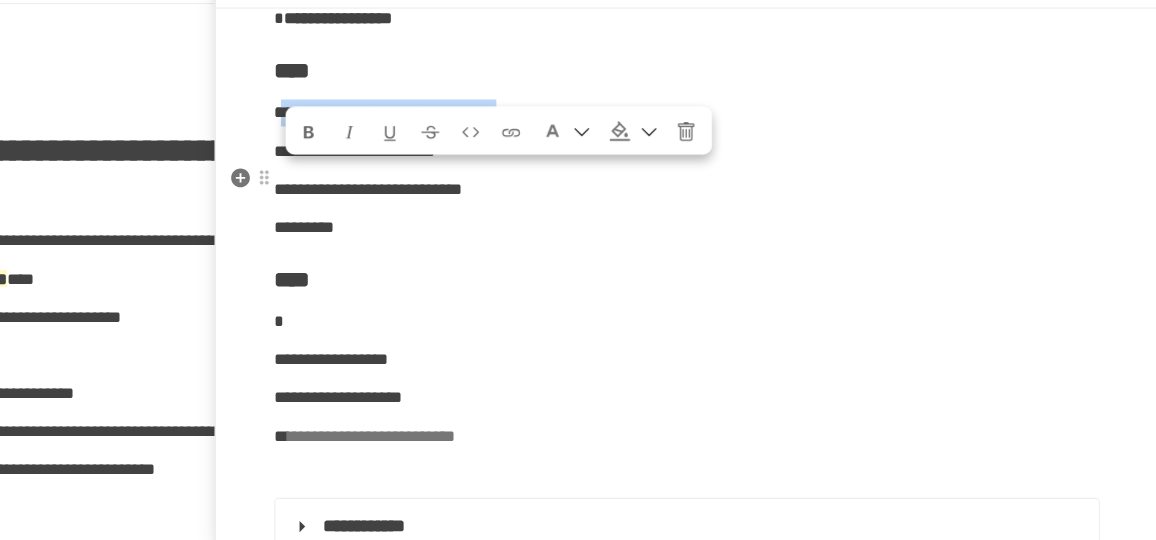 drag, startPoint x: 383, startPoint y: 214, endPoint x: 869, endPoint y: 208, distance: 486.03705 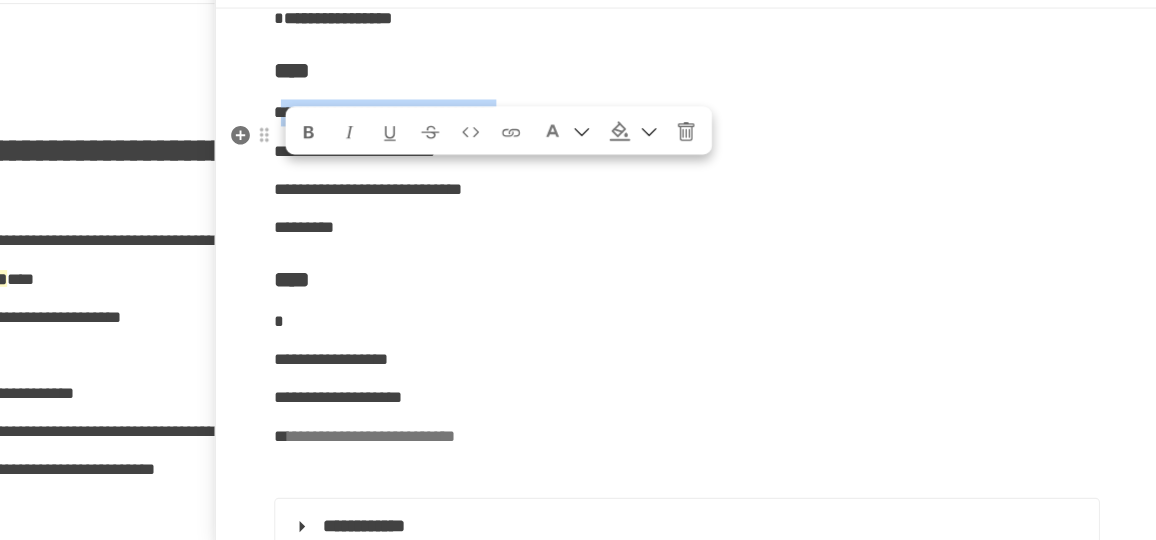 click at bounding box center [399, 172] 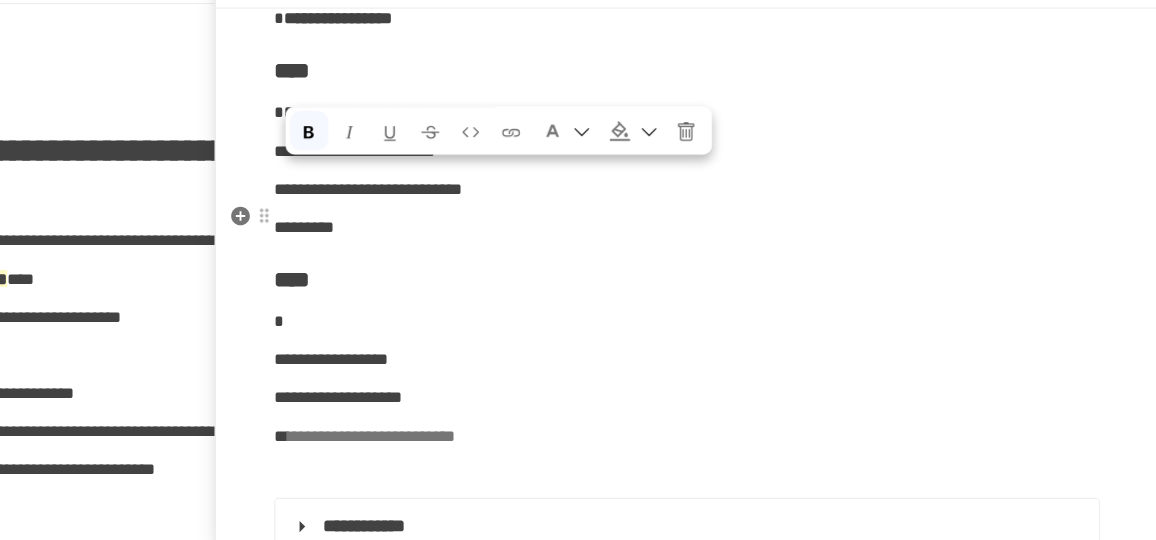 click on "**********" at bounding box center [736, 1547] 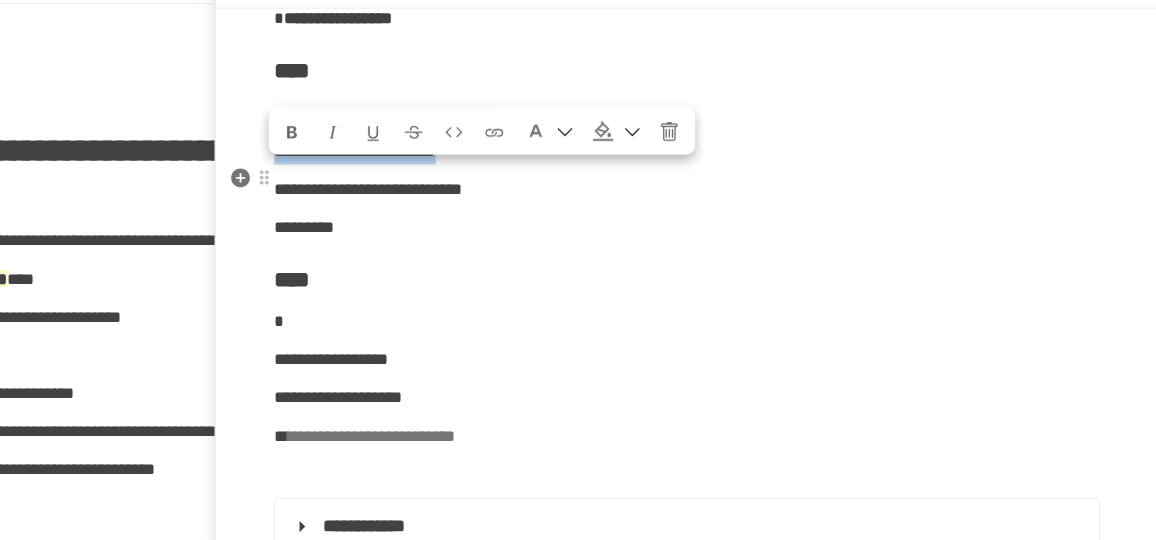 click on "**********" at bounding box center [736, 154] 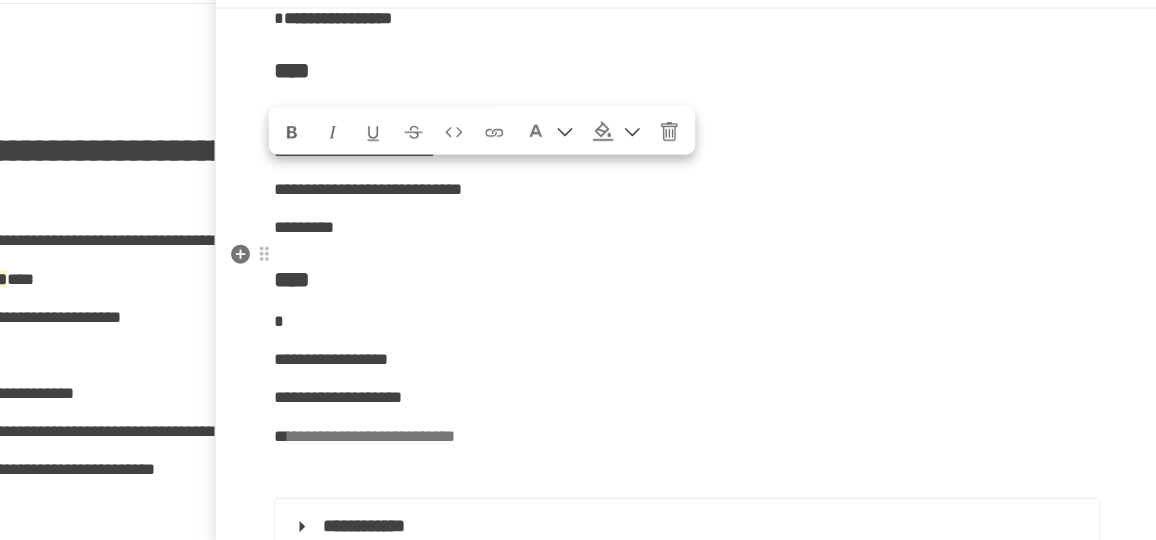 click on "**********" at bounding box center (452, 221) 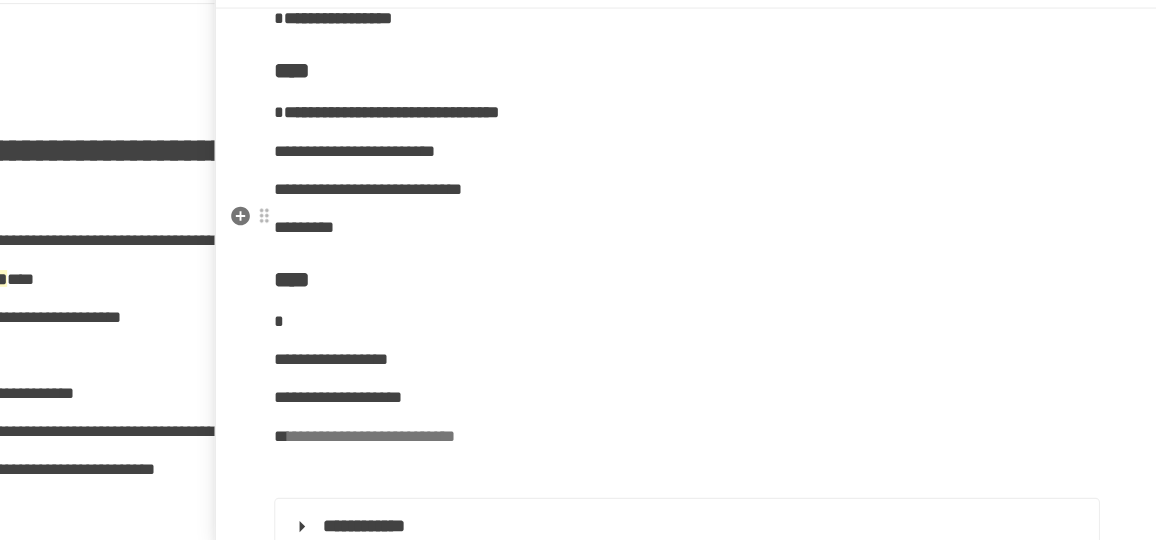 click on "**********" at bounding box center (440, 187) 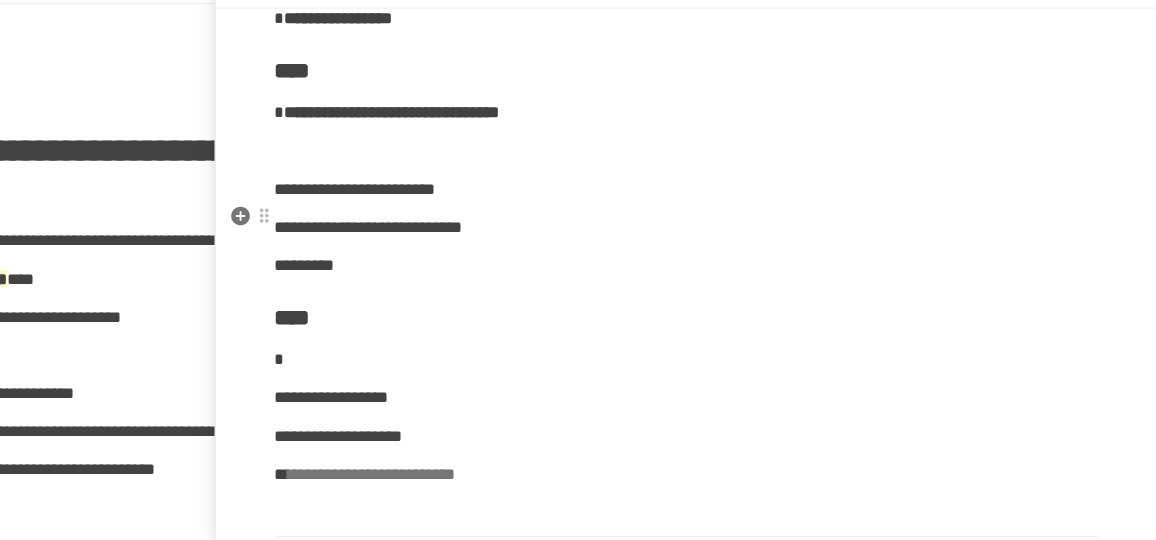 type 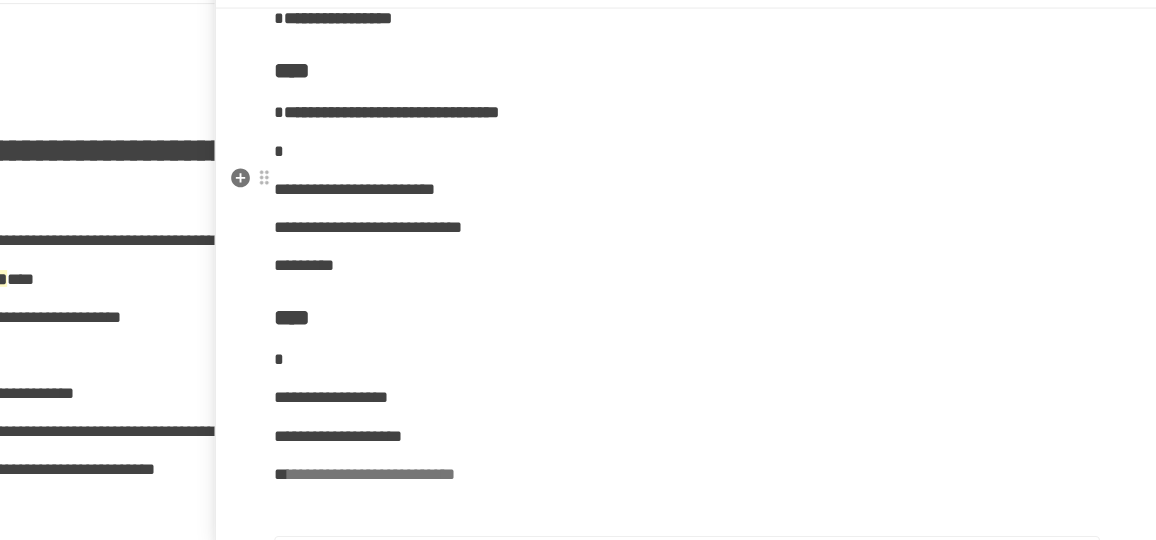 click on "**********" at bounding box center (473, 153) 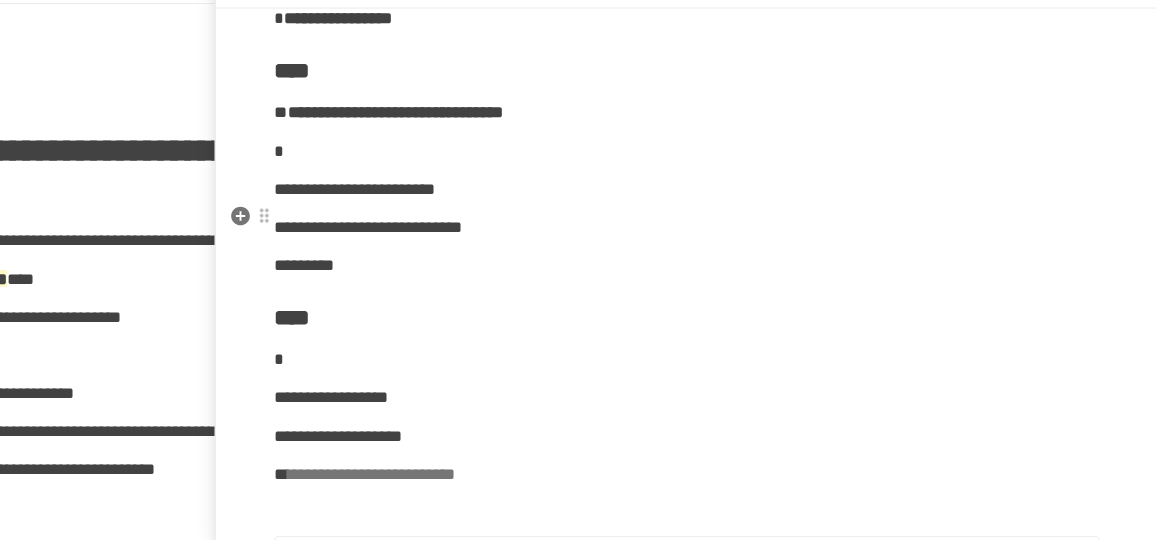click on "*" at bounding box center (736, 188) 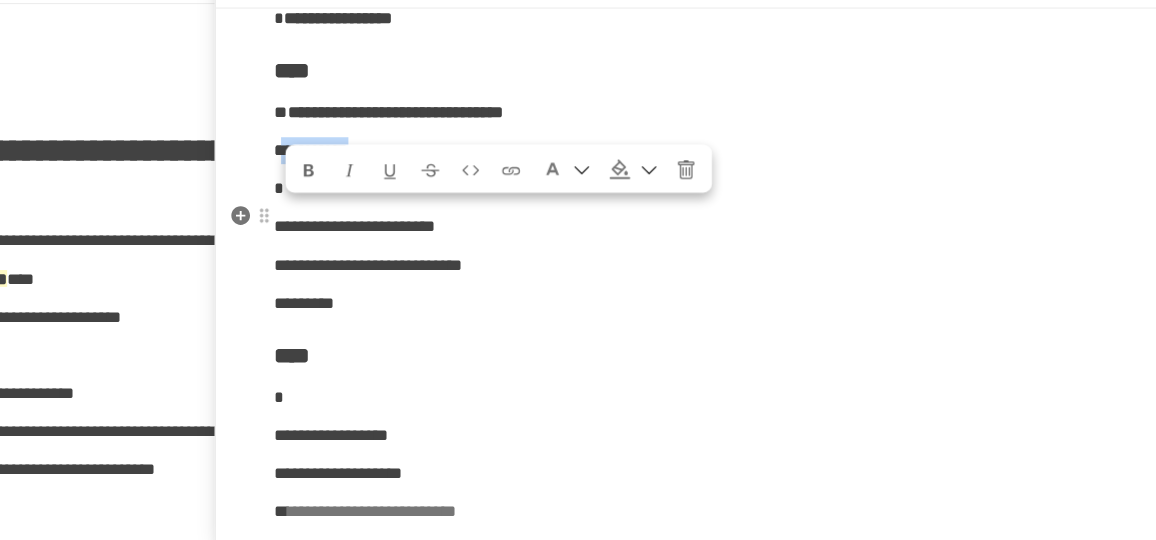 drag, startPoint x: 383, startPoint y: 247, endPoint x: 450, endPoint y: 201, distance: 81.27115 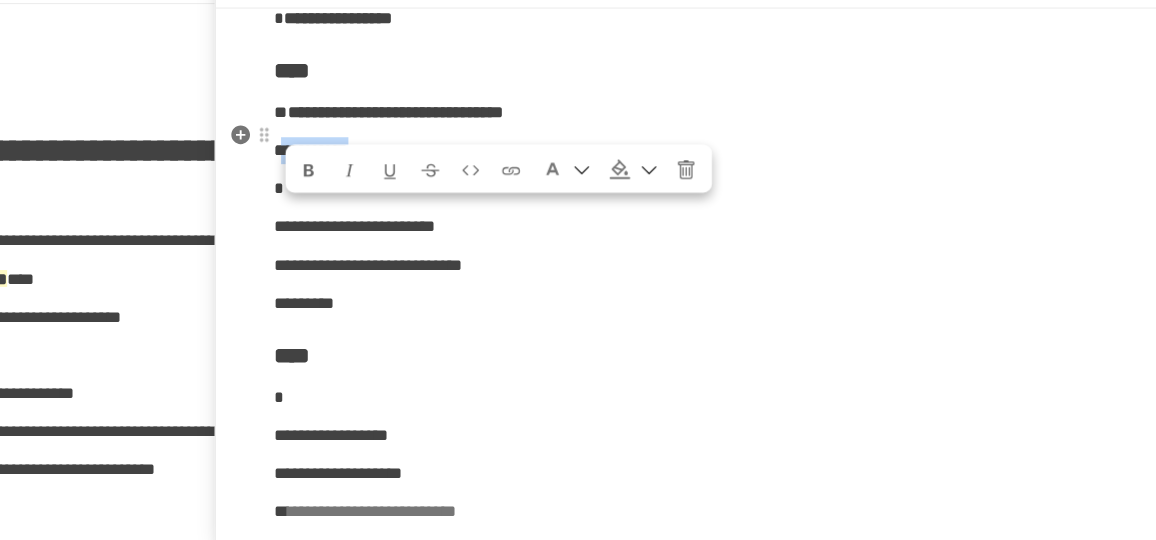 click at bounding box center [399, 206] 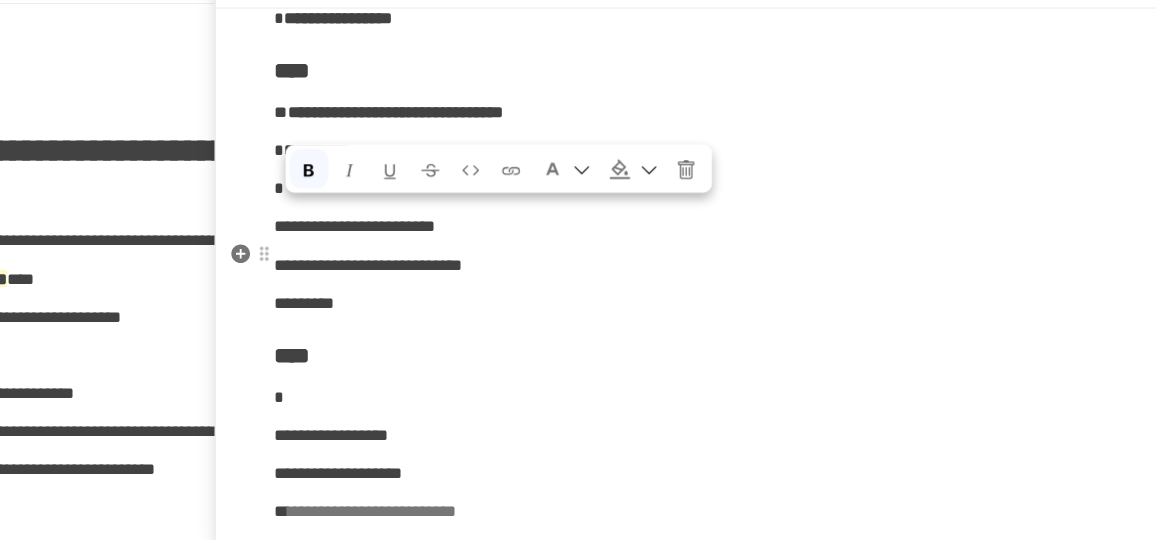 click on "*" at bounding box center (736, 222) 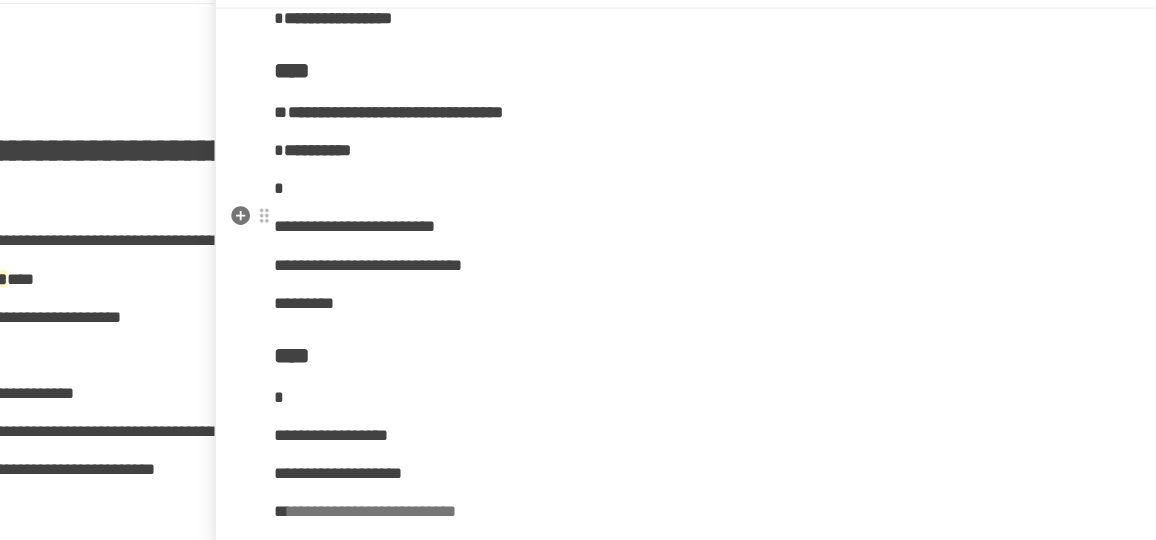 click on "**********" at bounding box center (407, 187) 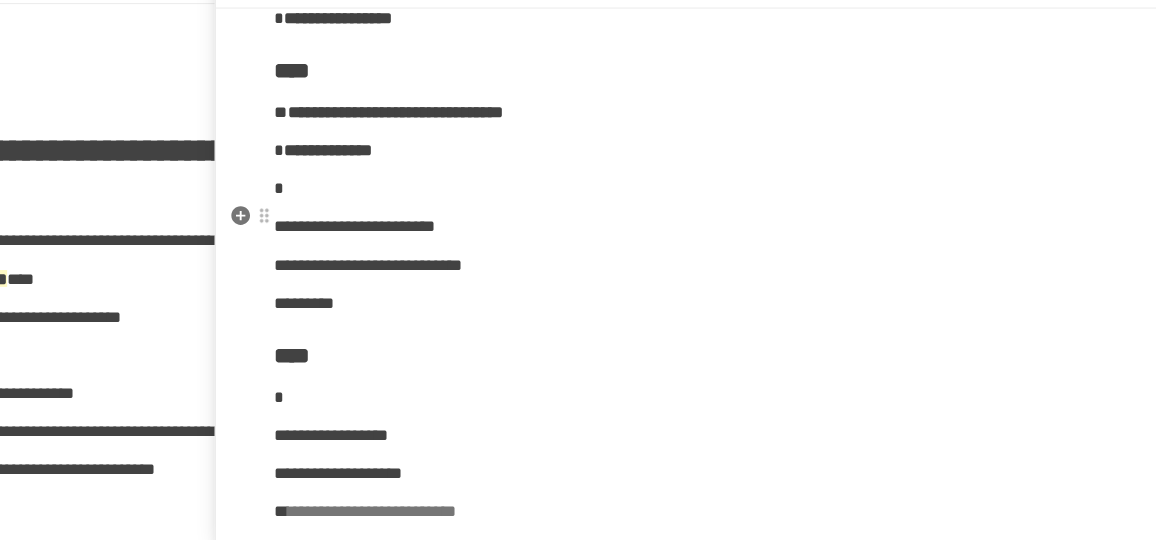 click on "**********" at bounding box center (736, 188) 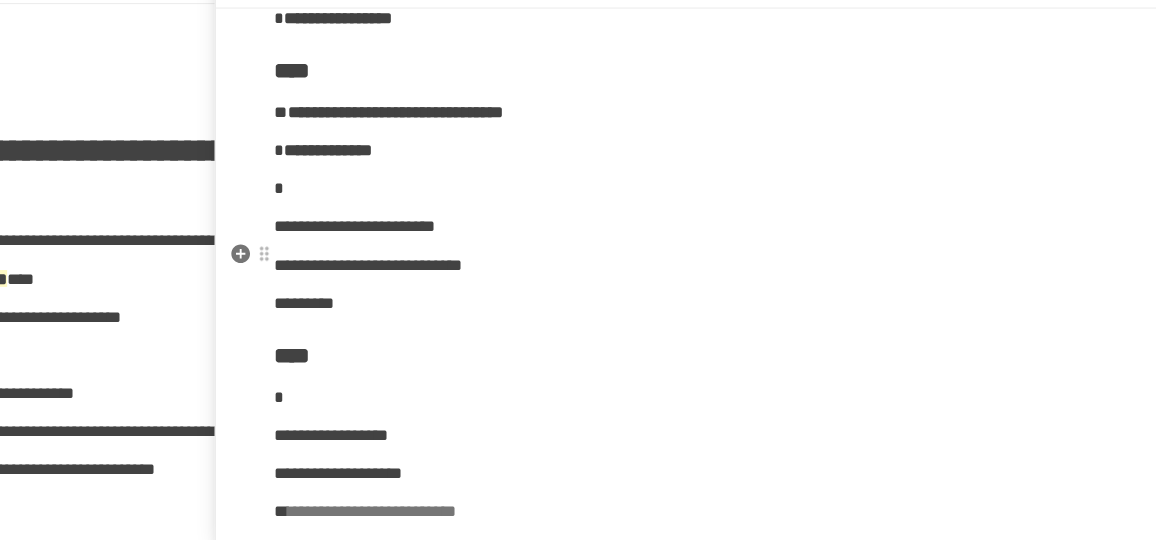 click on "*" at bounding box center [736, 222] 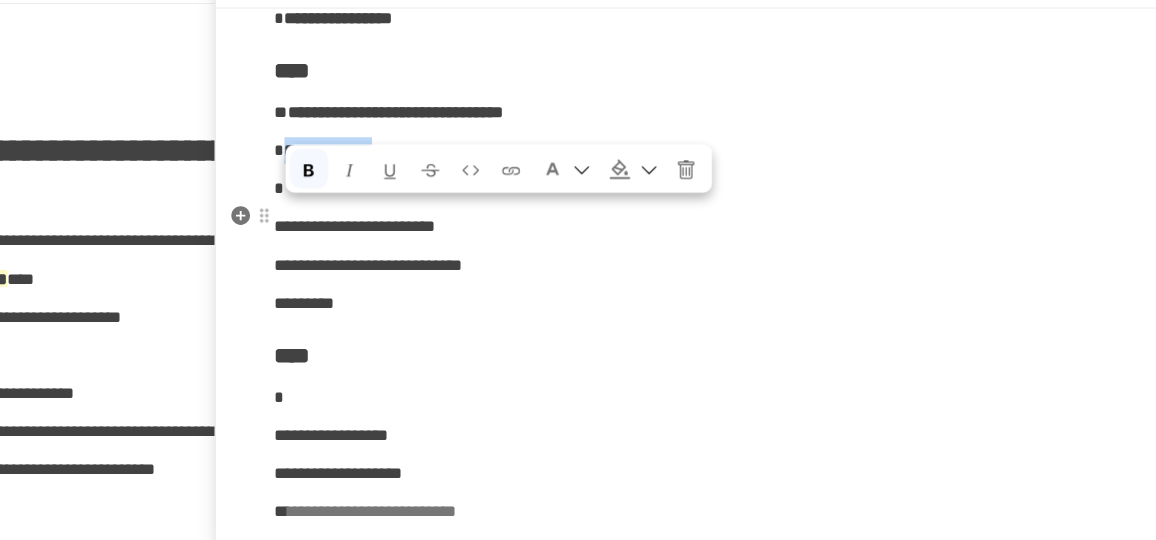 drag, startPoint x: 596, startPoint y: 239, endPoint x: 388, endPoint y: 256, distance: 208.69356 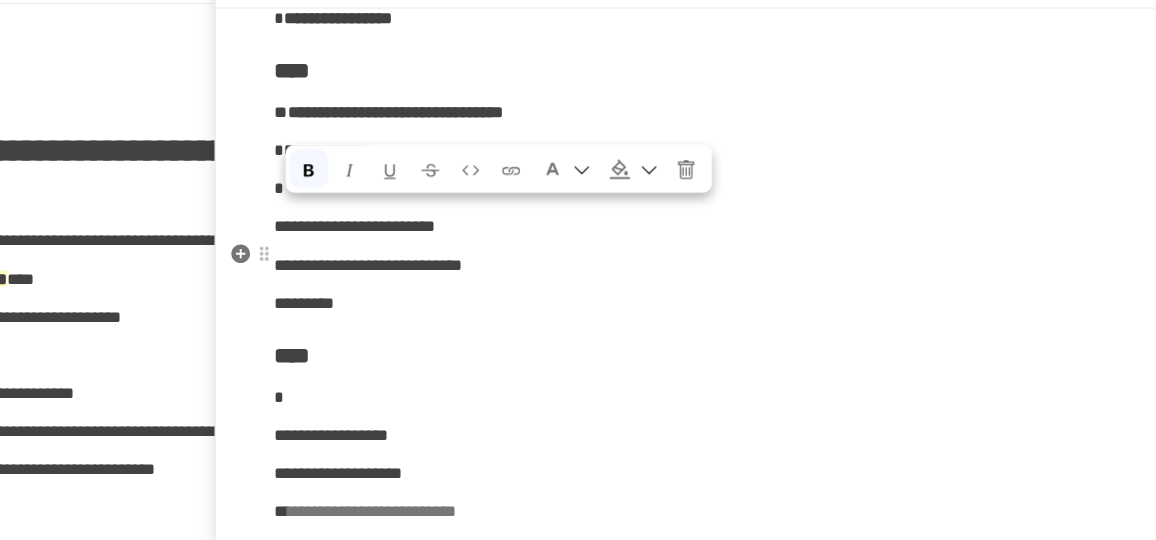click on "*" at bounding box center (736, 222) 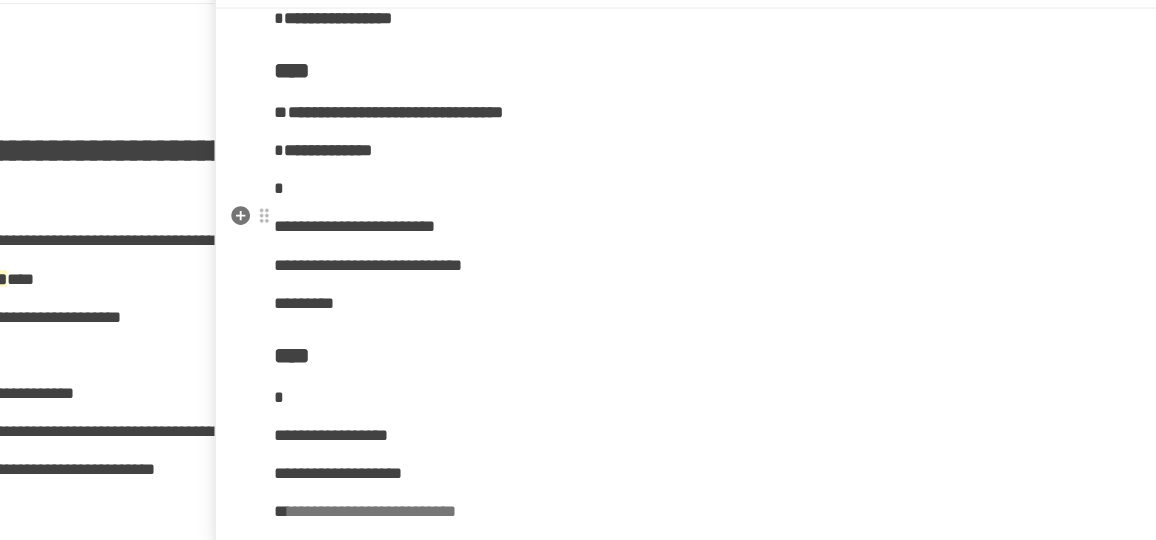 click on "**********" at bounding box center (736, 188) 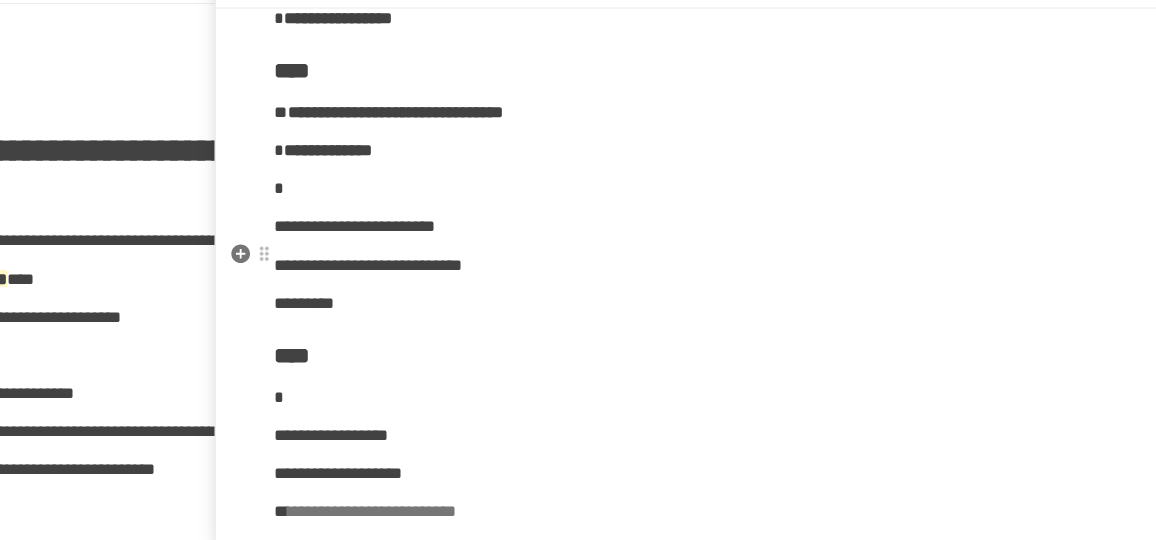 click on "*" at bounding box center (736, 222) 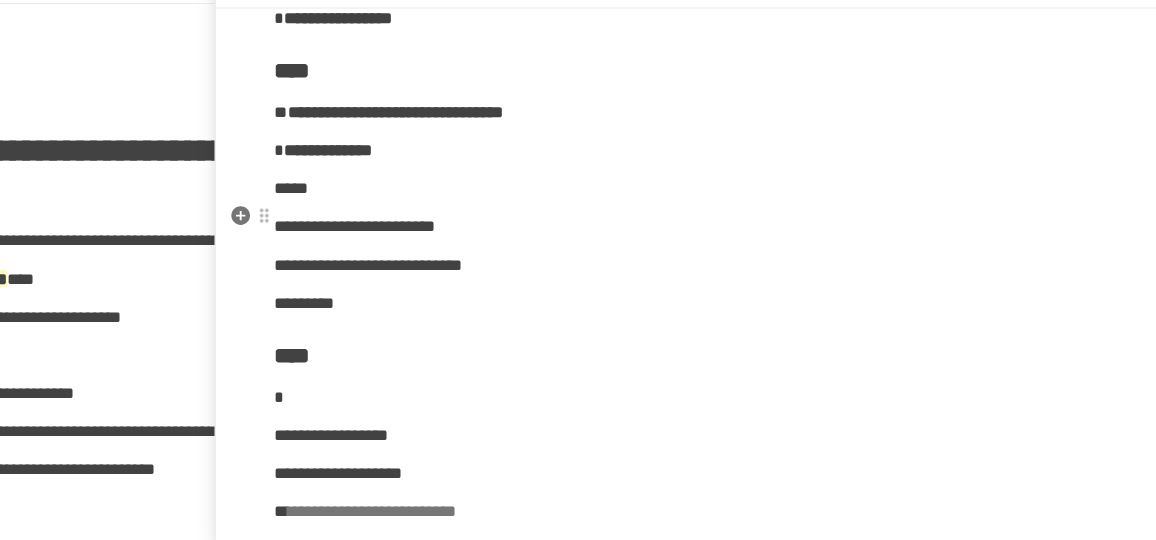 click on "**********" at bounding box center [736, 188] 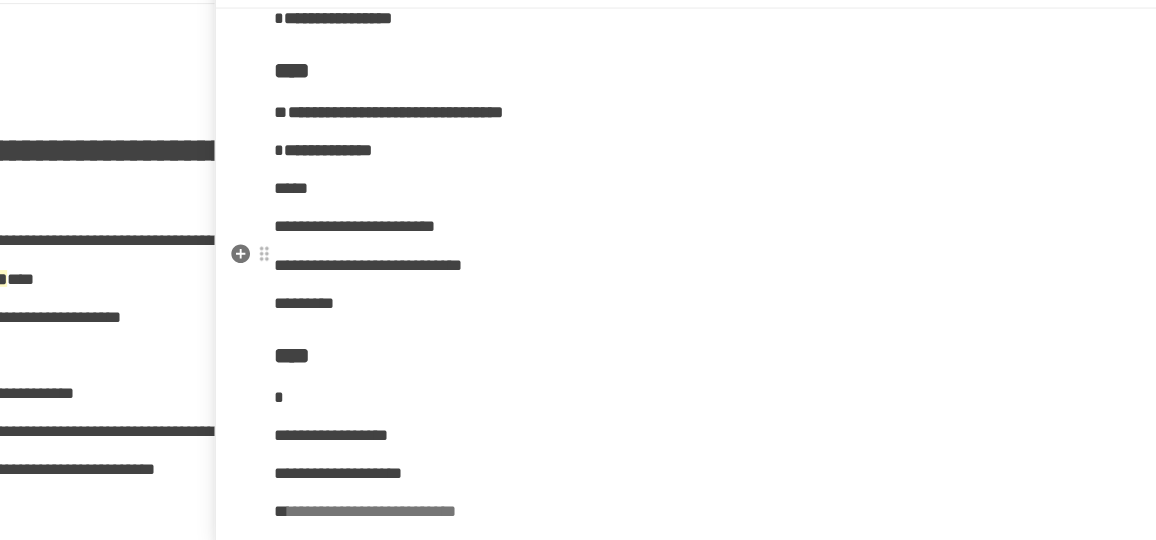 click on "*****" at bounding box center (736, 222) 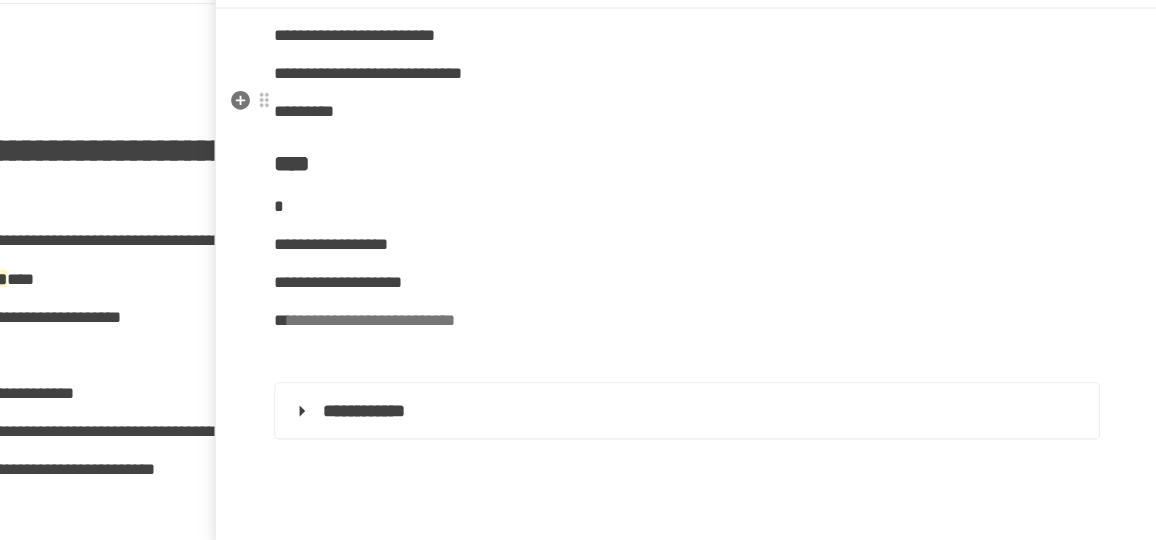scroll, scrollTop: 5947, scrollLeft: 0, axis: vertical 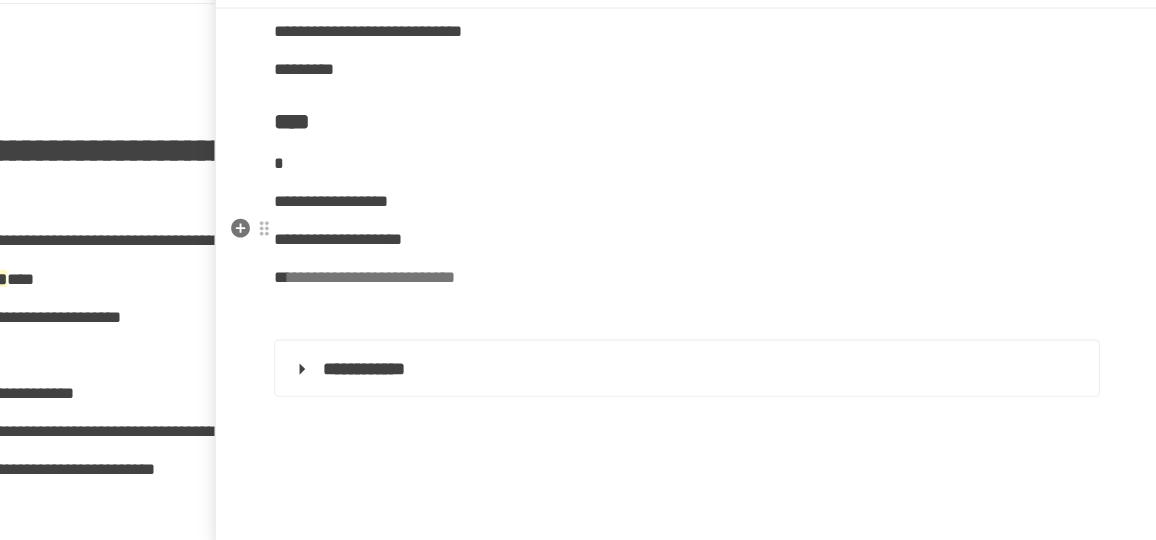 click on "*" at bounding box center [736, 199] 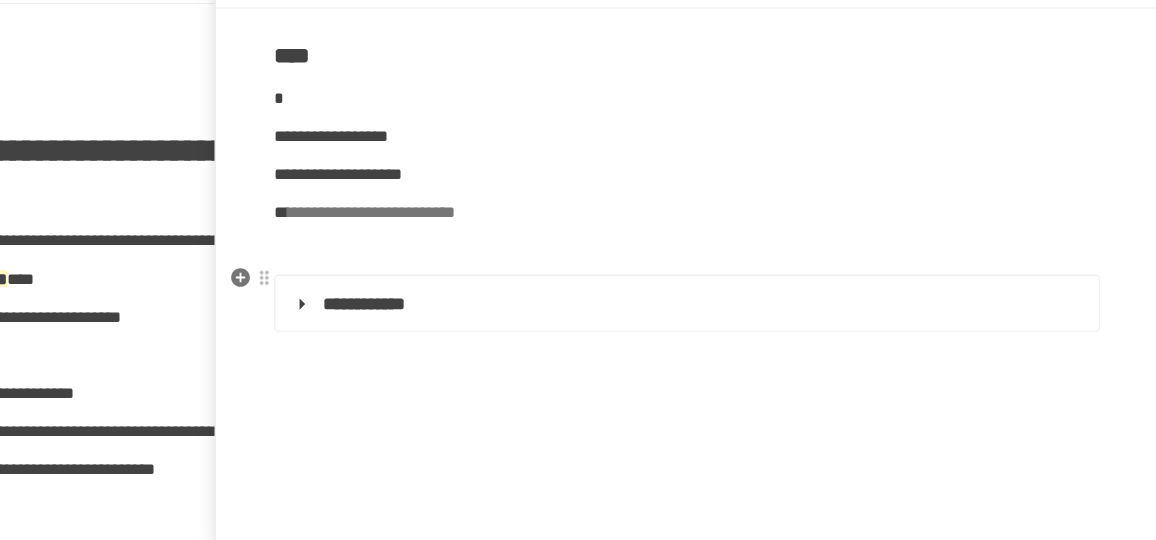 scroll, scrollTop: 6004, scrollLeft: 0, axis: vertical 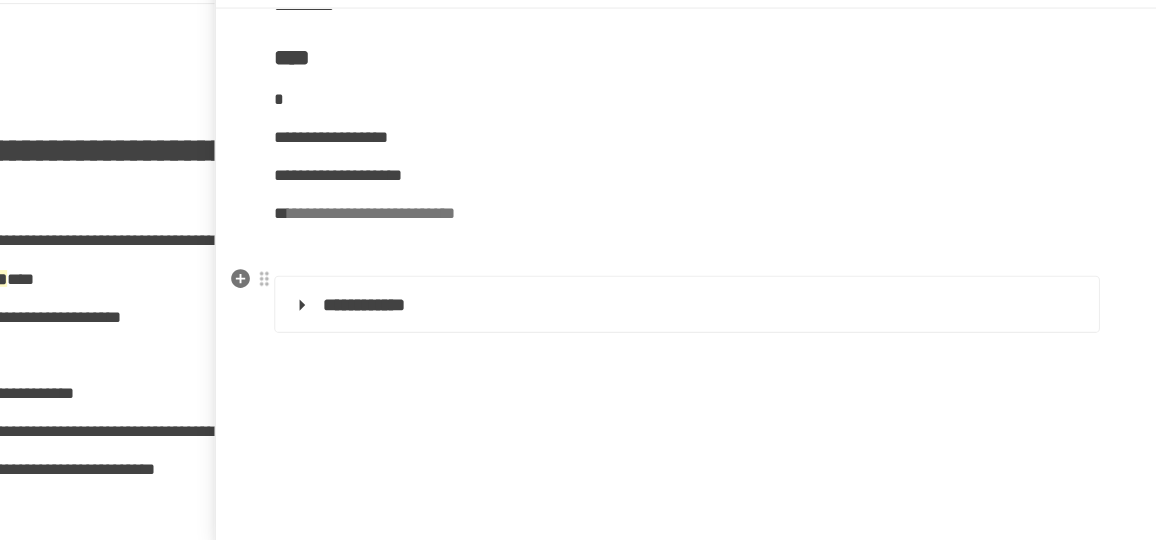 click on "**********" at bounding box center [455, 243] 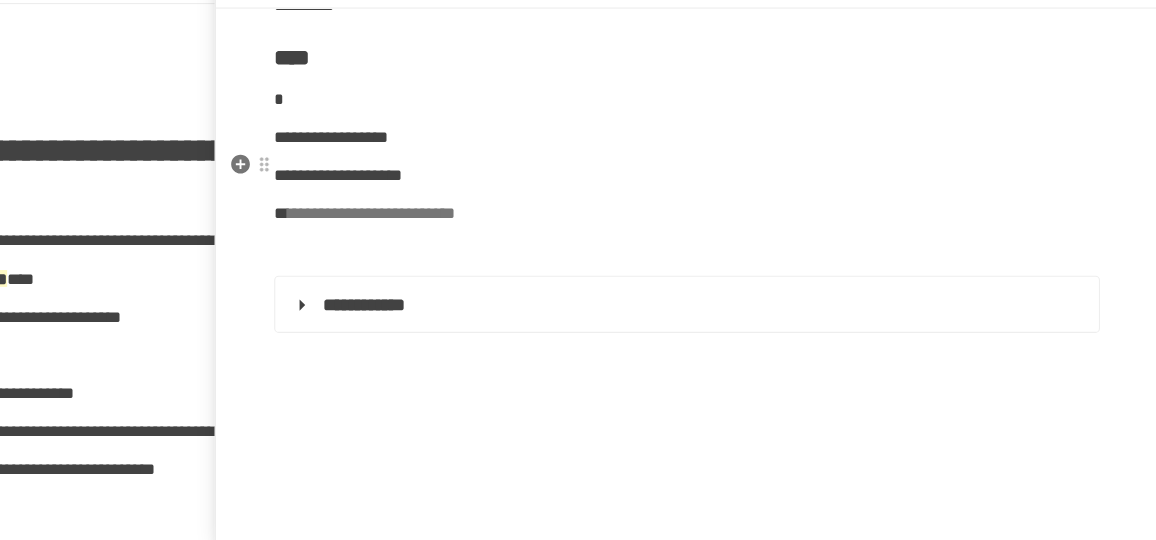 click on "*" at bounding box center [736, 142] 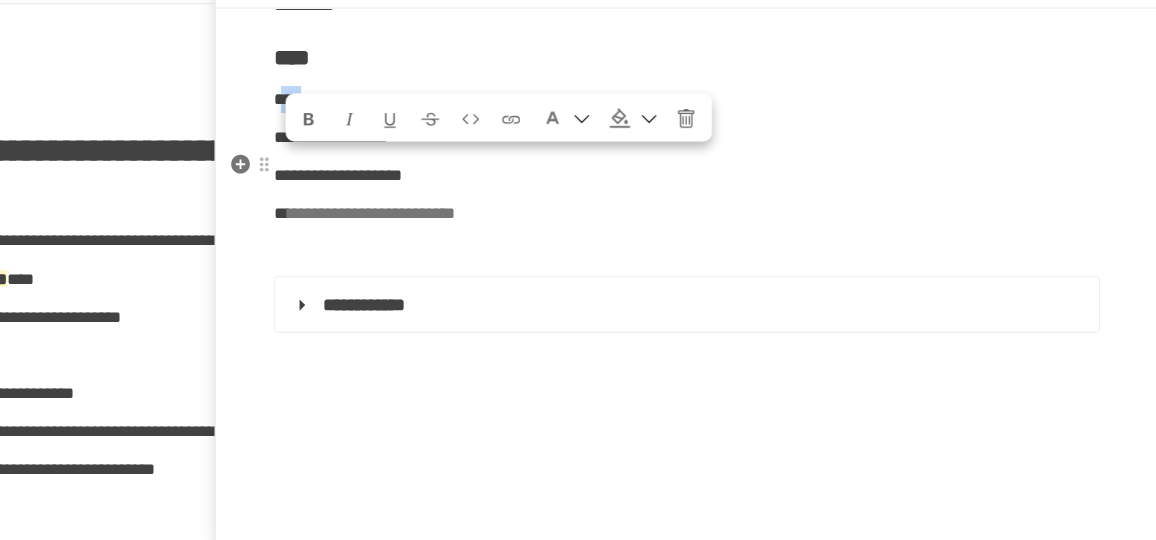 drag, startPoint x: 388, startPoint y: 198, endPoint x: 437, endPoint y: 196, distance: 49.0408 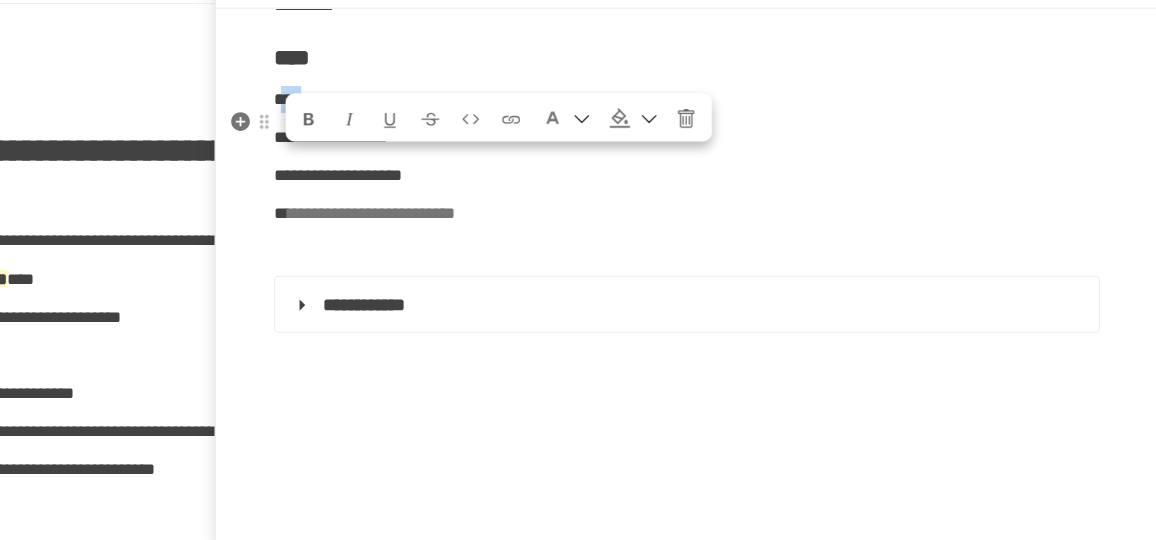 click at bounding box center (399, 160) 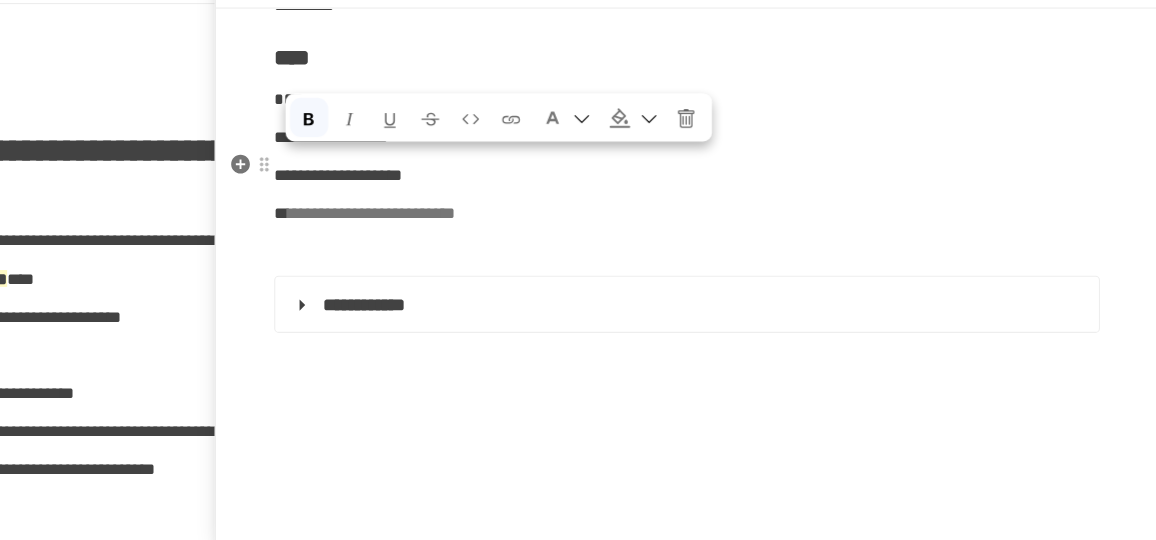 click on "* ***" at bounding box center (736, 142) 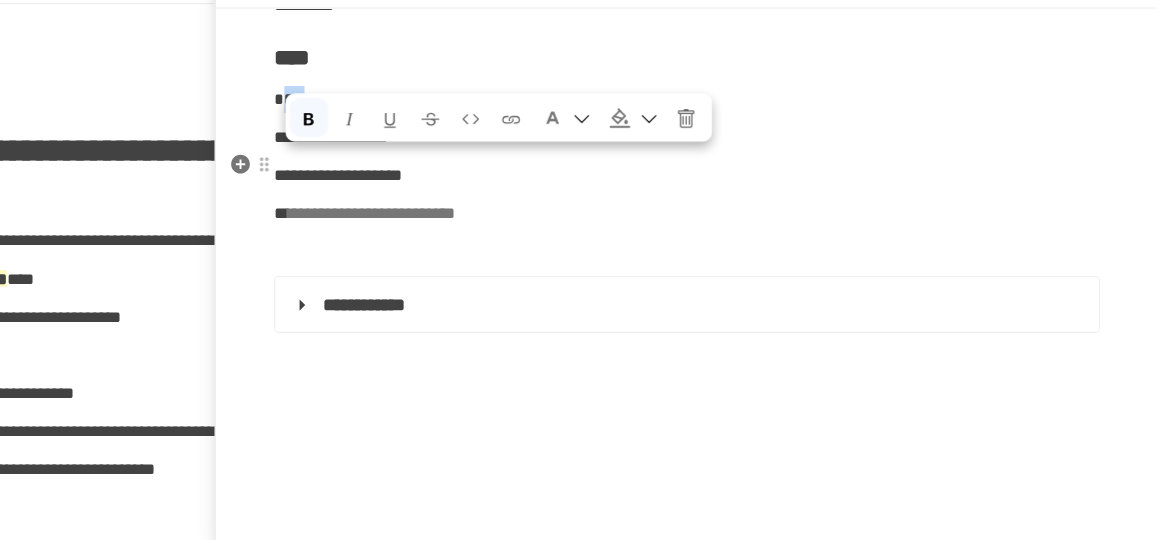 drag, startPoint x: 387, startPoint y: 202, endPoint x: 431, endPoint y: 199, distance: 44.102154 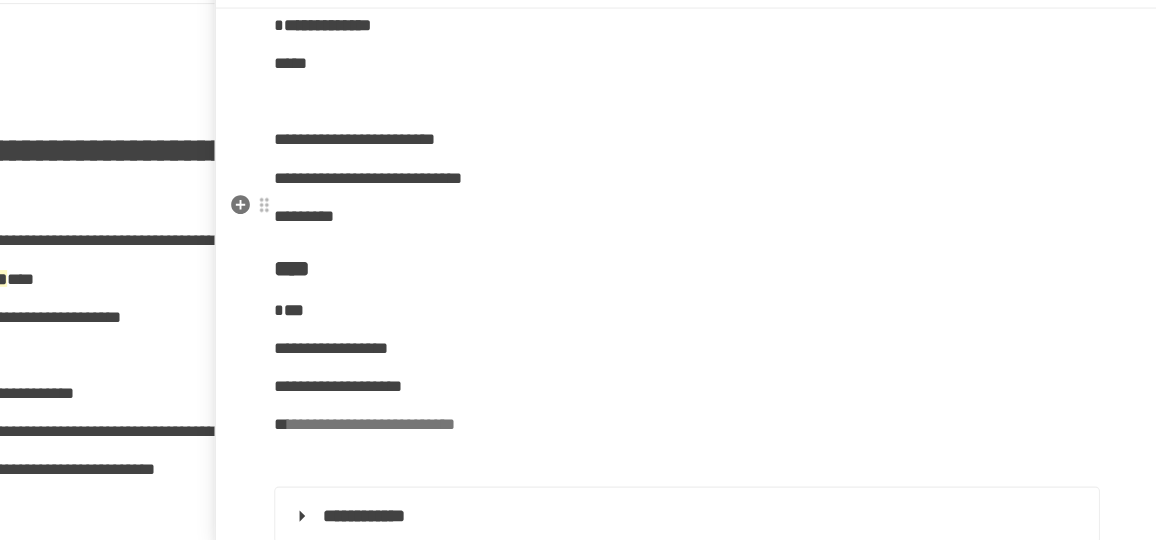 scroll, scrollTop: 5796, scrollLeft: 0, axis: vertical 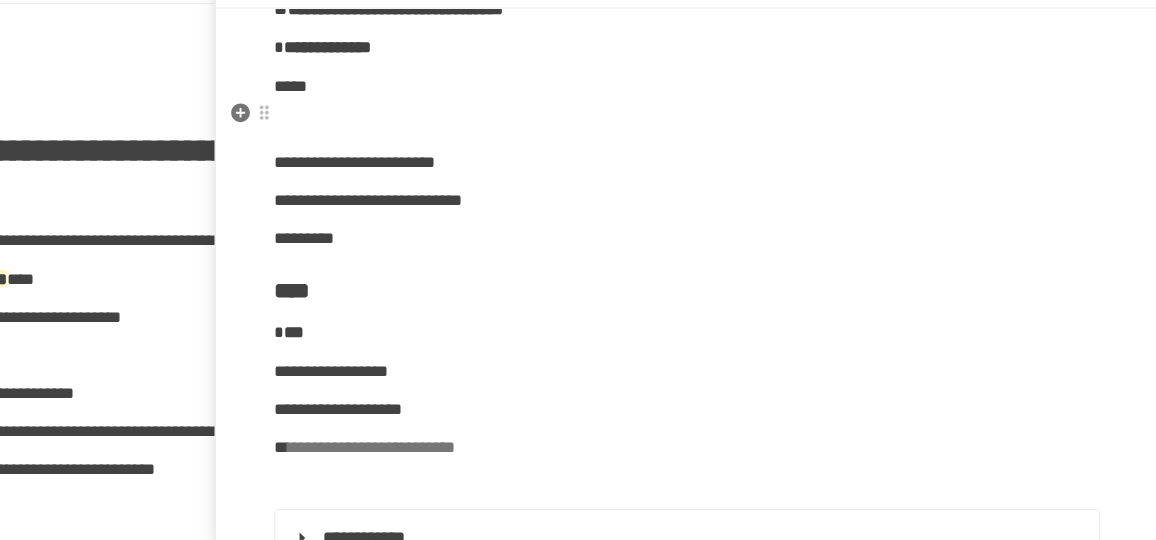 click on "**********" at bounding box center [736, 96] 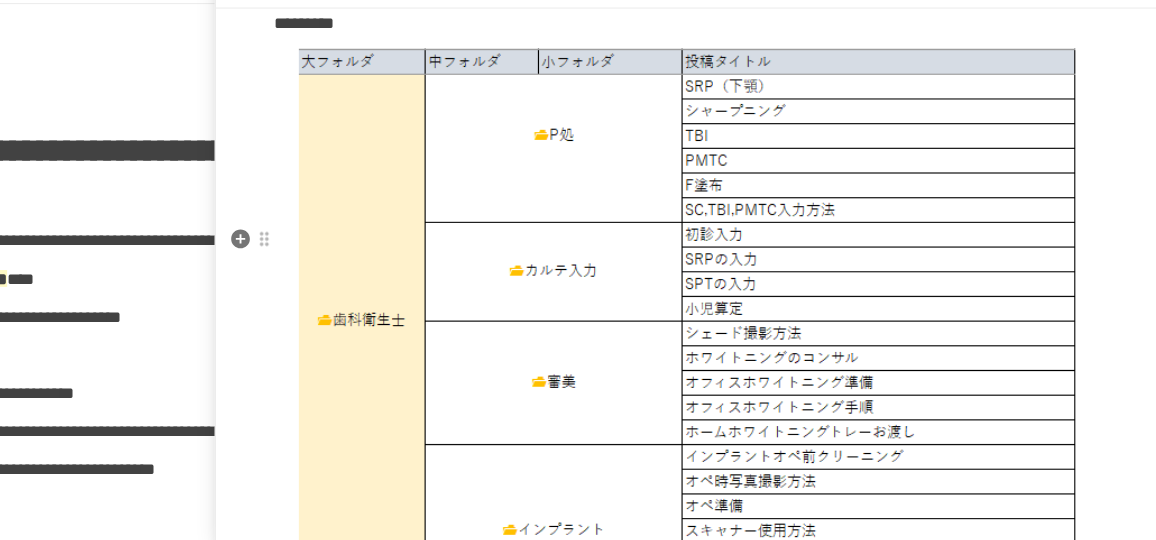 scroll, scrollTop: 8042, scrollLeft: 0, axis: vertical 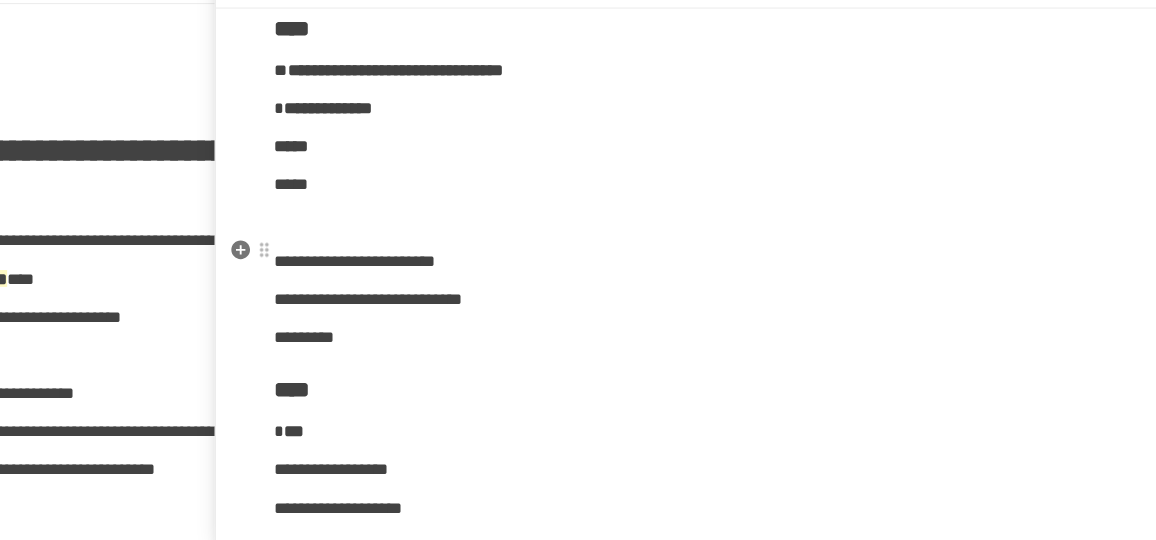 click on "*****" at bounding box center [736, 218] 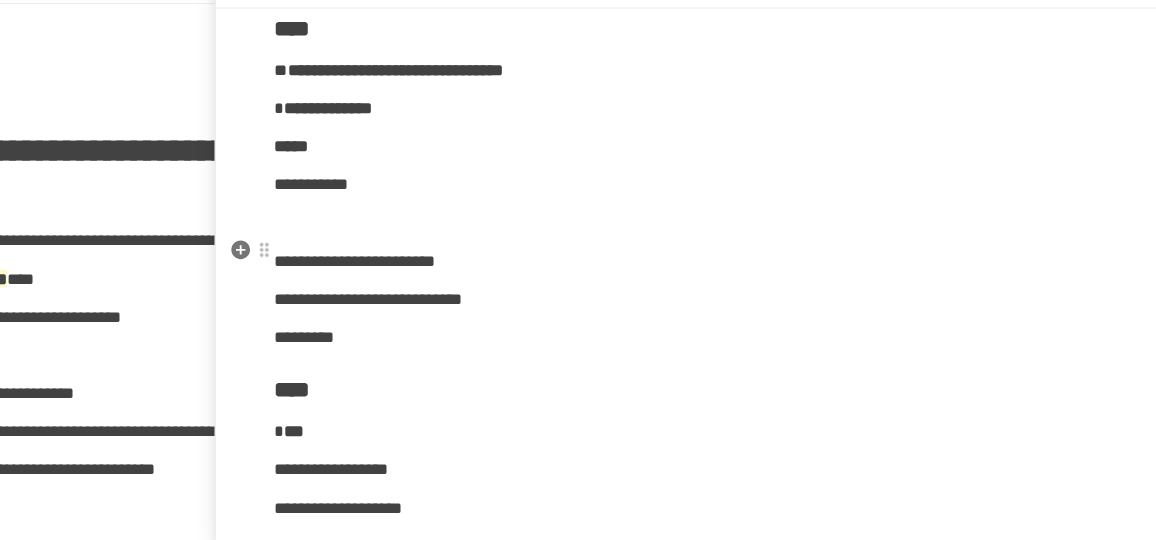 click on "**********" at bounding box center (401, 217) 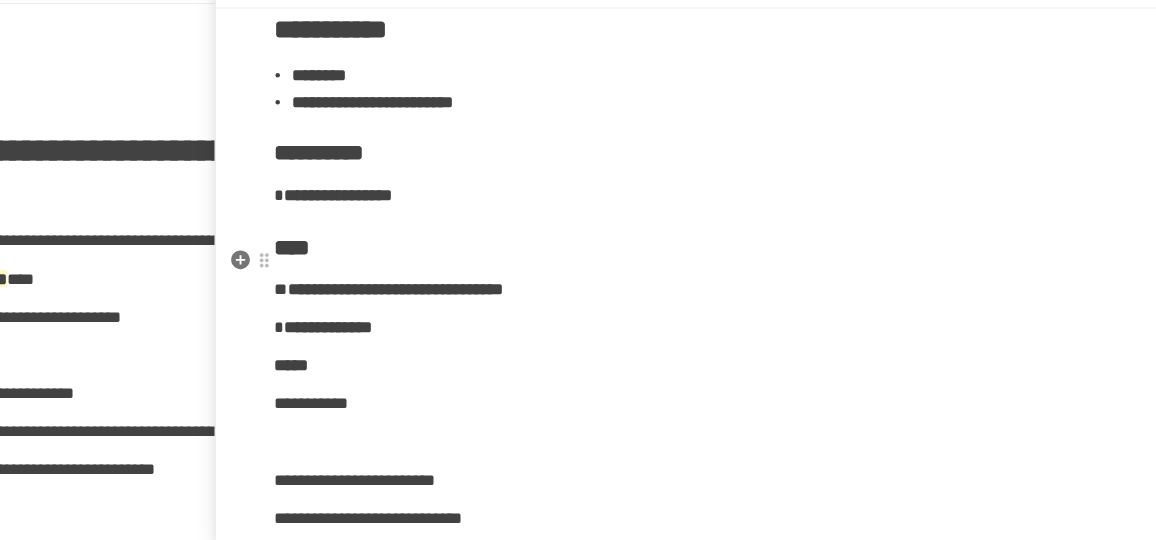 scroll, scrollTop: 5553, scrollLeft: 0, axis: vertical 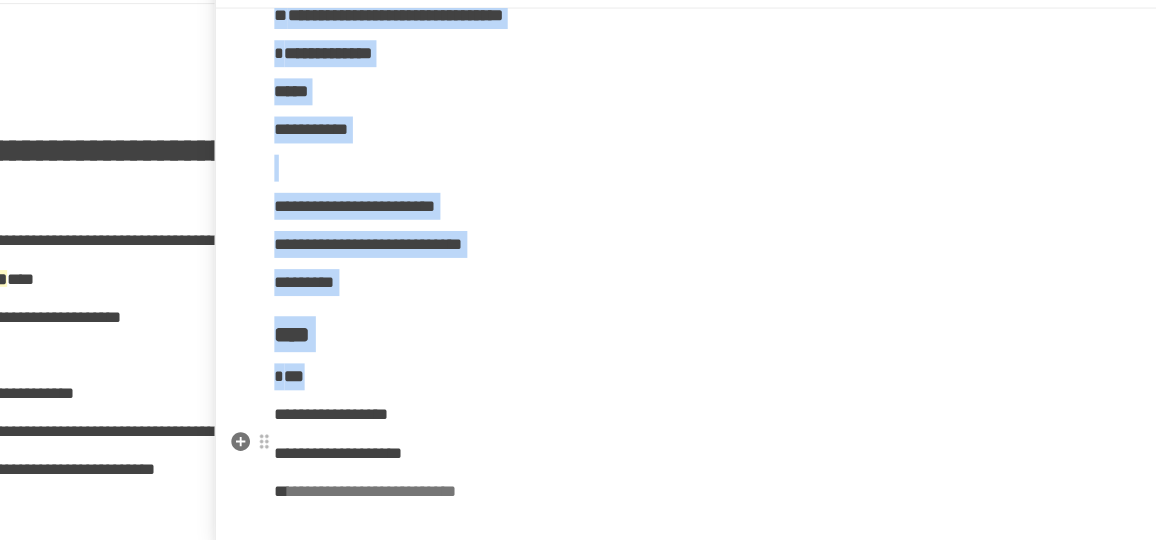 drag, startPoint x: 378, startPoint y: 321, endPoint x: 483, endPoint y: 441, distance: 159.4522 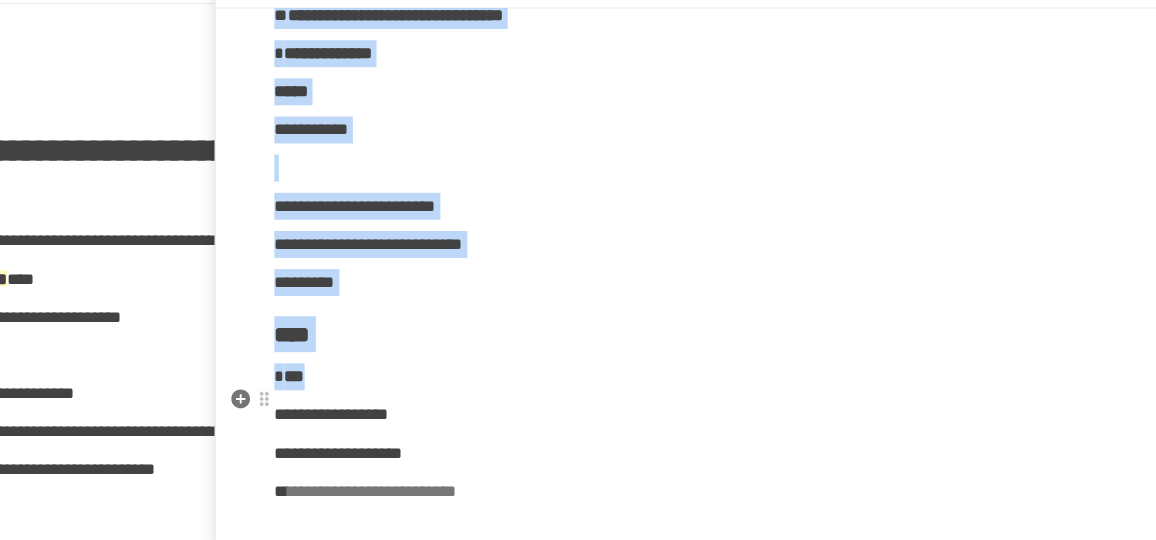 copy on "**********" 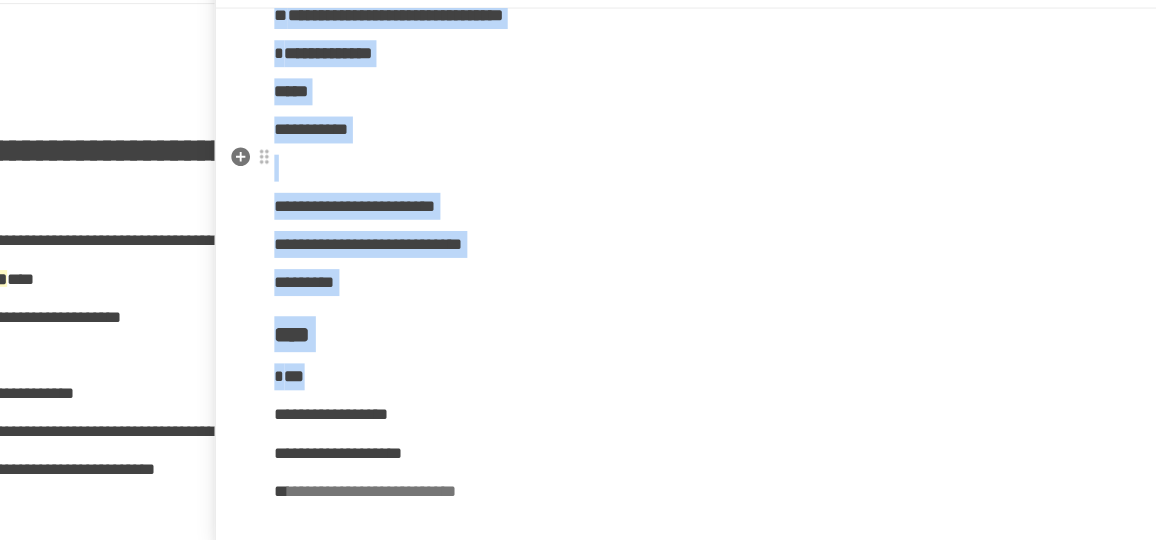 click on "*****" at bounding box center (736, 135) 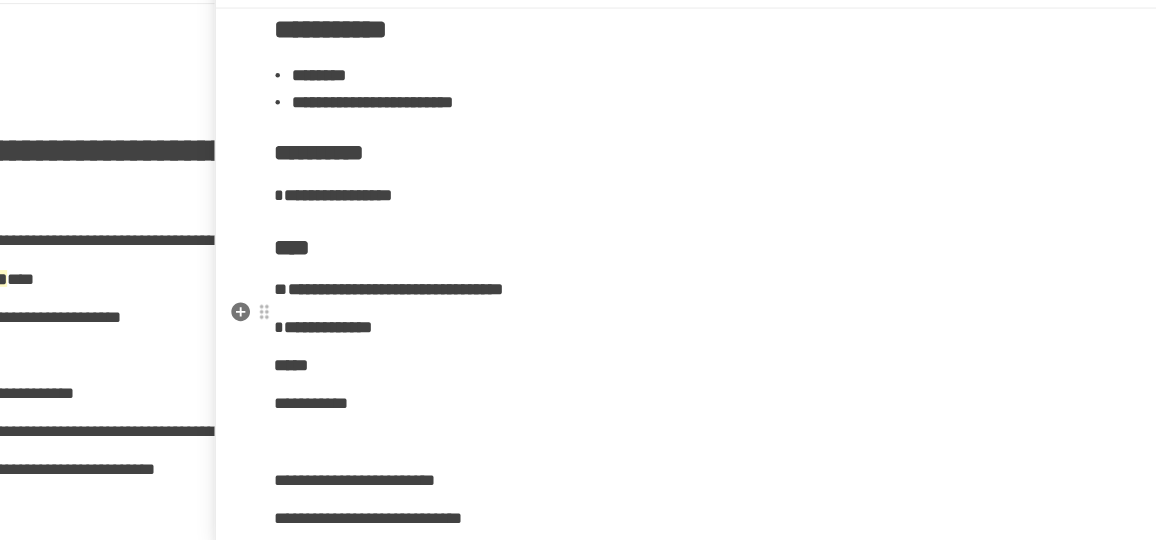 scroll, scrollTop: 5548, scrollLeft: 0, axis: vertical 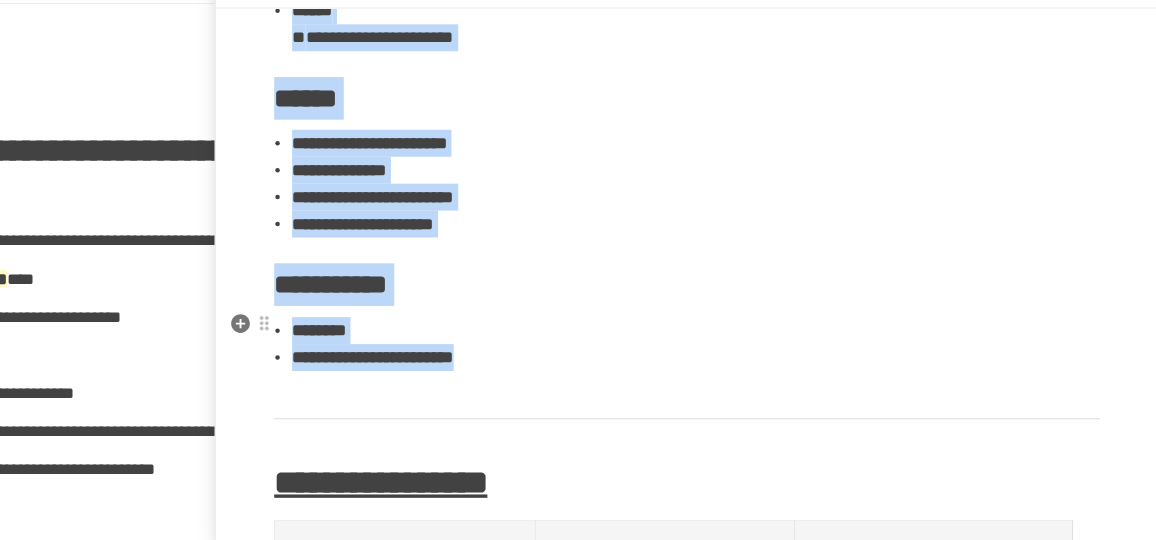 drag, startPoint x: 370, startPoint y: 126, endPoint x: 732, endPoint y: 364, distance: 433.22974 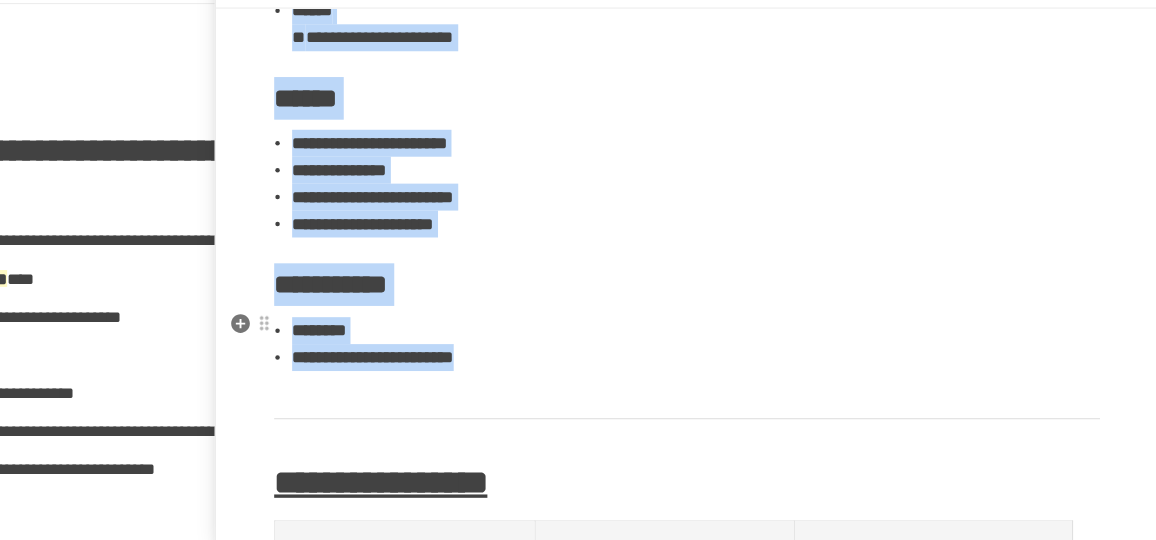 click on "**********" at bounding box center [736, 6228] 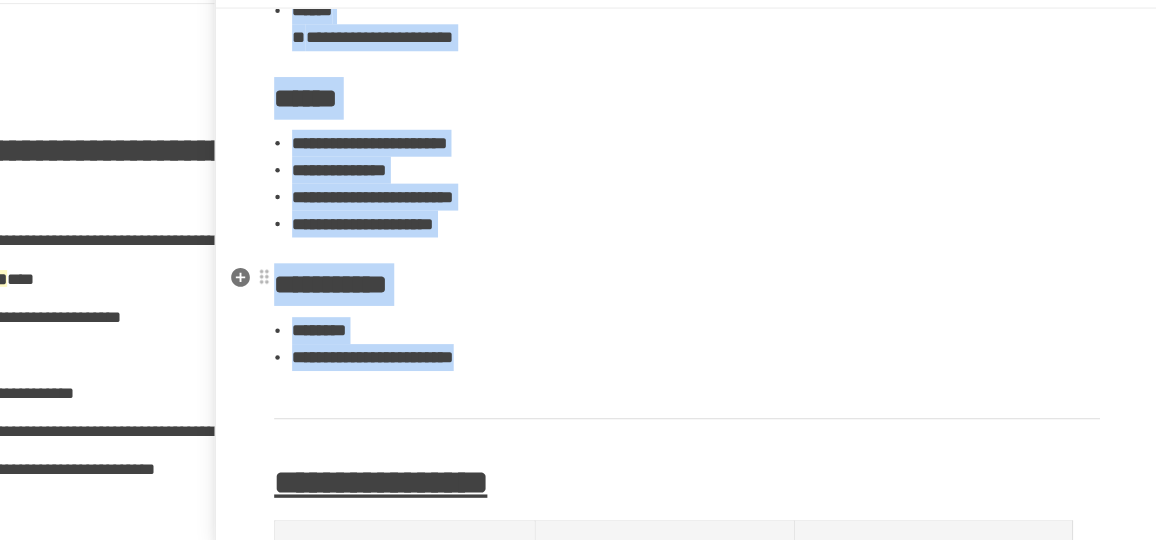 copy on "**********" 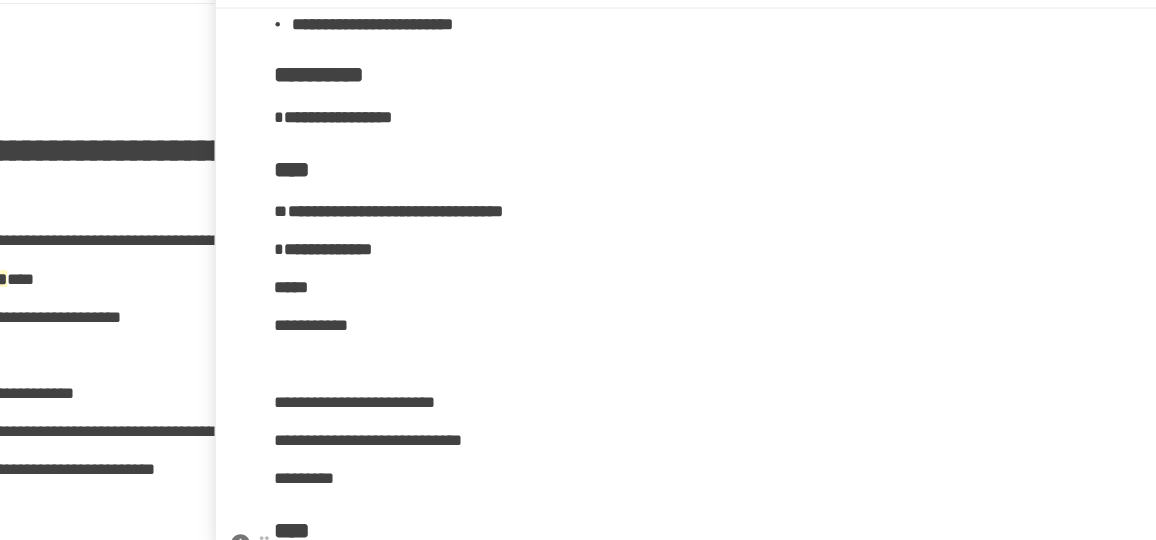 scroll, scrollTop: 5951, scrollLeft: 0, axis: vertical 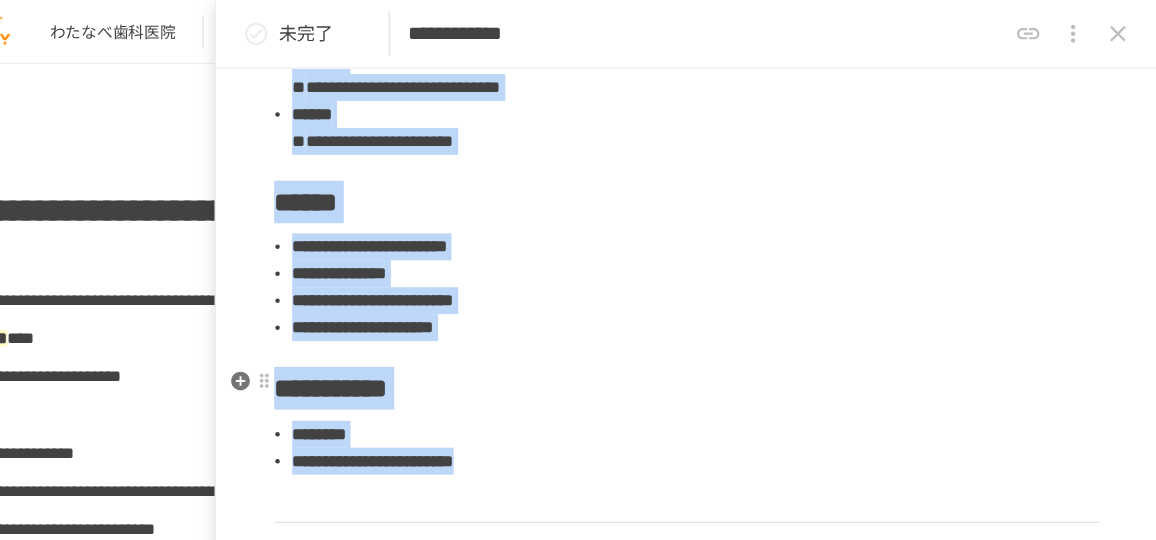 click on "**********" at bounding box center (736, 346) 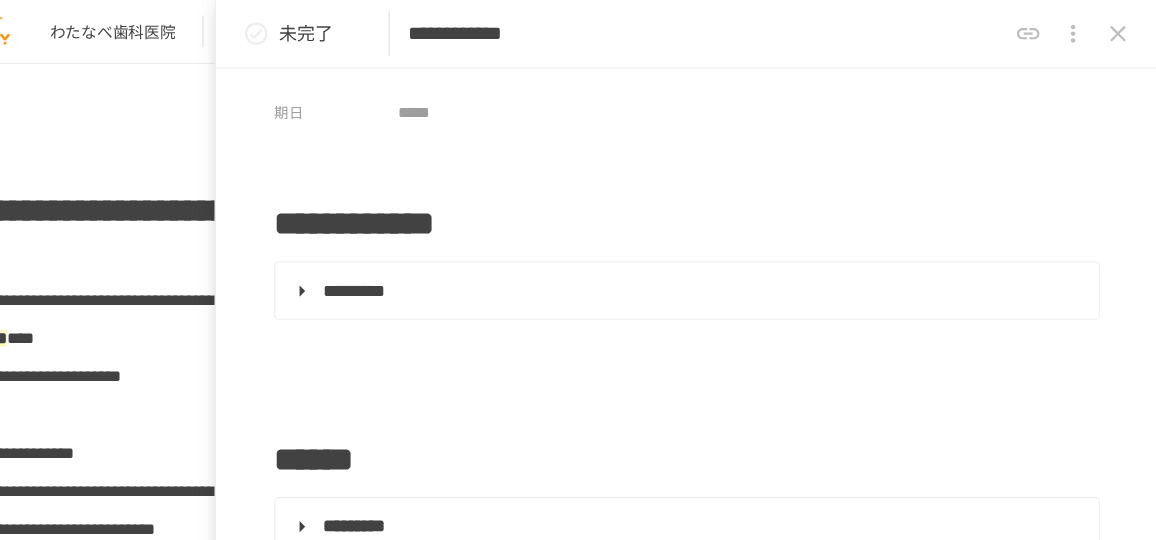 scroll, scrollTop: 0, scrollLeft: 0, axis: both 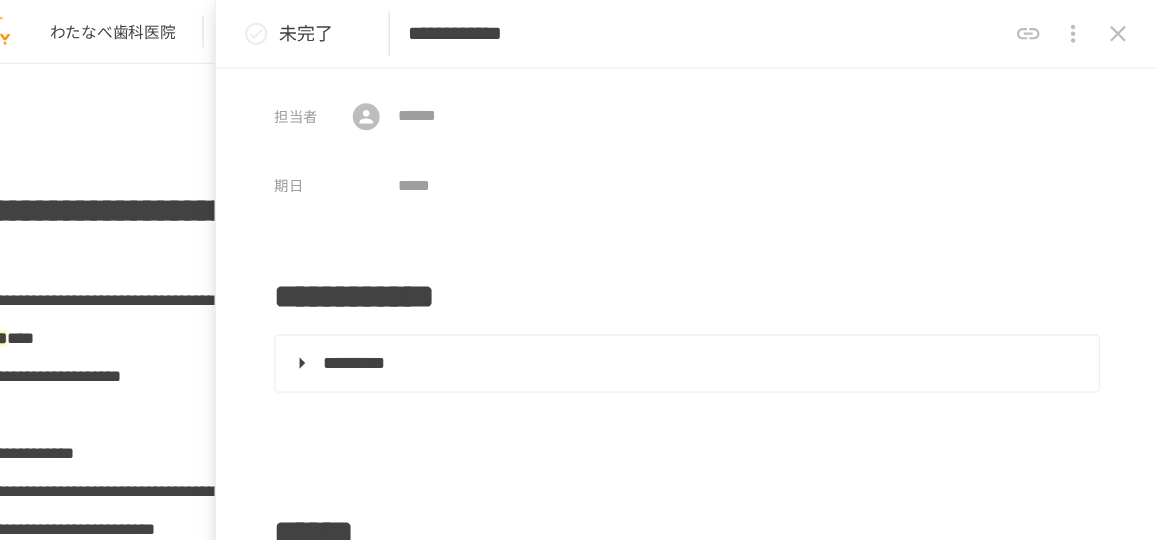 click 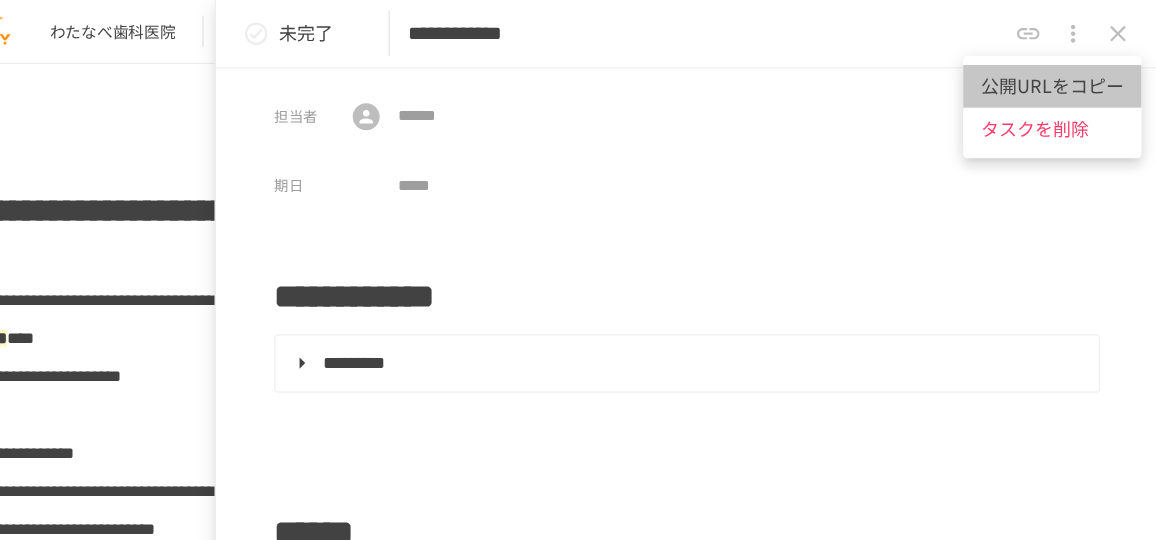 click on "公開URLをコピー" at bounding box center [1061, 77] 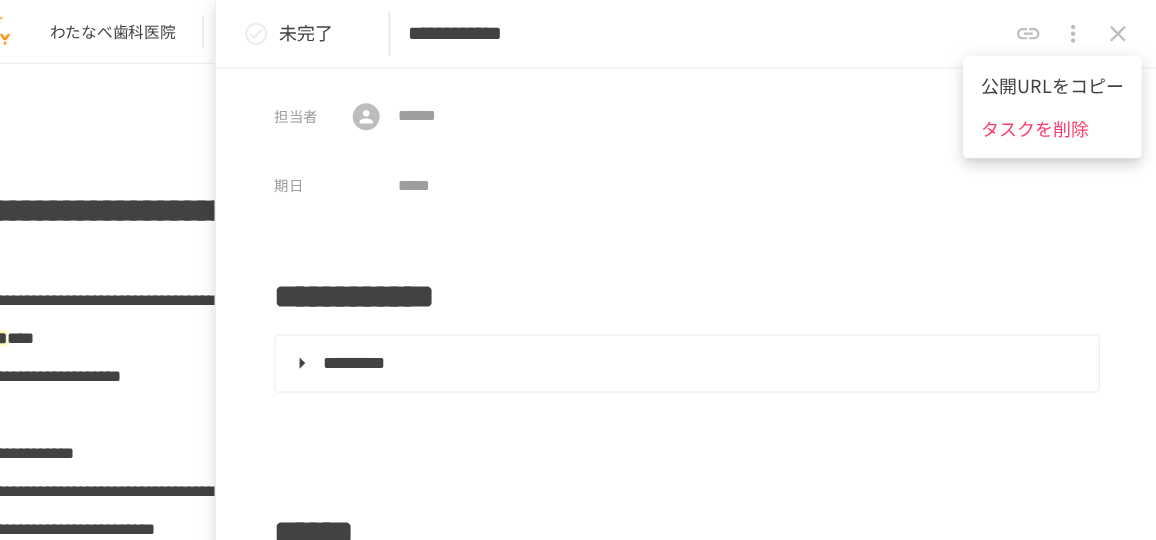 click at bounding box center [578, 270] 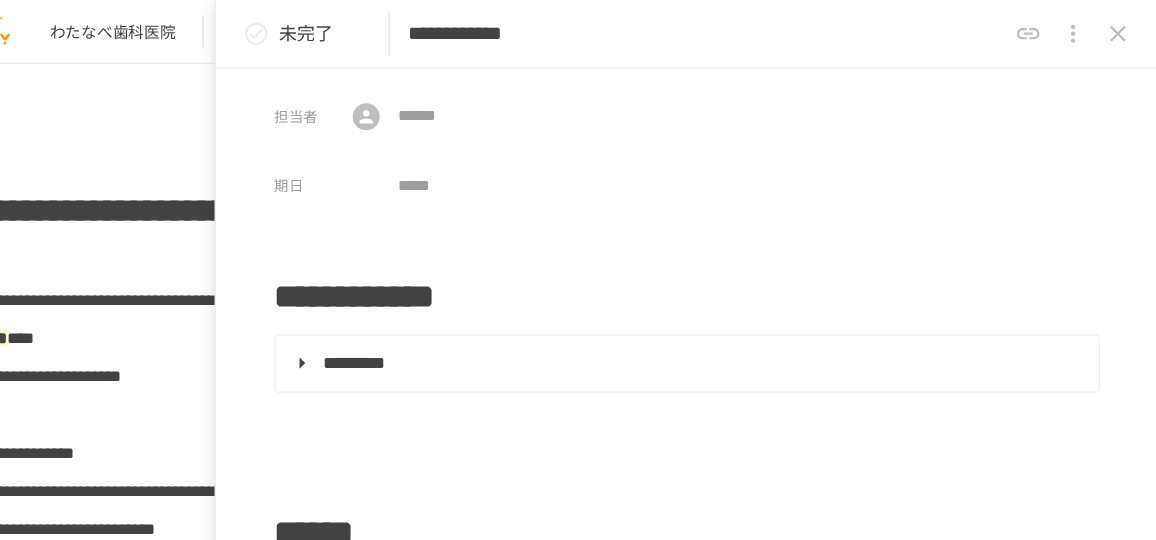 scroll, scrollTop: 869, scrollLeft: 0, axis: vertical 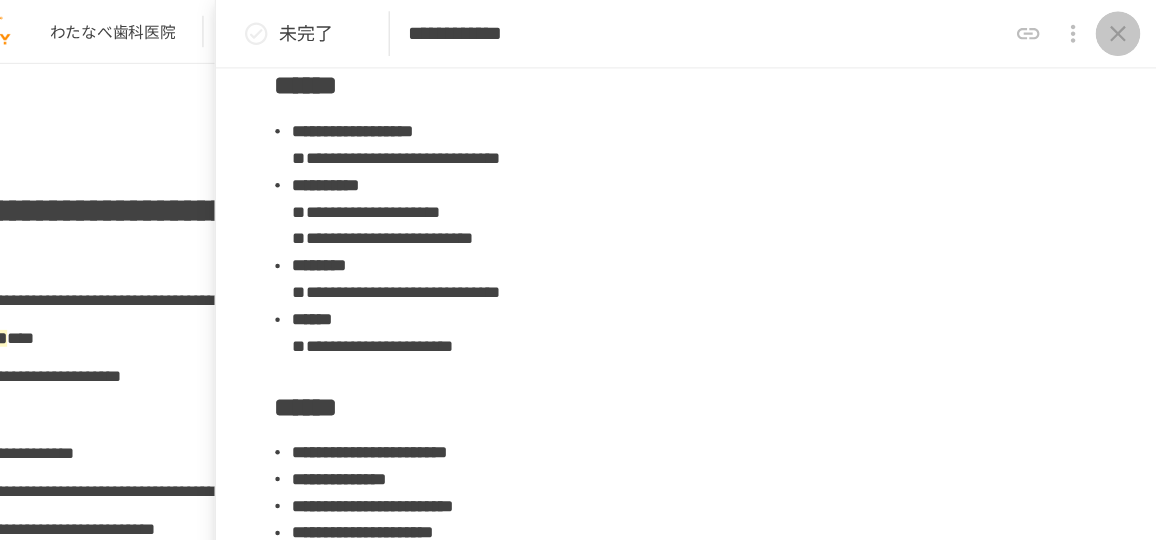click 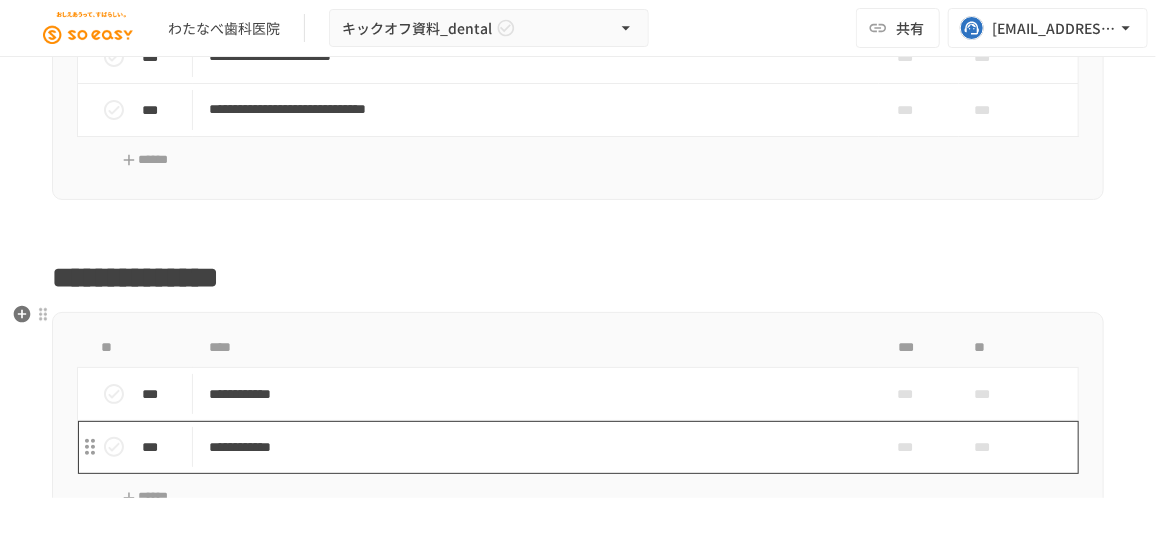 scroll, scrollTop: 2454, scrollLeft: 0, axis: vertical 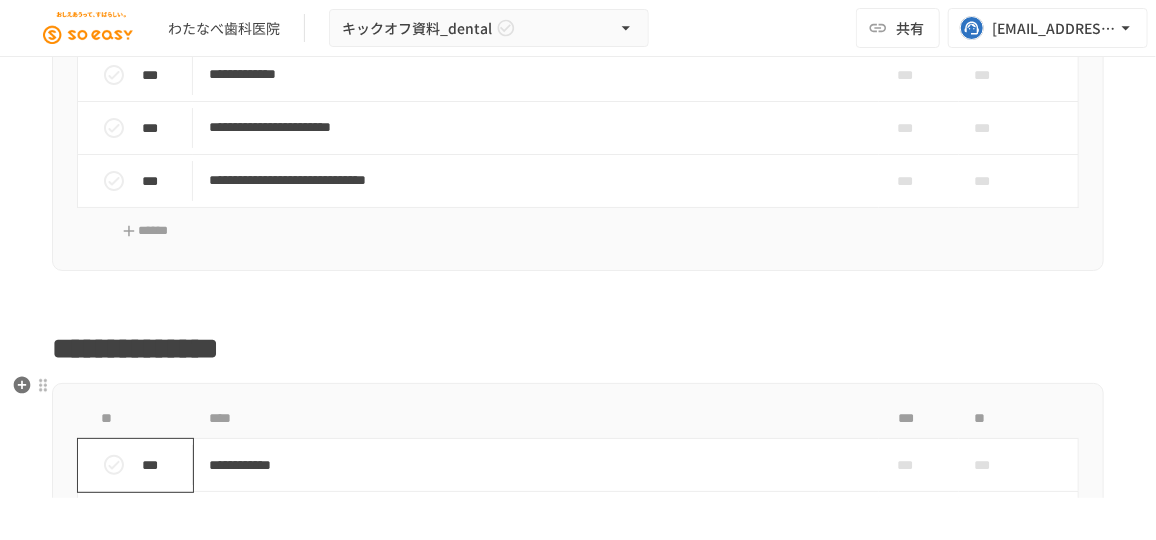 click 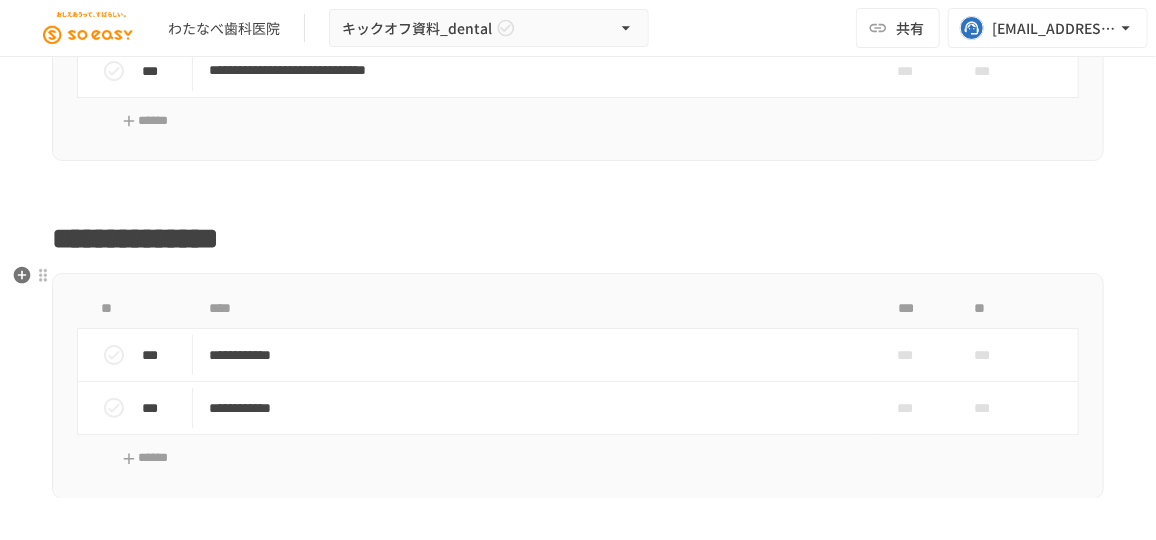scroll, scrollTop: 2727, scrollLeft: 0, axis: vertical 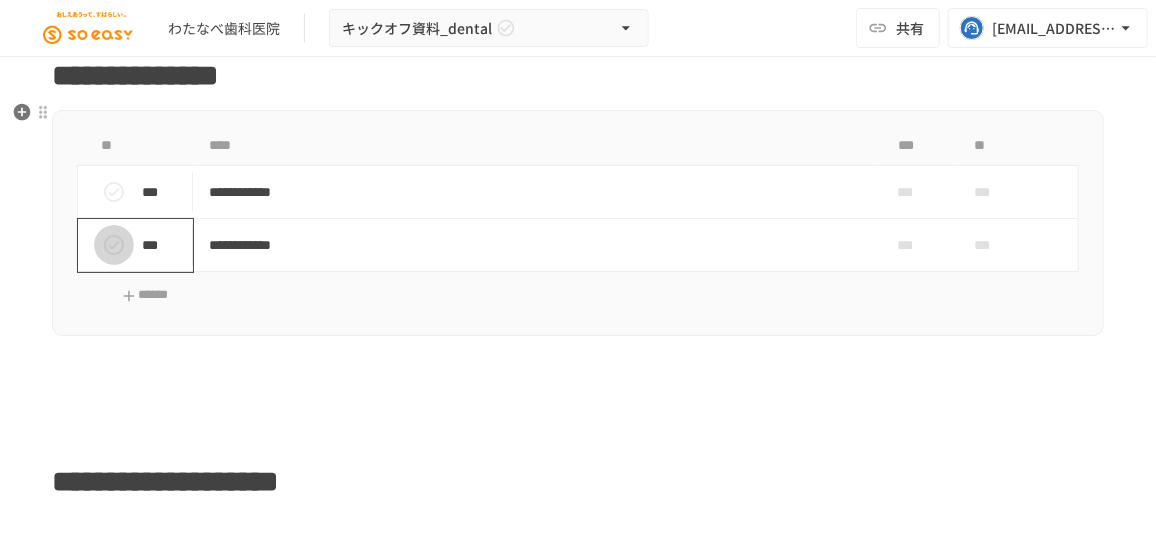 click 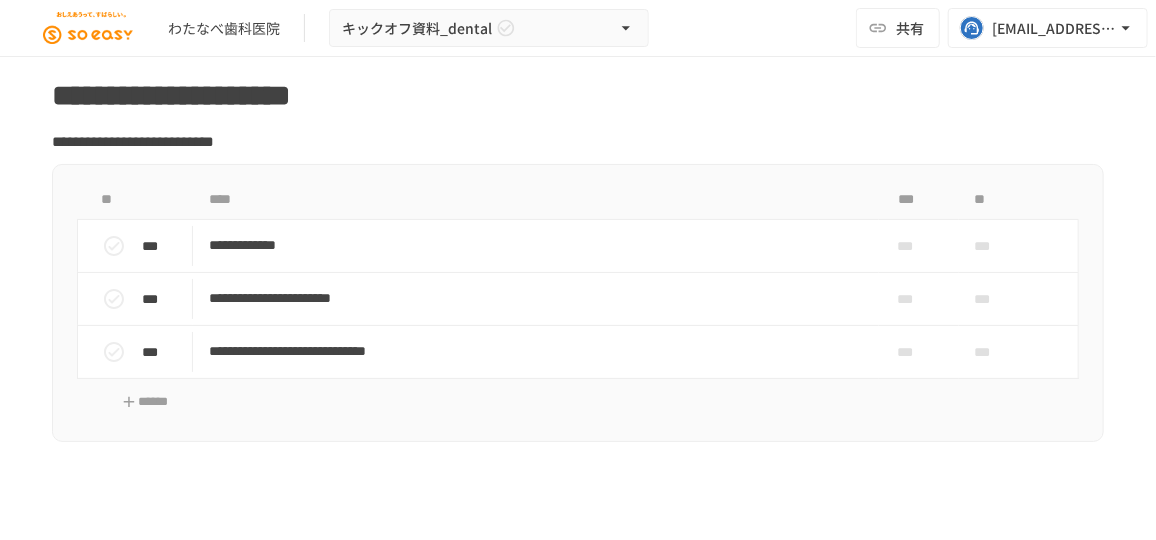 scroll, scrollTop: 2272, scrollLeft: 0, axis: vertical 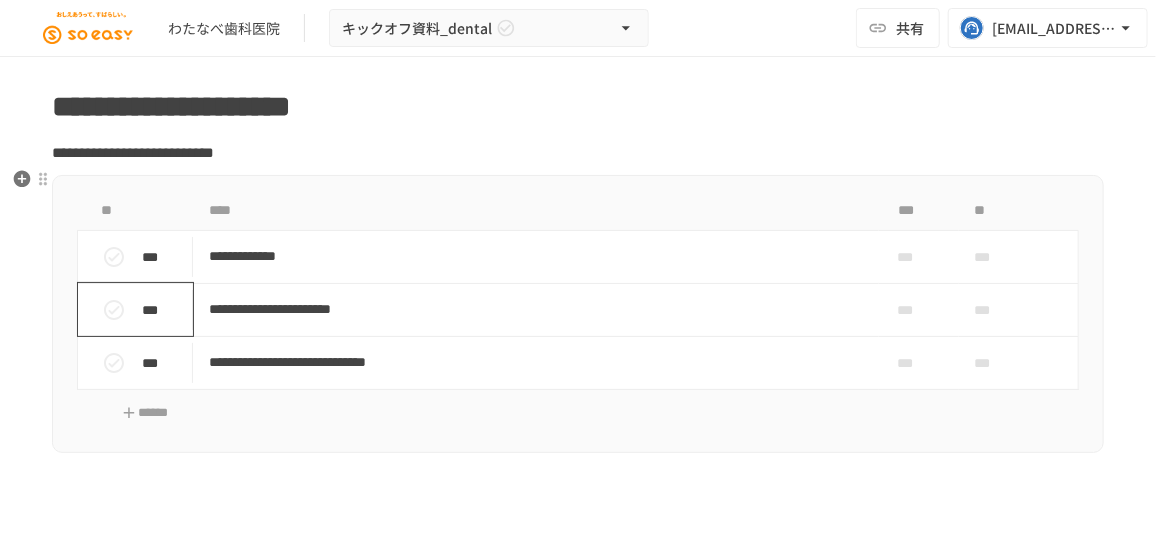 click 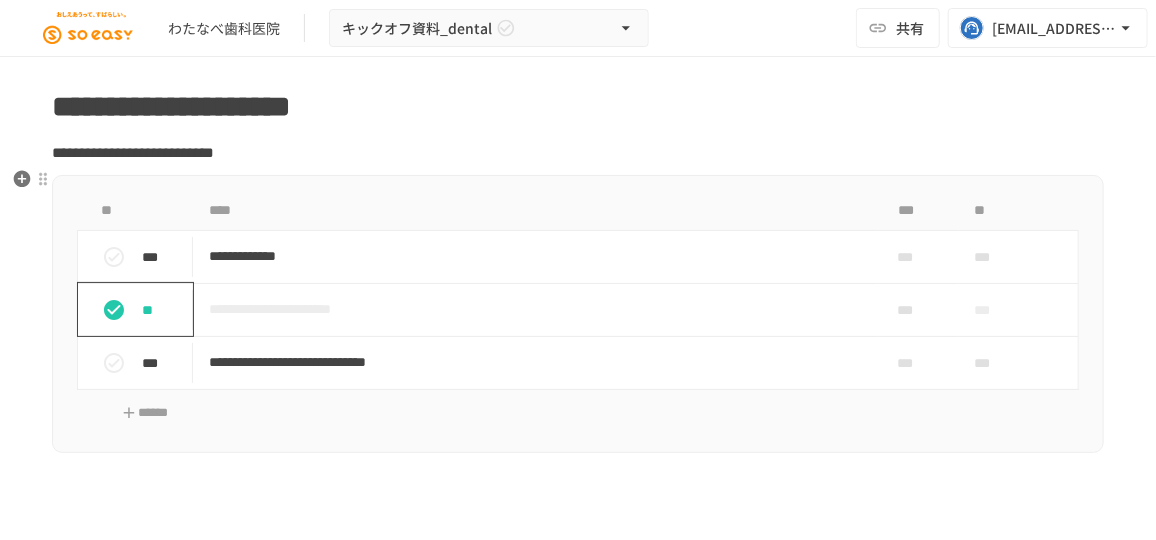 click 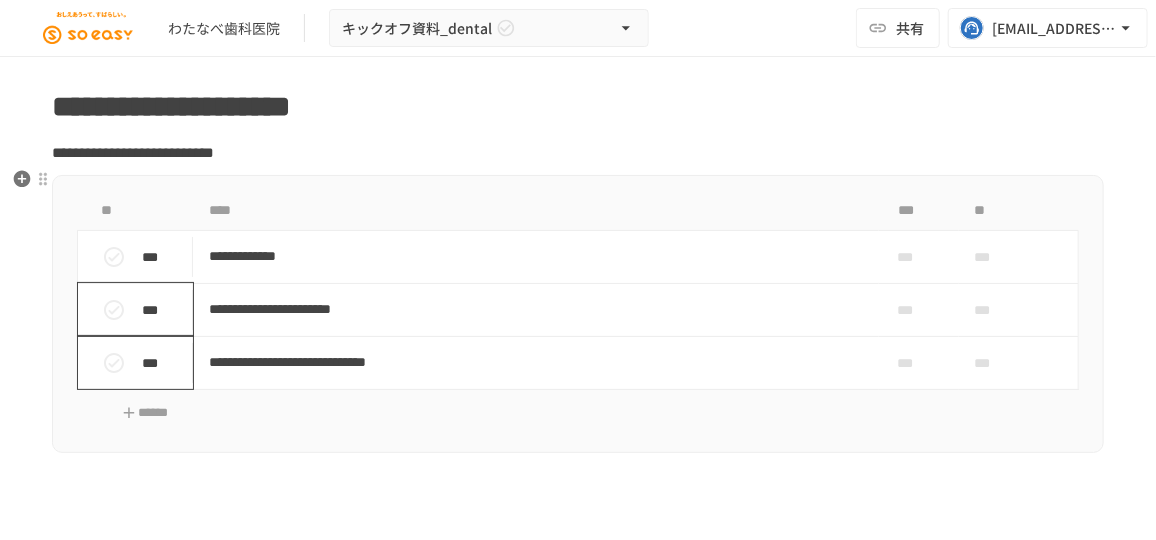 click 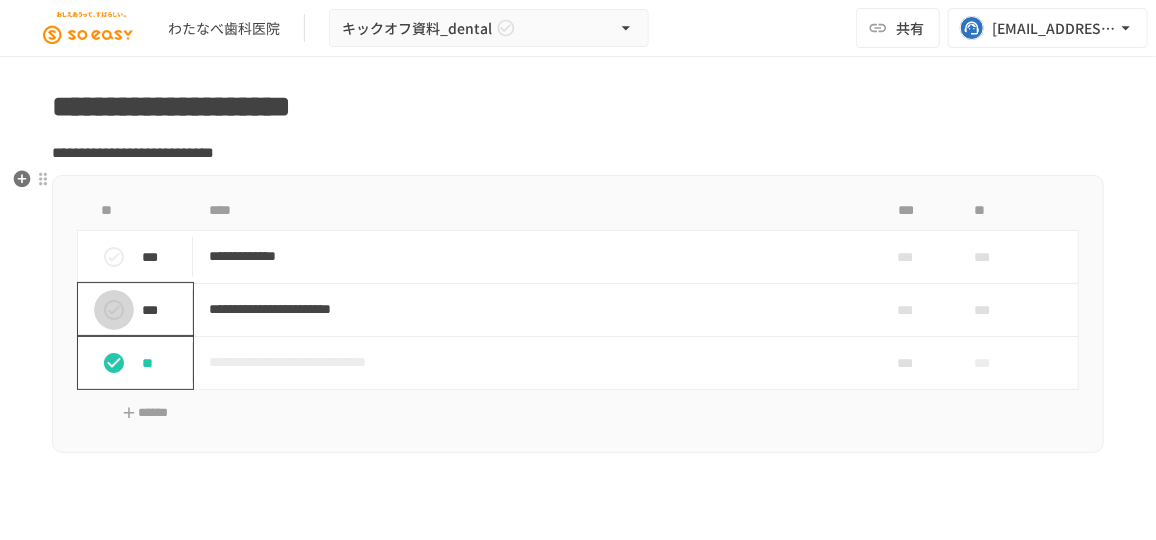 click 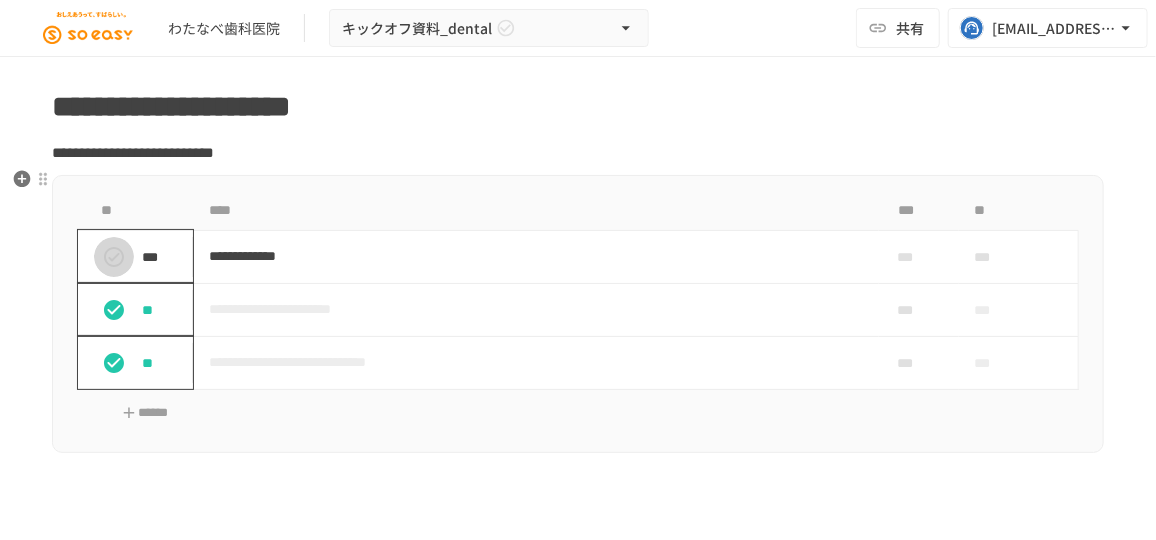 click 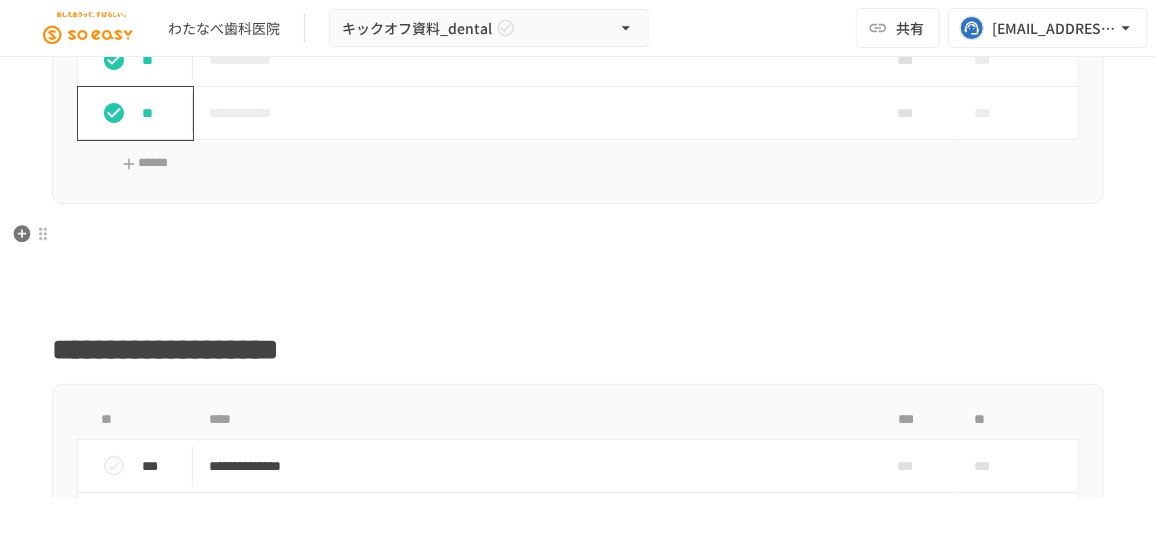 scroll, scrollTop: 2999, scrollLeft: 0, axis: vertical 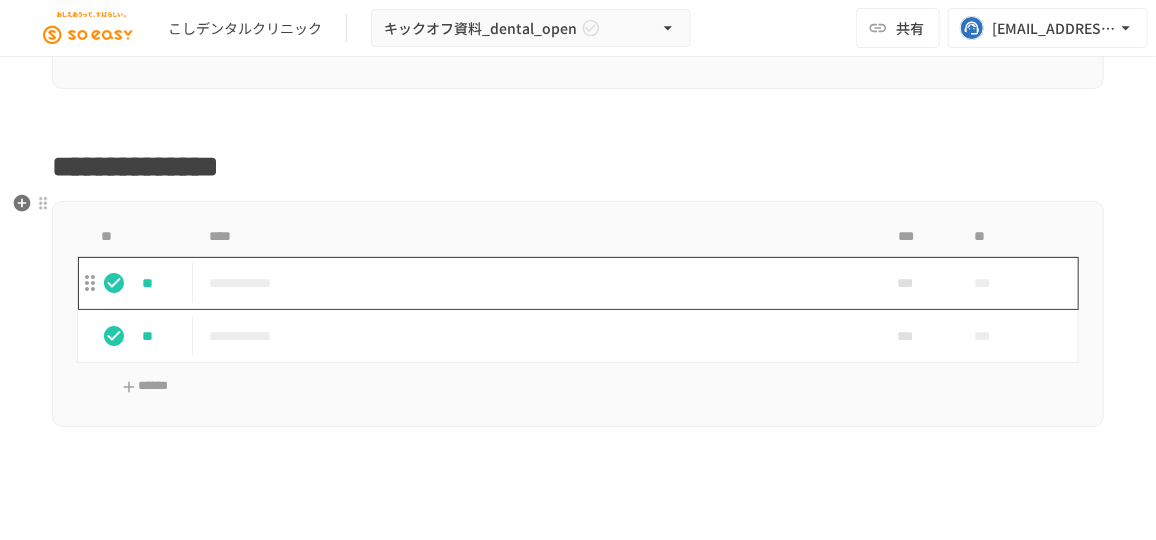 click on "**********" at bounding box center (530, 283) 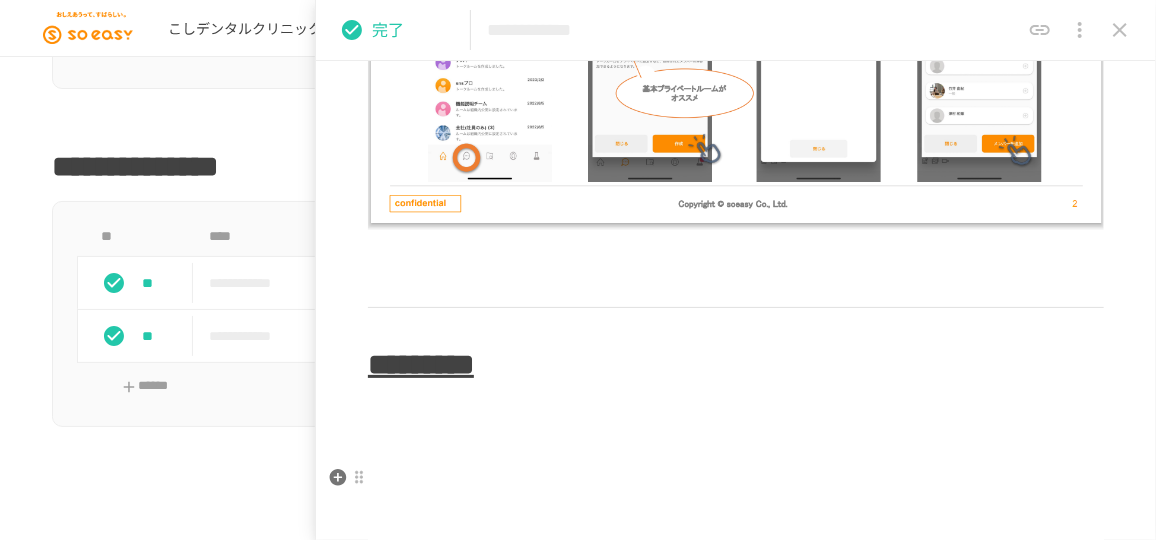 scroll, scrollTop: 4090, scrollLeft: 0, axis: vertical 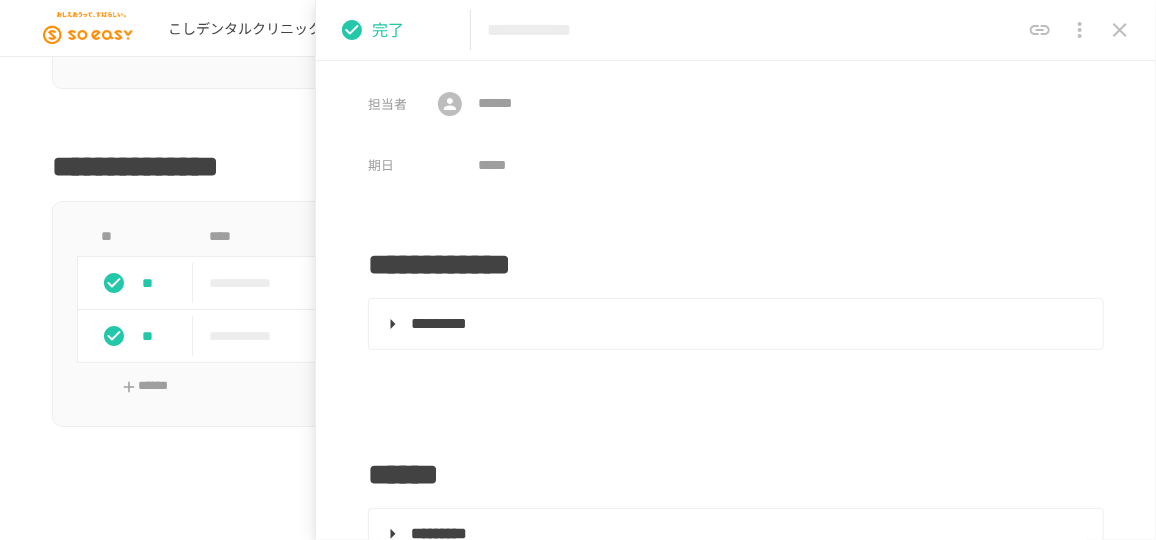 drag, startPoint x: 1112, startPoint y: 31, endPoint x: 1102, endPoint y: 44, distance: 16.40122 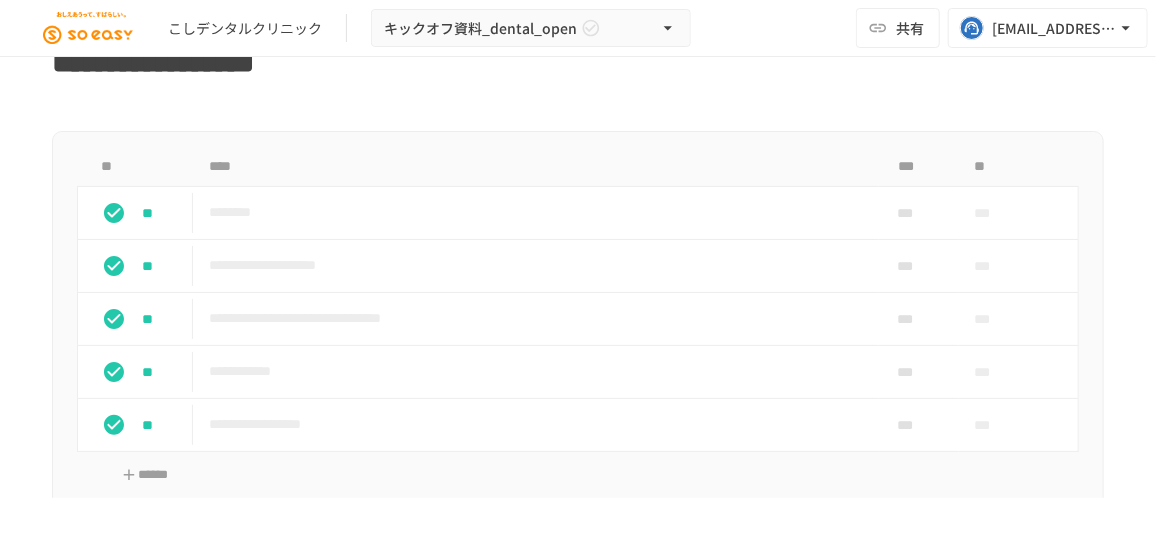 scroll, scrollTop: 1727, scrollLeft: 0, axis: vertical 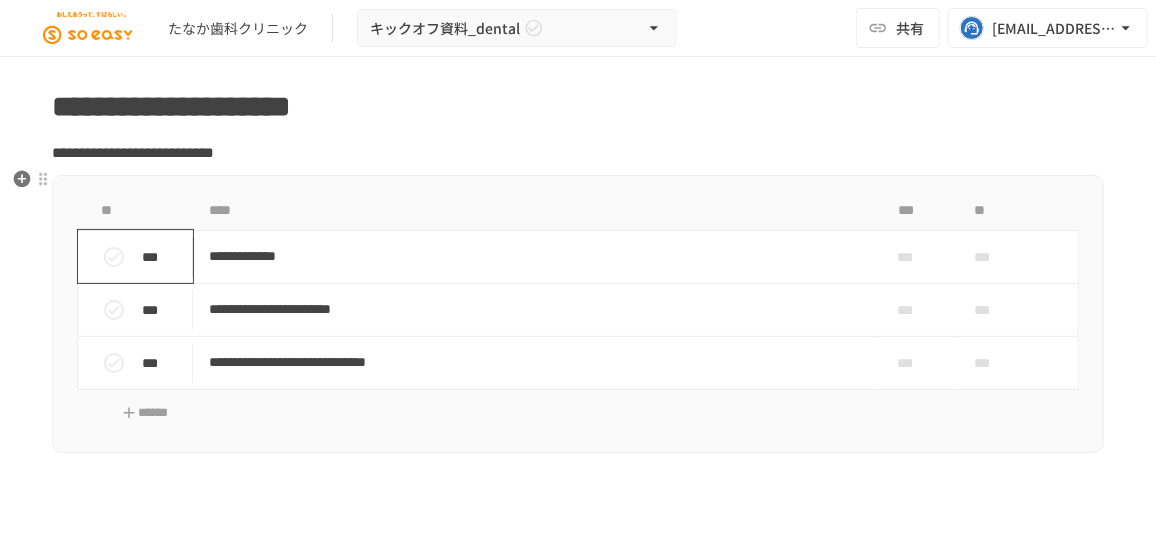 click 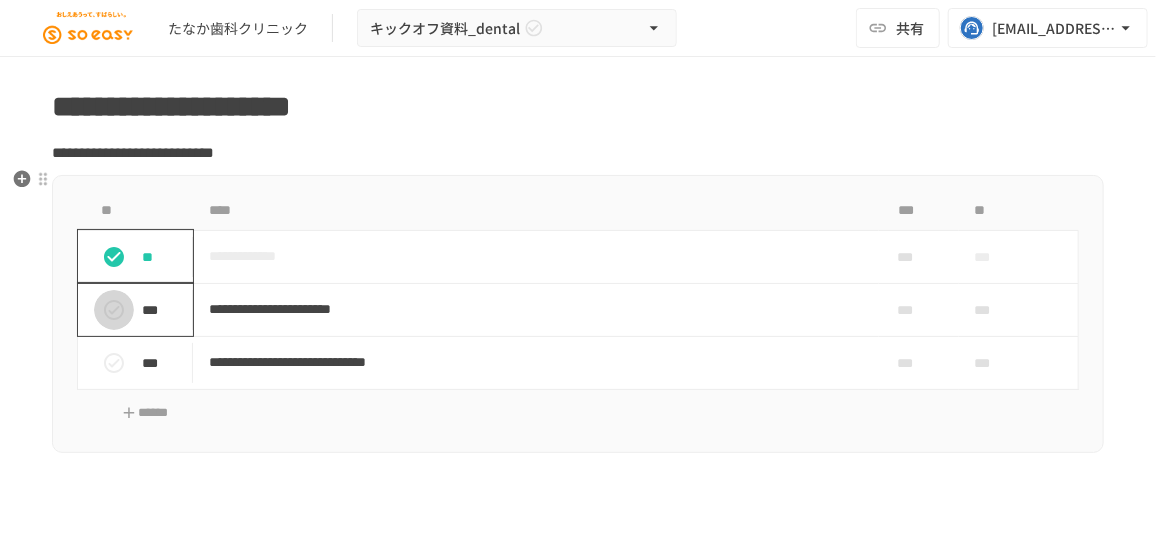 click 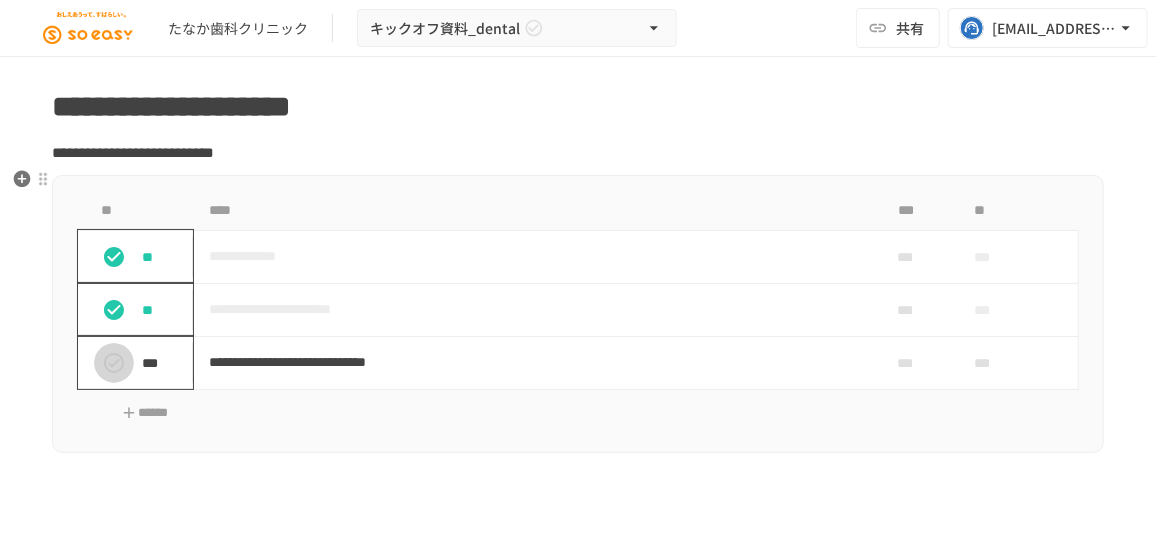 click 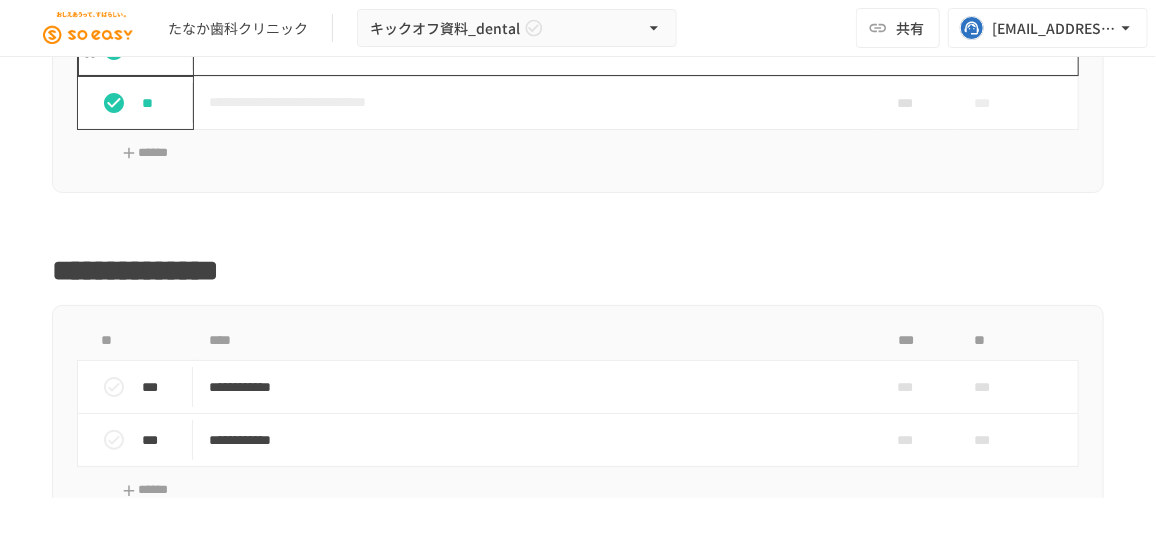 scroll, scrollTop: 2636, scrollLeft: 0, axis: vertical 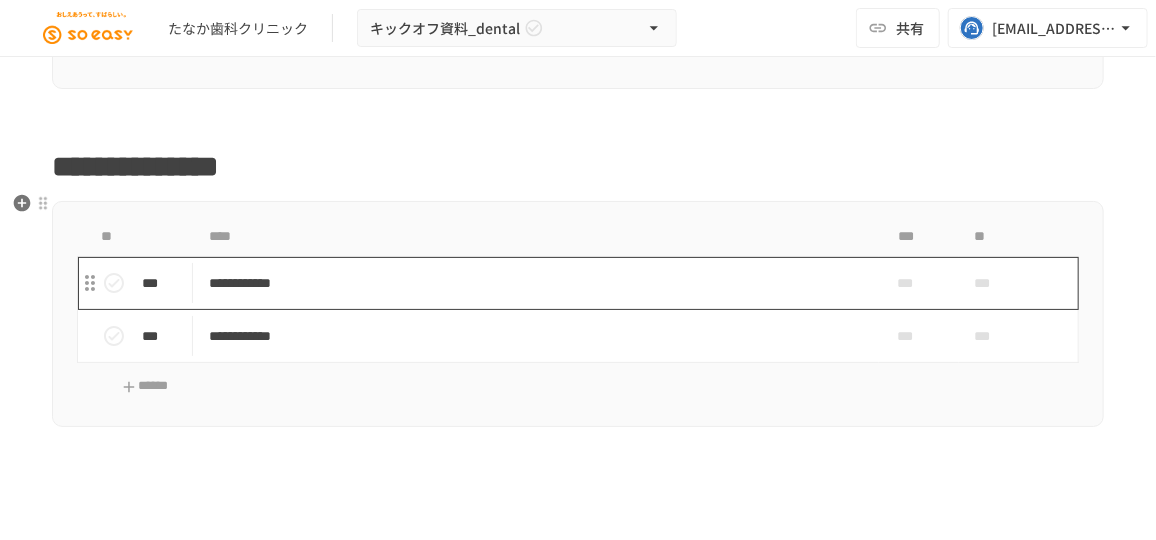 click on "**********" at bounding box center (530, 283) 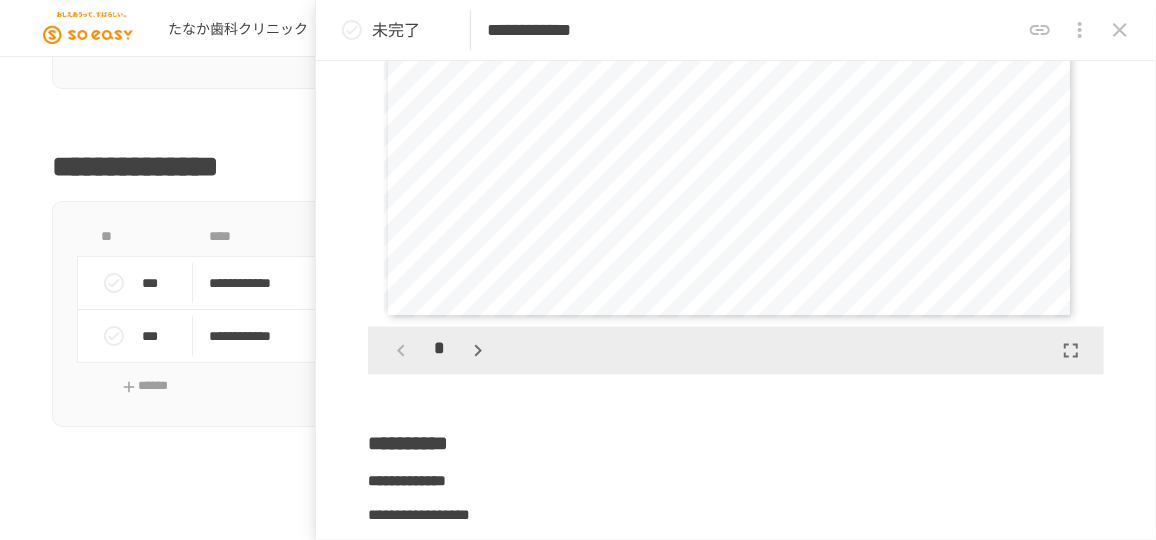 scroll, scrollTop: 4090, scrollLeft: 0, axis: vertical 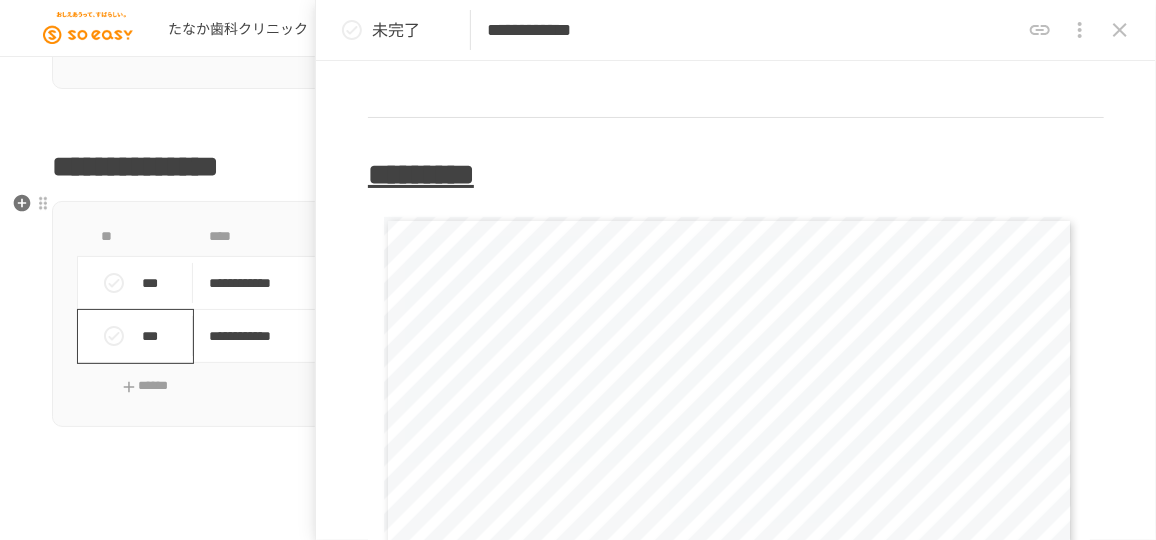 click 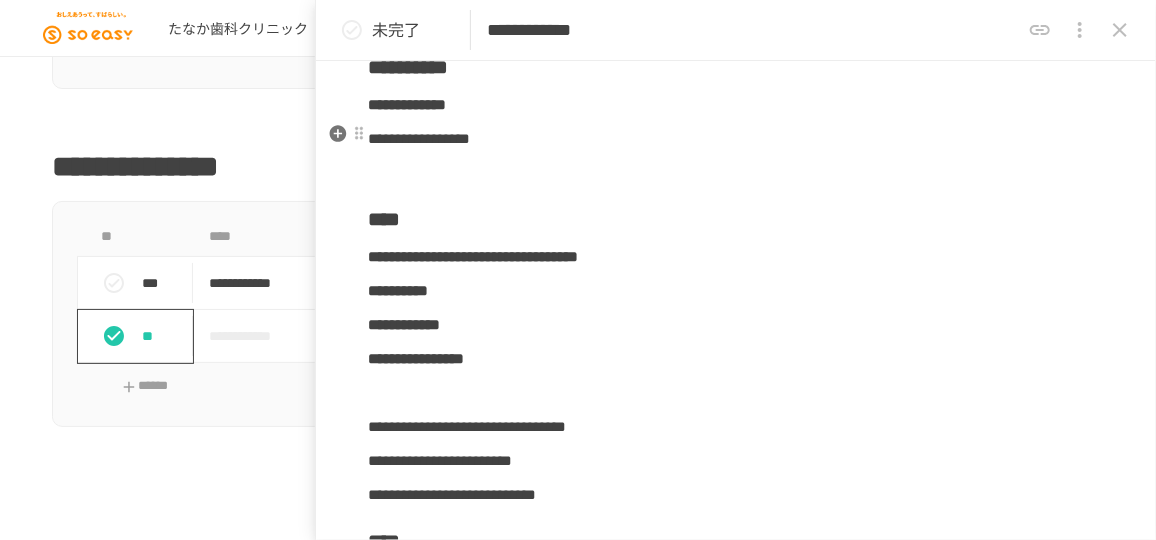 scroll, scrollTop: 4999, scrollLeft: 0, axis: vertical 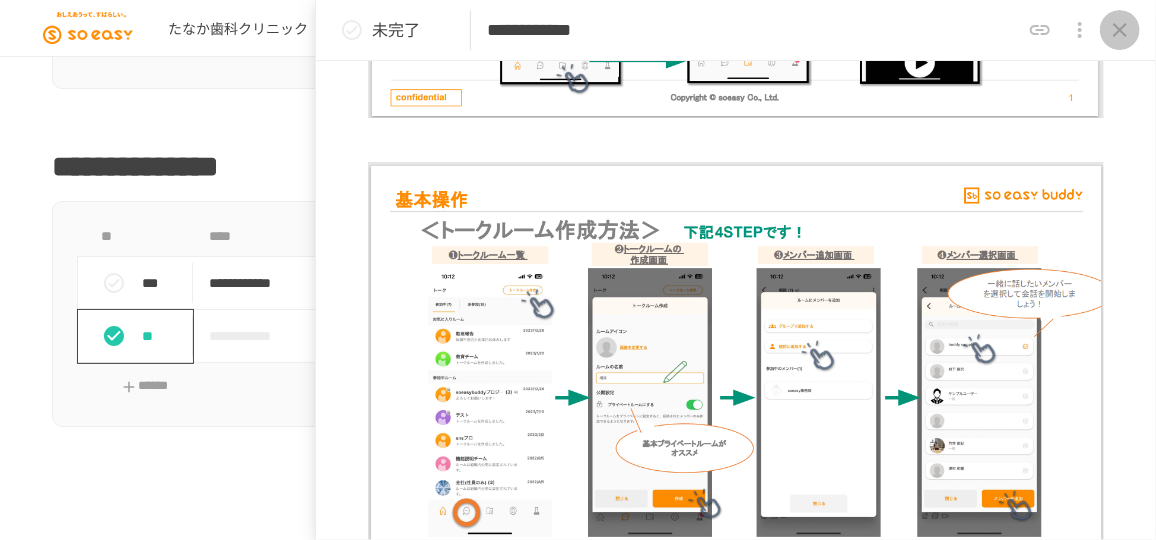 click 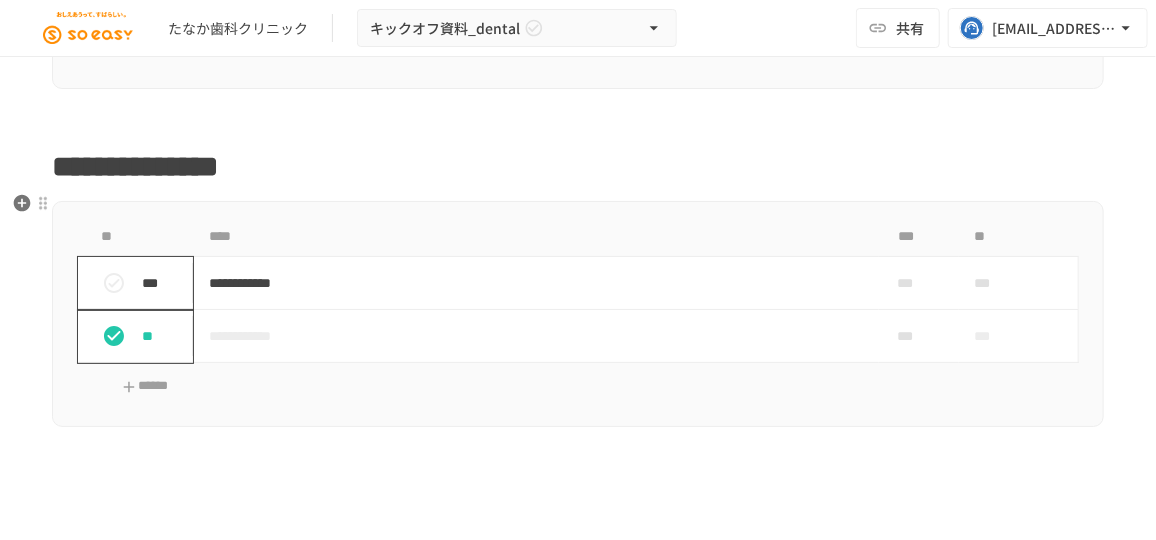 click 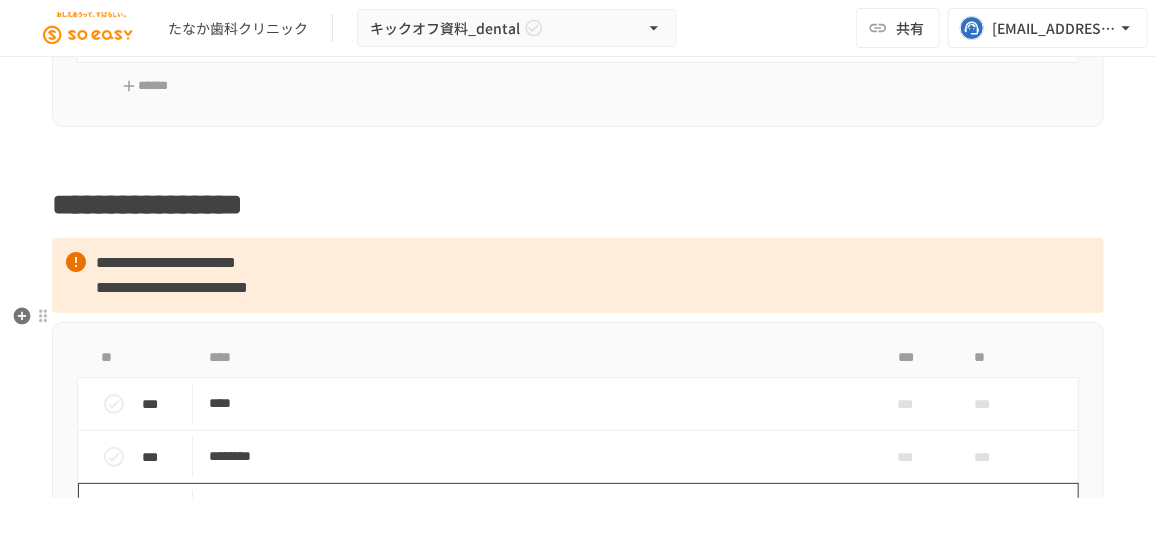 scroll, scrollTop: 3818, scrollLeft: 0, axis: vertical 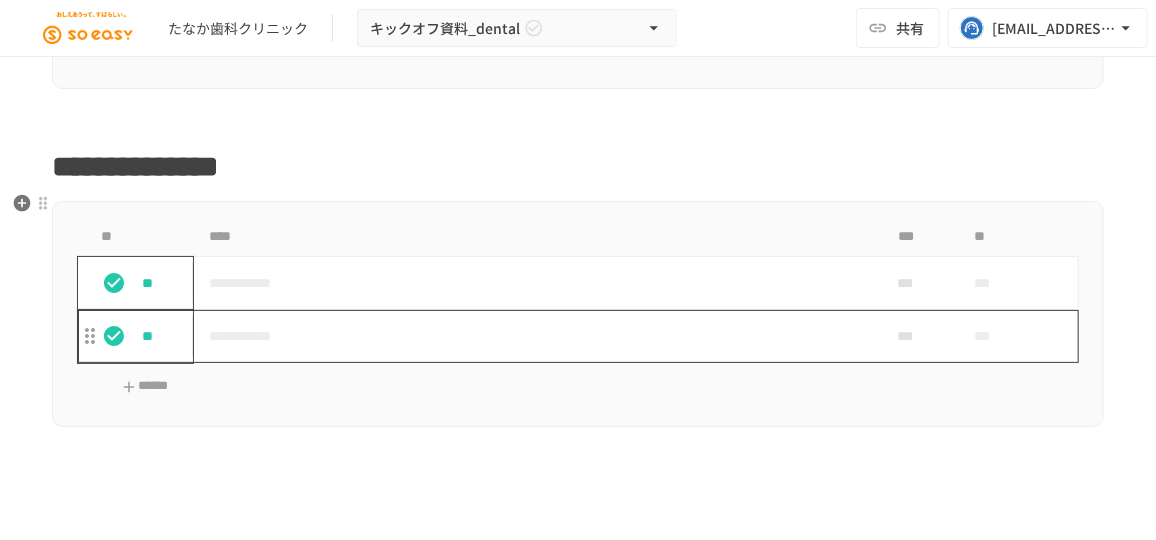 click on "**********" at bounding box center [530, 336] 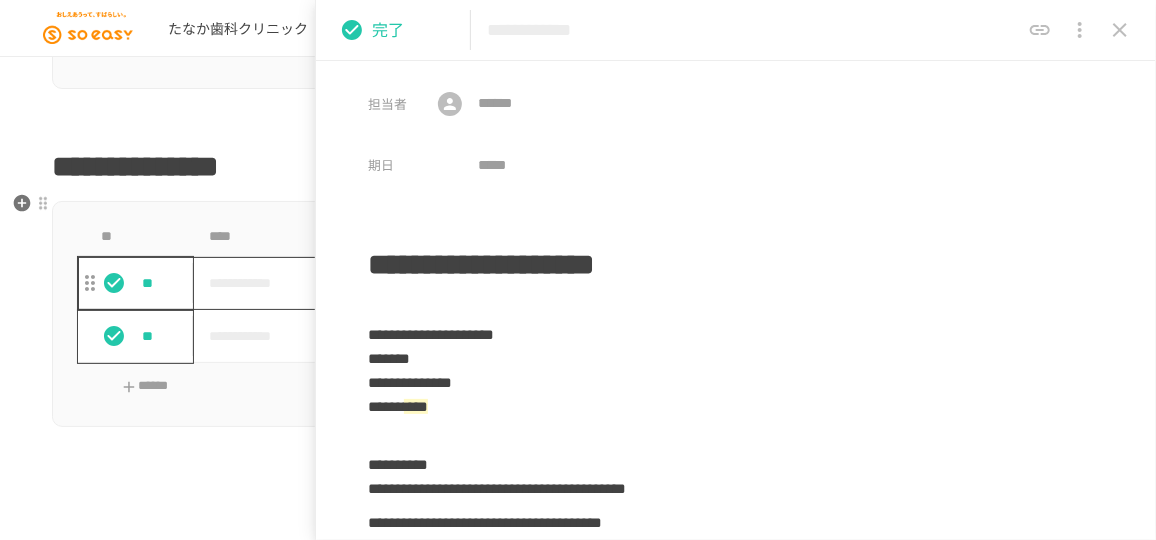 click on "**********" at bounding box center (530, 283) 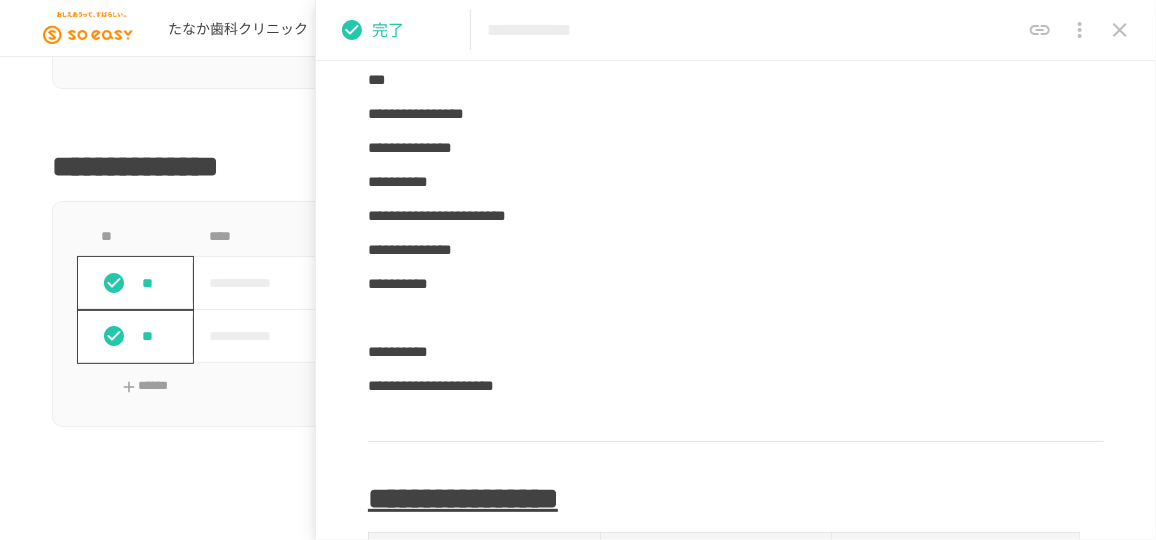 scroll, scrollTop: 909, scrollLeft: 0, axis: vertical 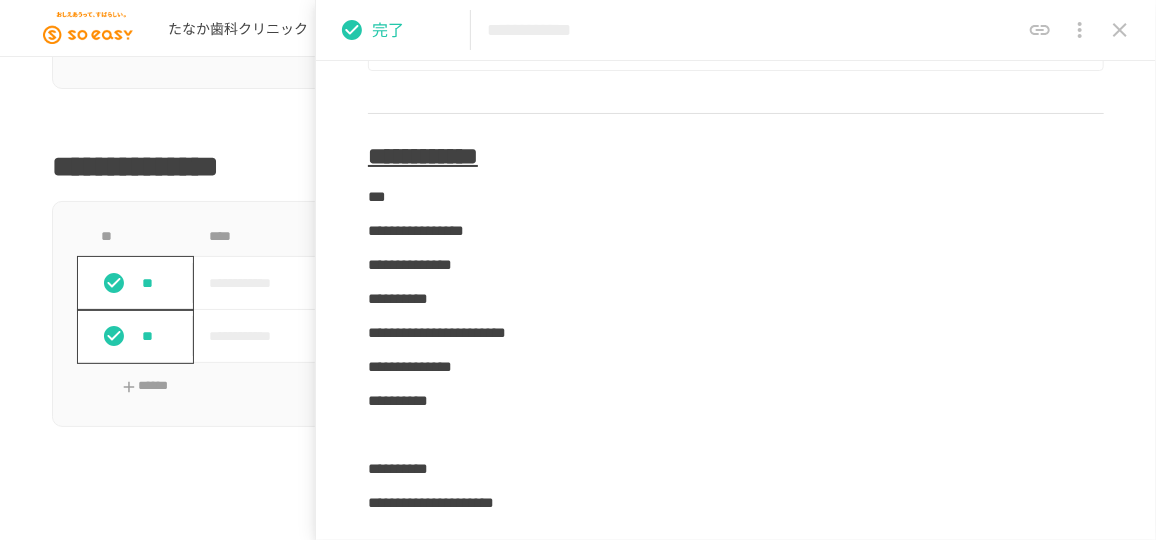 click 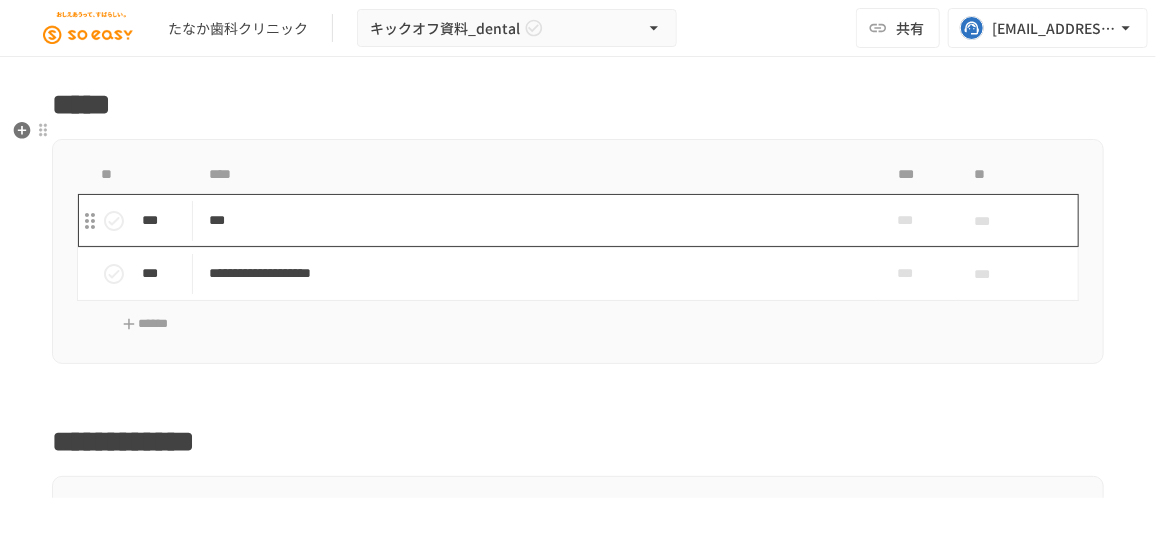 click on "***" at bounding box center (530, 220) 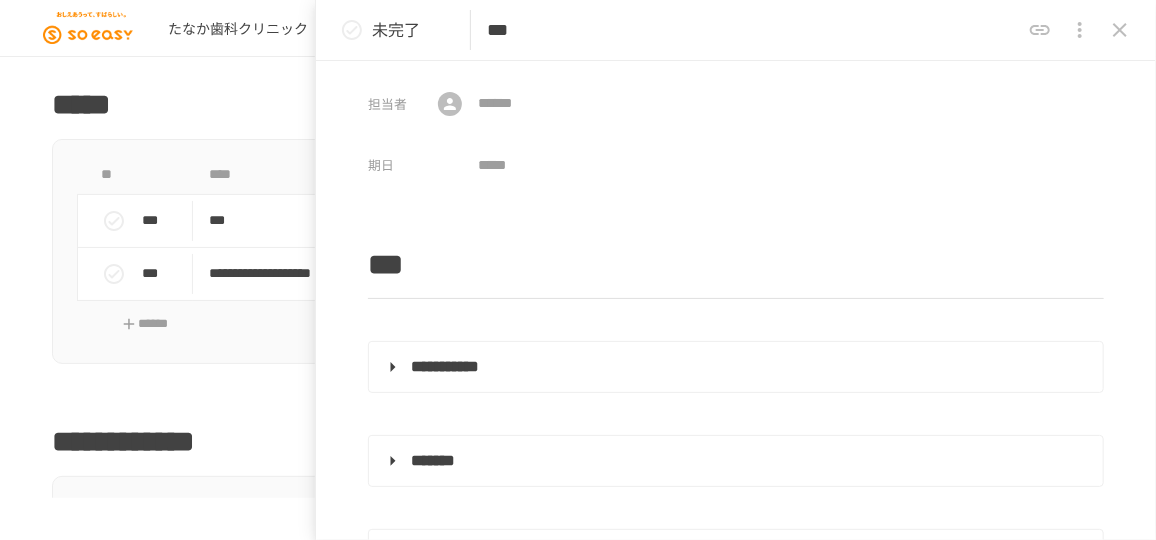 scroll, scrollTop: 49, scrollLeft: 0, axis: vertical 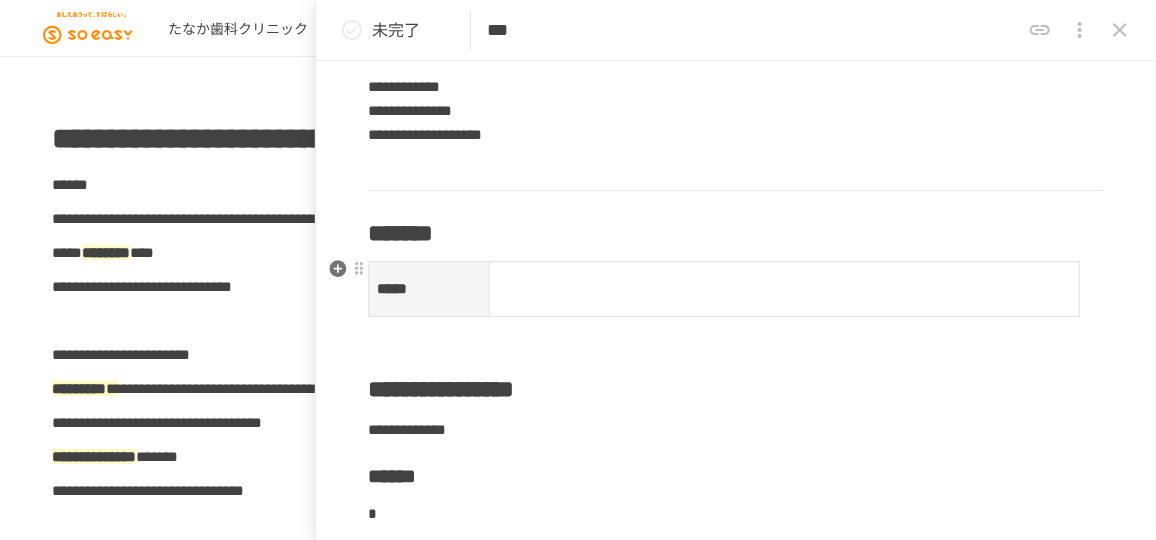click at bounding box center (784, 288) 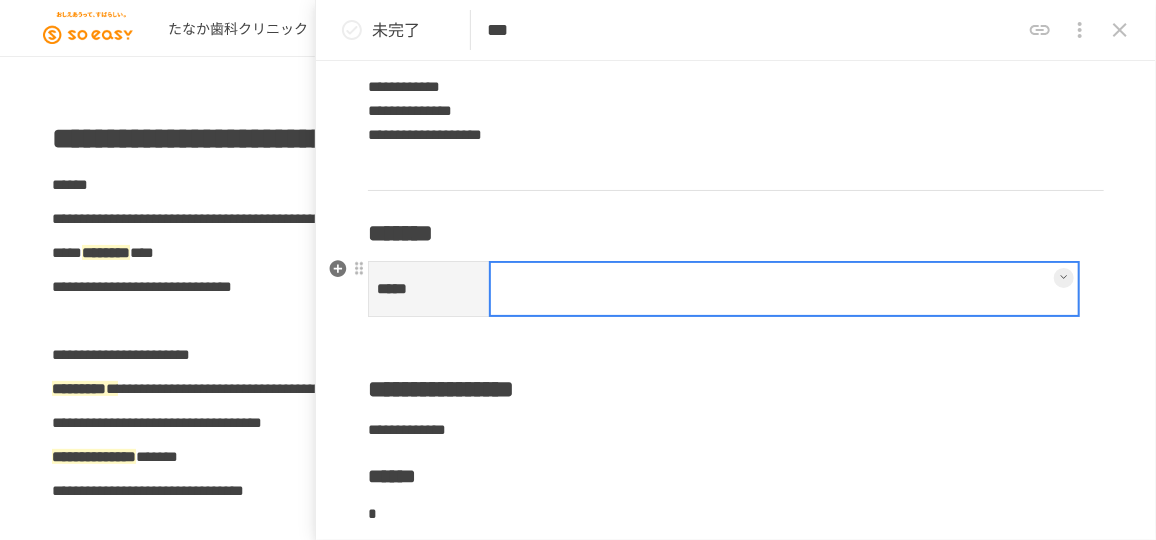 click at bounding box center [784, 288] 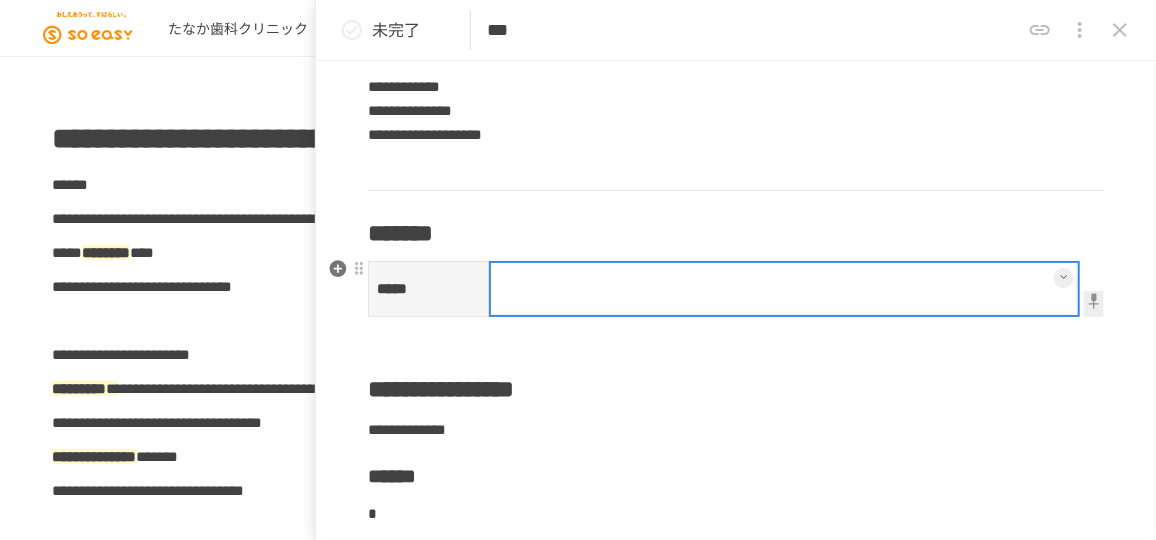 click at bounding box center [1064, 277] 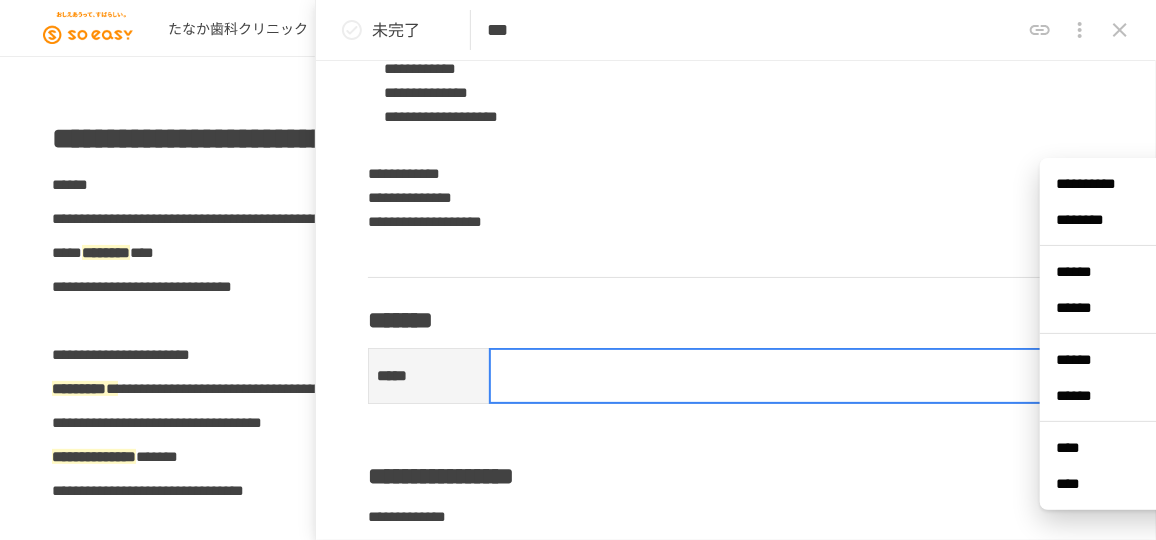 scroll, scrollTop: 1181, scrollLeft: 0, axis: vertical 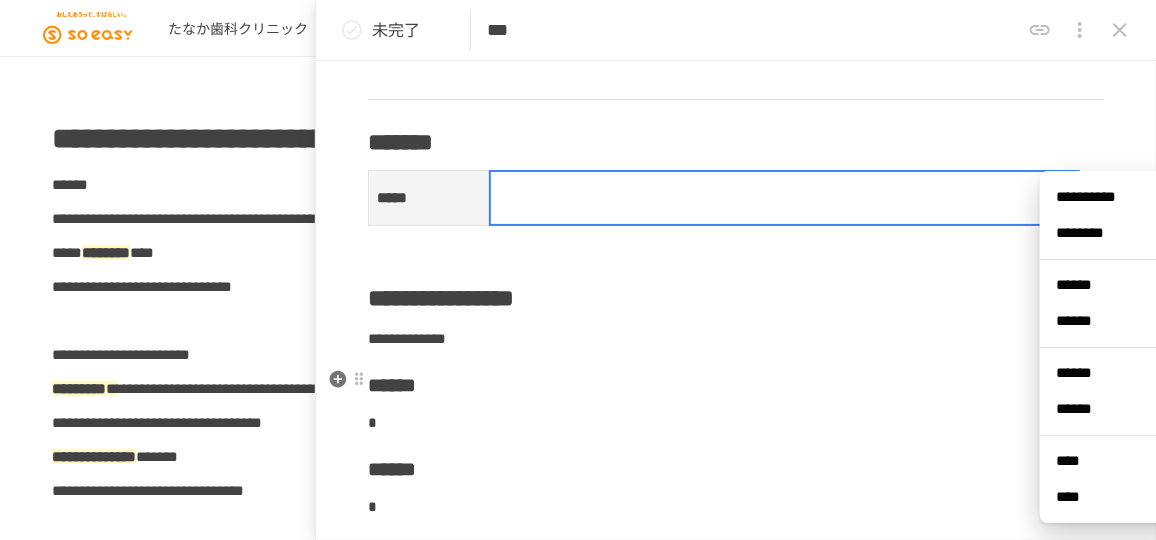 click on "**********" at bounding box center [736, 1061] 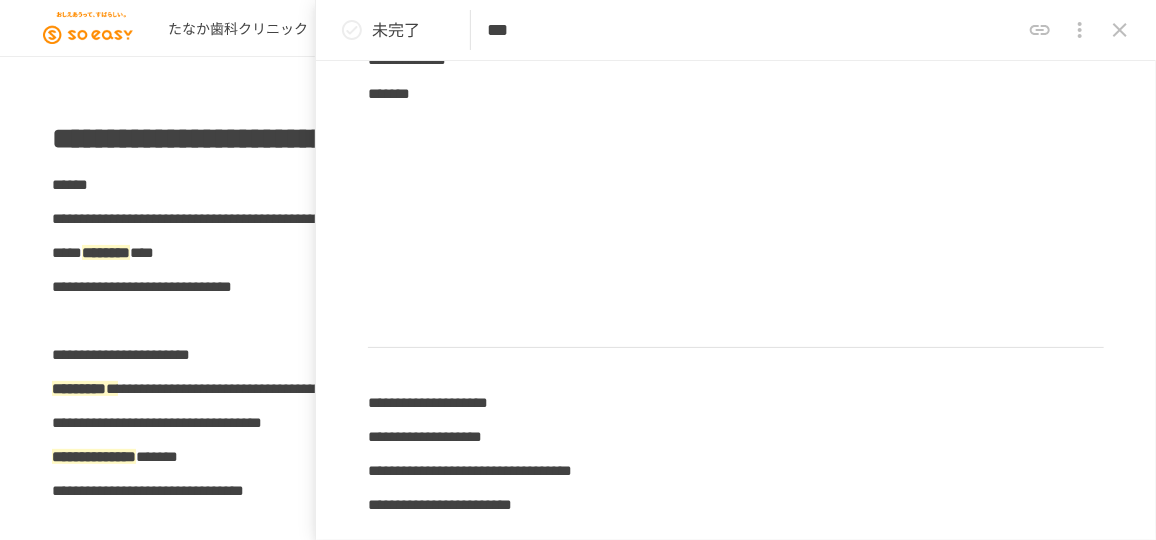 scroll, scrollTop: 4044, scrollLeft: 0, axis: vertical 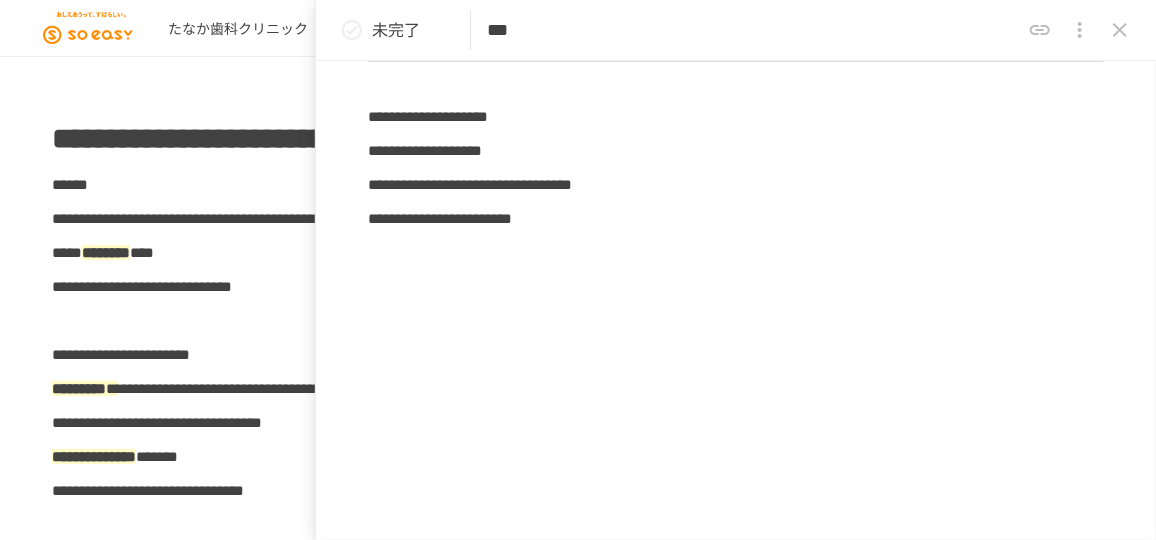 click 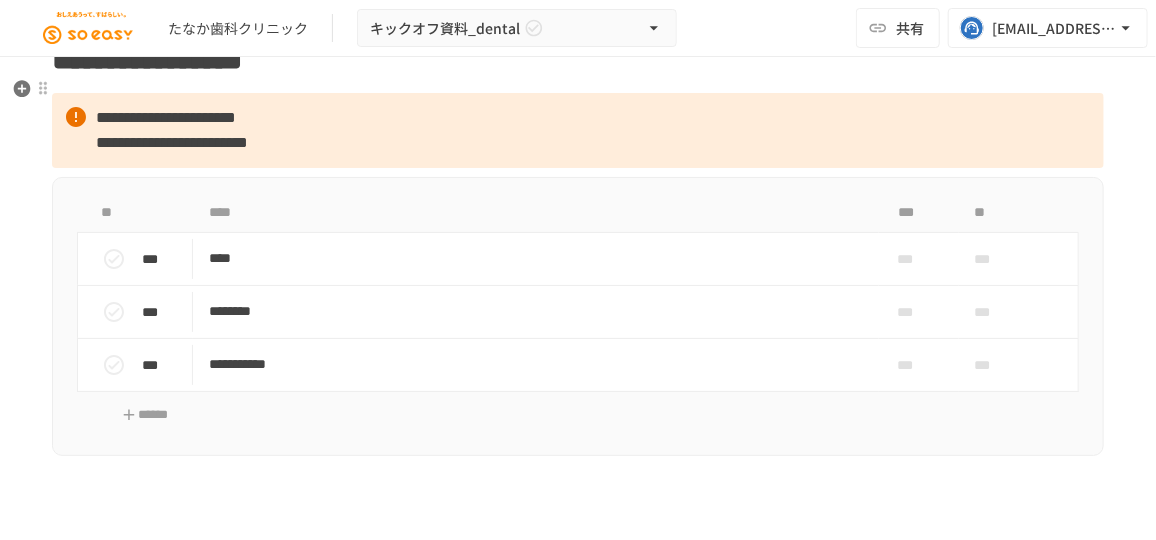 scroll, scrollTop: 4049, scrollLeft: 0, axis: vertical 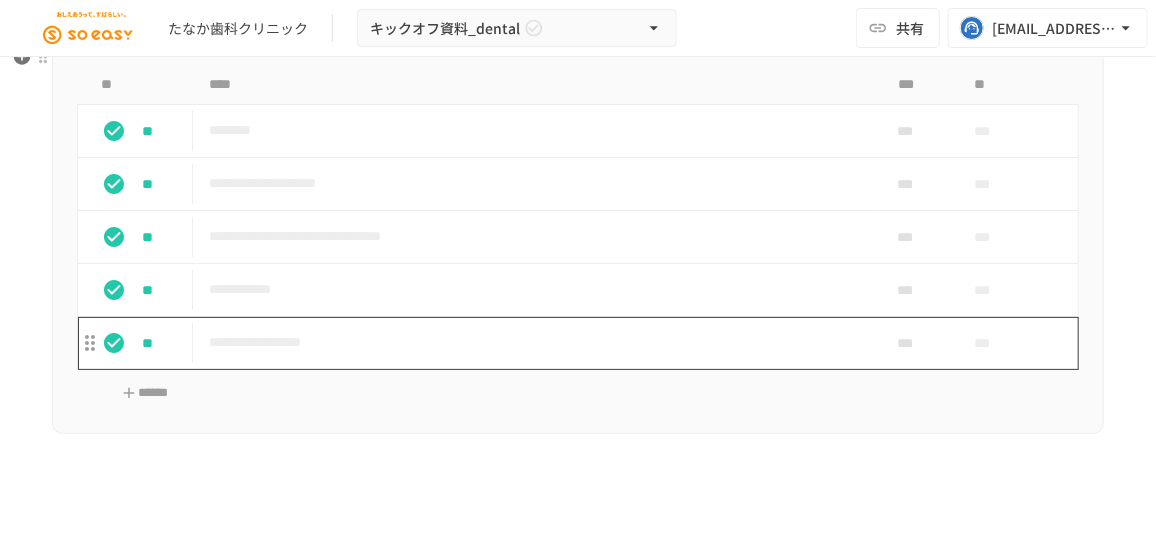 click on "**********" at bounding box center (530, 342) 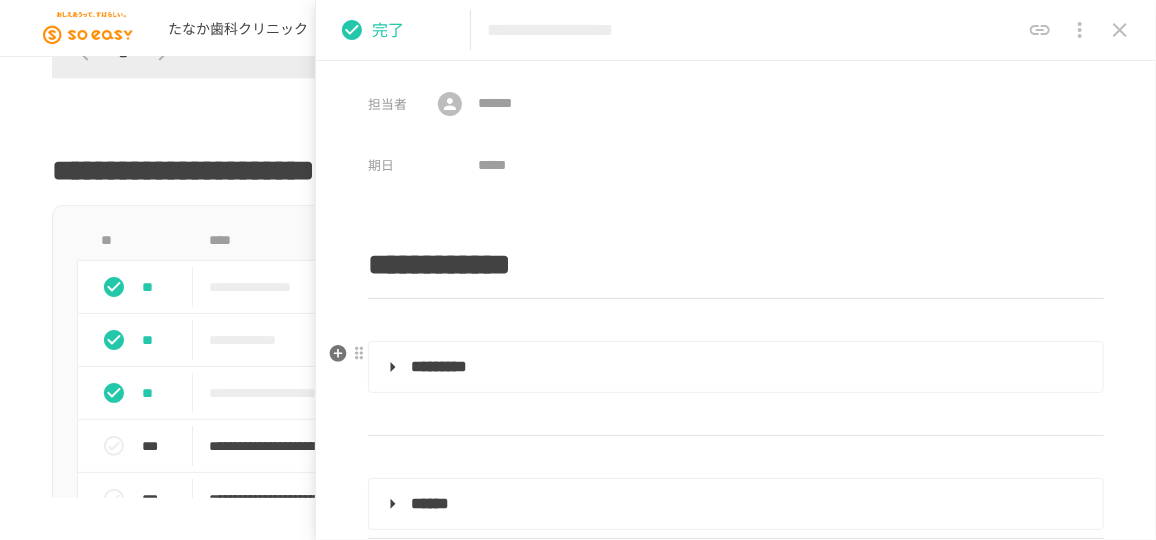 scroll, scrollTop: 1595, scrollLeft: 0, axis: vertical 